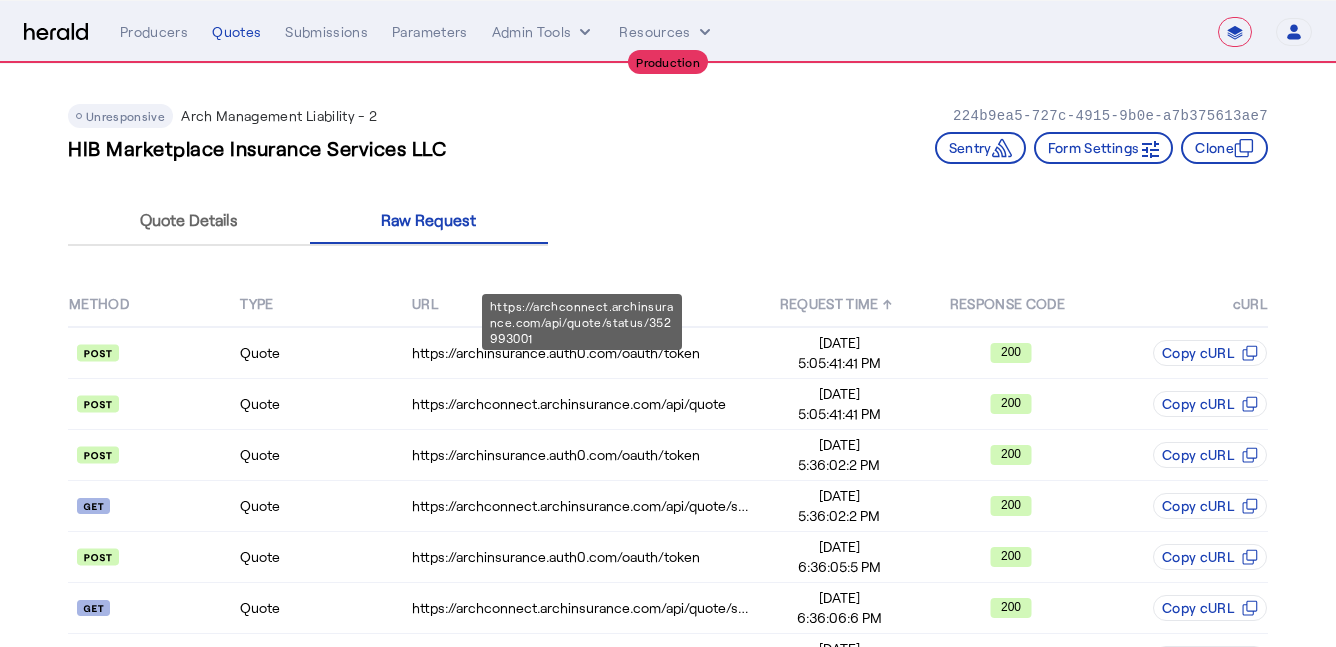 select on "**********" 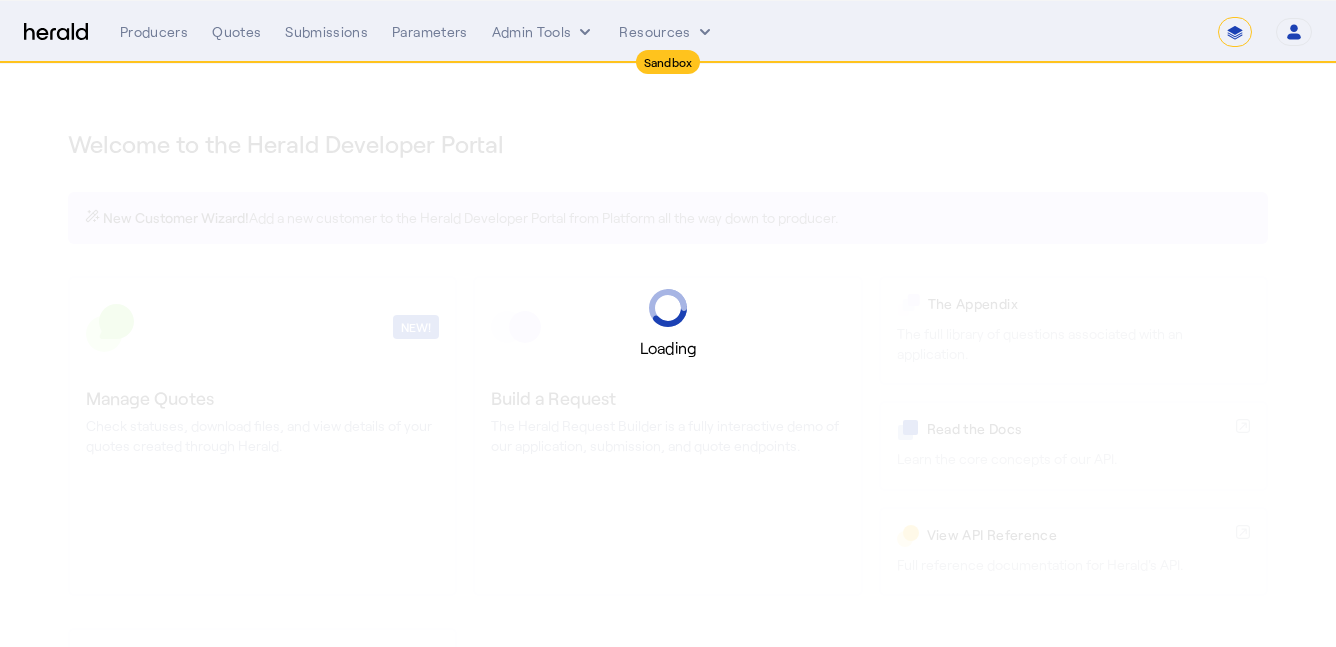 select on "*******" 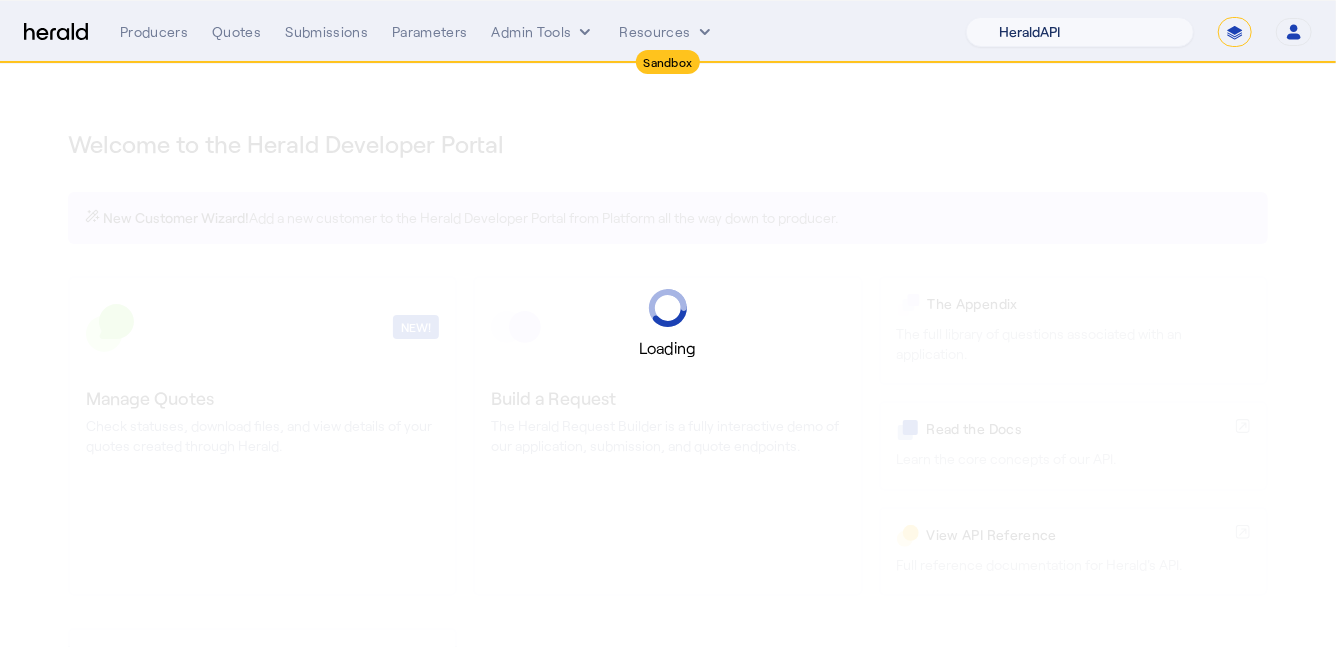 click on "1Fort   Acrisure   Acturis   Affinity Advisors   Affinity Risk   Agentero   AmWins   Anzen   Aon   Appulate   Arch   Assurely   BTIS   Babbix   Berxi   Billy   BindHQ   Bold Penguin    Bolt   Bond   Boxx   Brightway   Brit Demo Sandbox   Broker Buddha   Buddy   Bunker   Burns Wilcox   CNA Test   CRC   CS onboarding test account   Chubb Test   Citadel   Coalition   Coast   Coterie Test   Counterpart    CoverForce   CoverWallet   Coverdash   Coverhound   Cowbell   Cyber Example Platform   CyberPassport   Defy Insurance   Draftrs   ESpecialty   Embroker   Equal Parts   Exavalu   Ezyagent   Federacy Platform   FifthWall   Flow Speciality (Capitola)   Foundation   Founder Shield   Gaya   Gerent   GloveBox   Glow   Growthmill   HW Kaufman   Hartford Steam Boiler   Hawksoft   Heffernan Insurance Brokers   Herald Envoy Testing   HeraldAPI   Hypergato   Inchanted   Indemn.ai   Infinity   Insured.io   Insuremo   Insuritas   Irys   Jencap   Kamillio   Kayna   LTI Mindtree   Layr   Limit   Markel Test   Marsh   Novidea" at bounding box center [1080, 32] 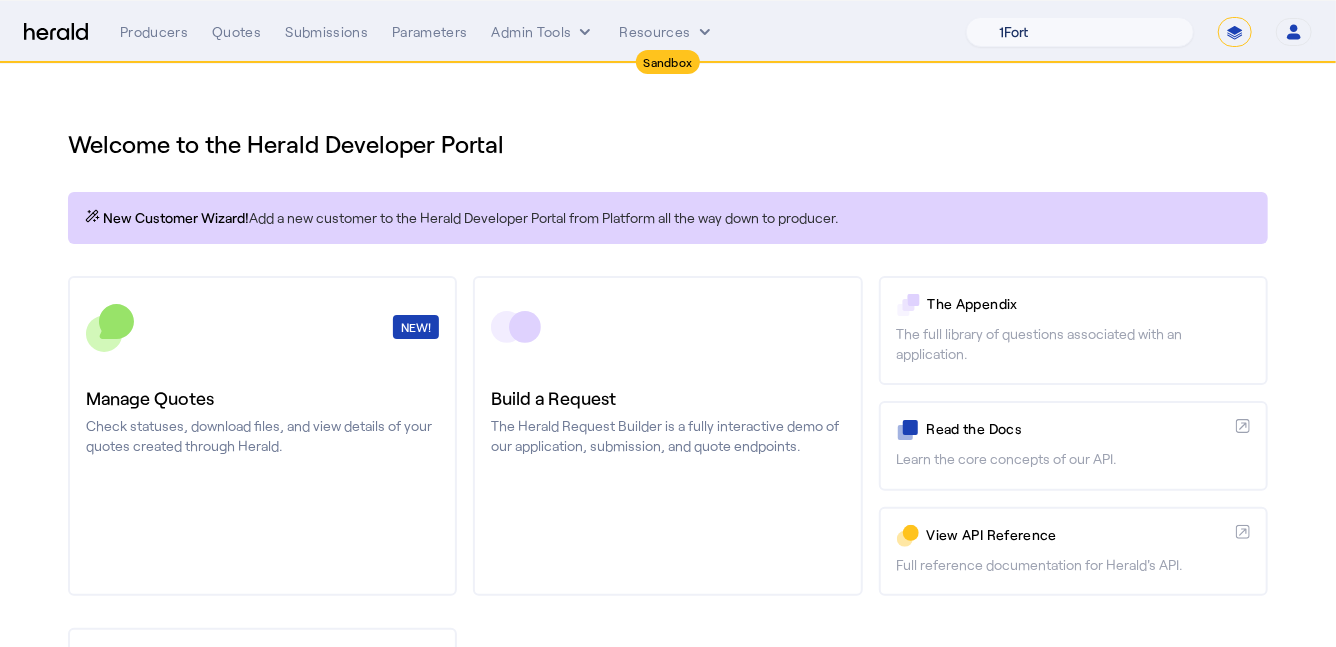 select on "pfm_z9k1_growthmill" 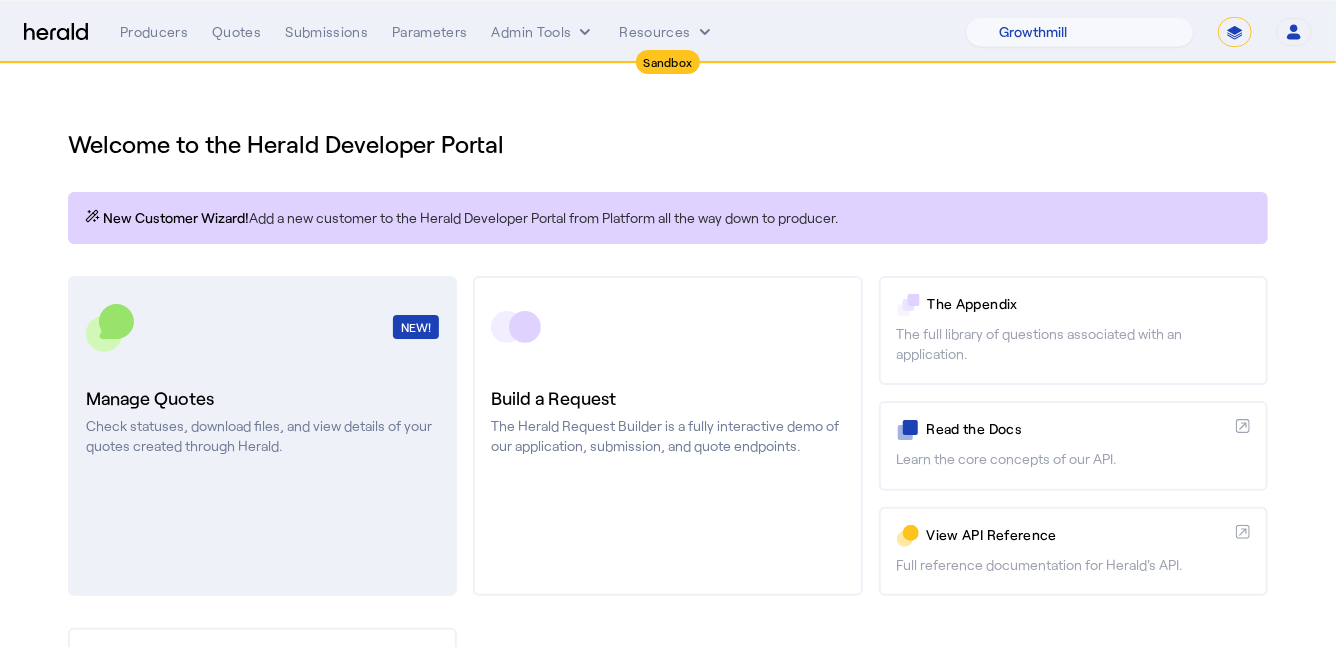 click on "NEW!  Manage Quotes  Check statuses, download files, and view details of your quotes created through Herald." 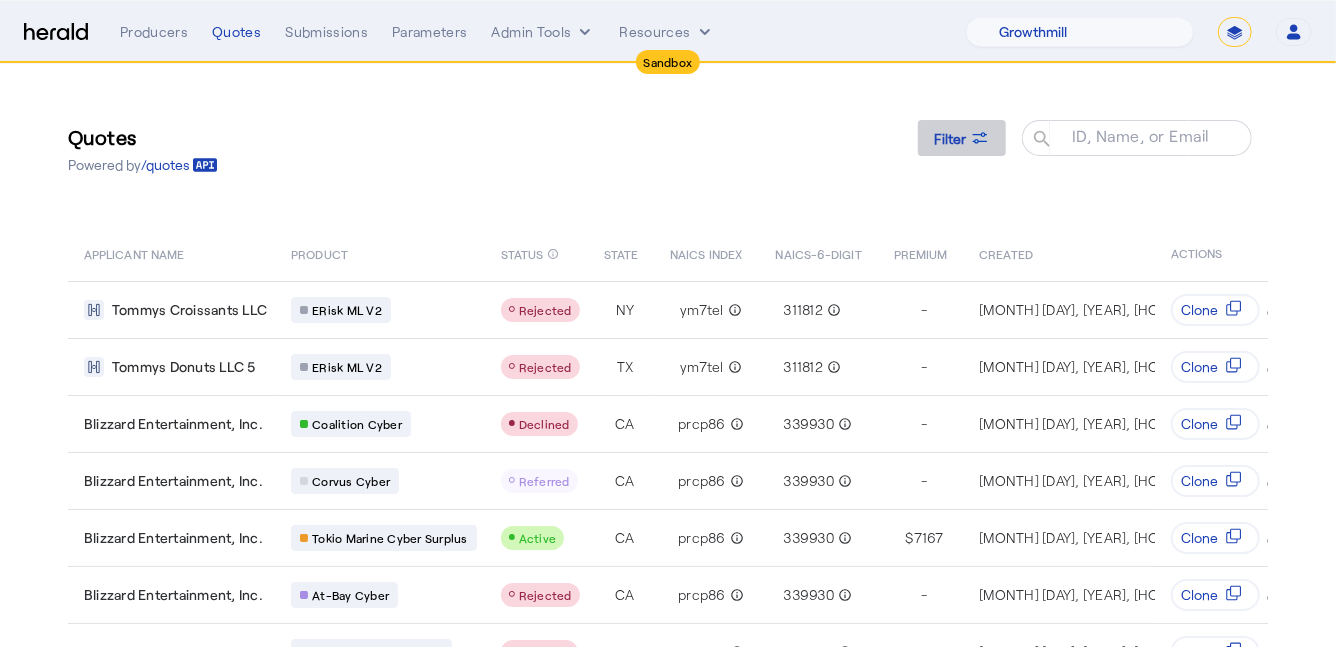 click at bounding box center (962, 138) 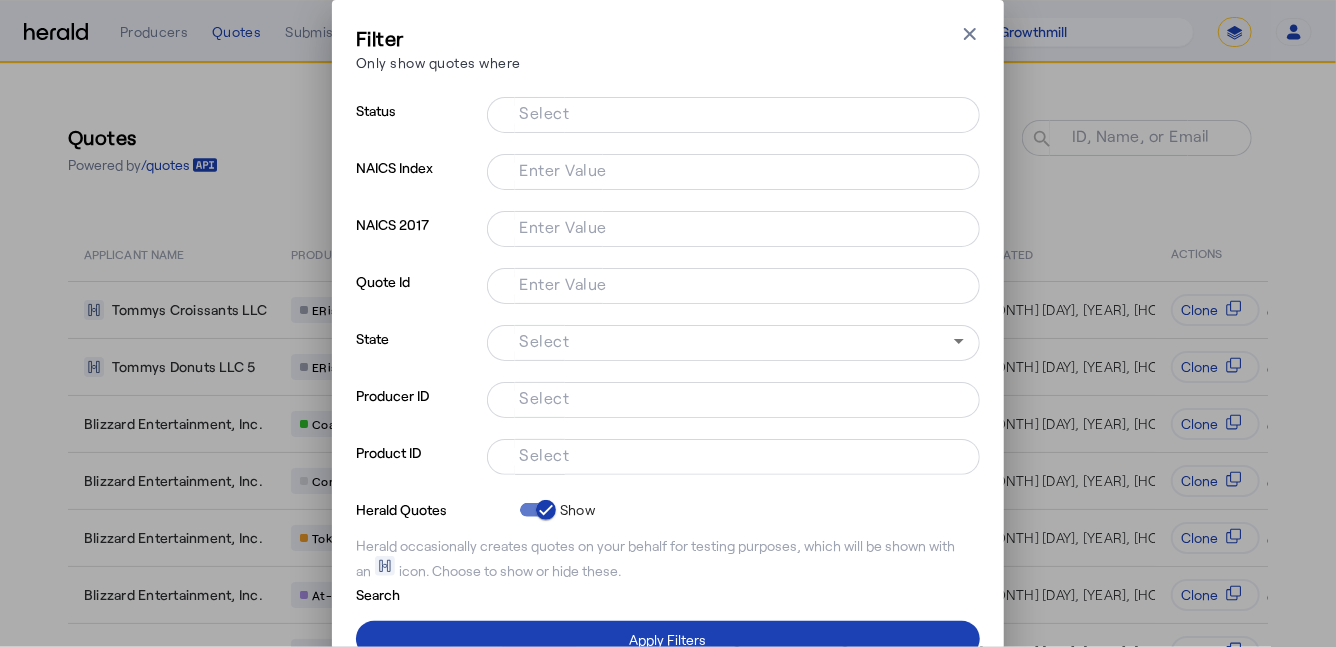 click on "Select" at bounding box center (729, 455) 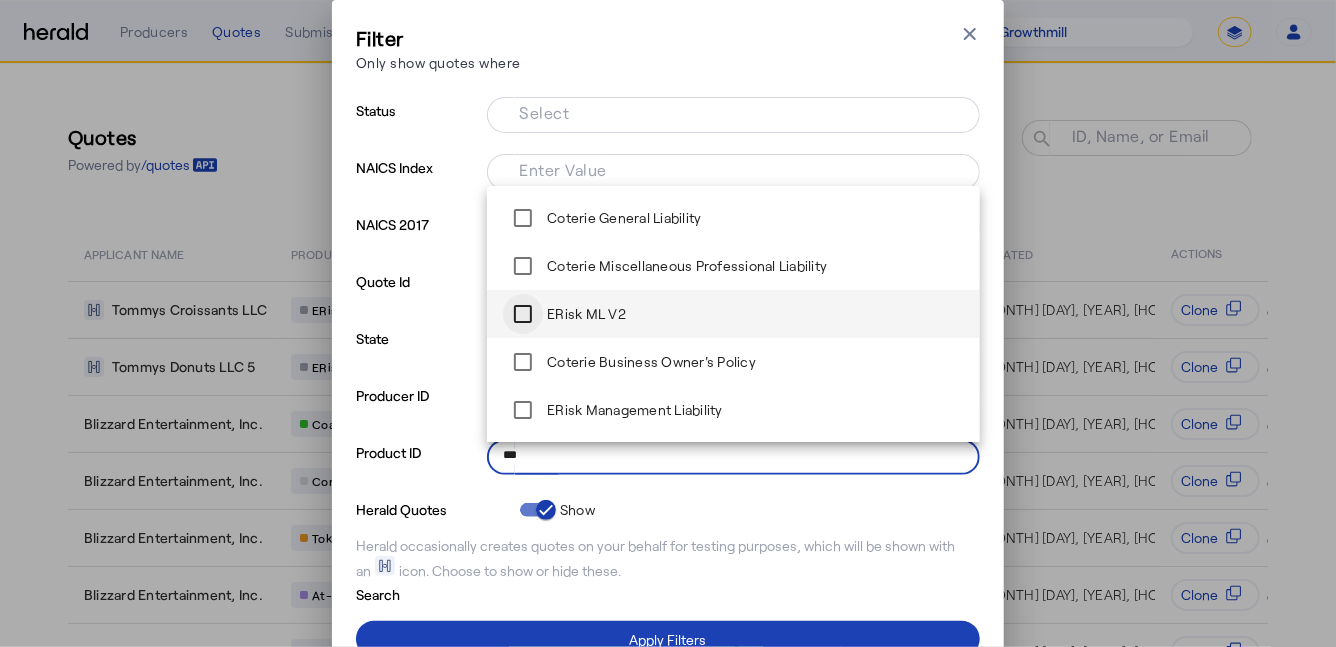 type on "***" 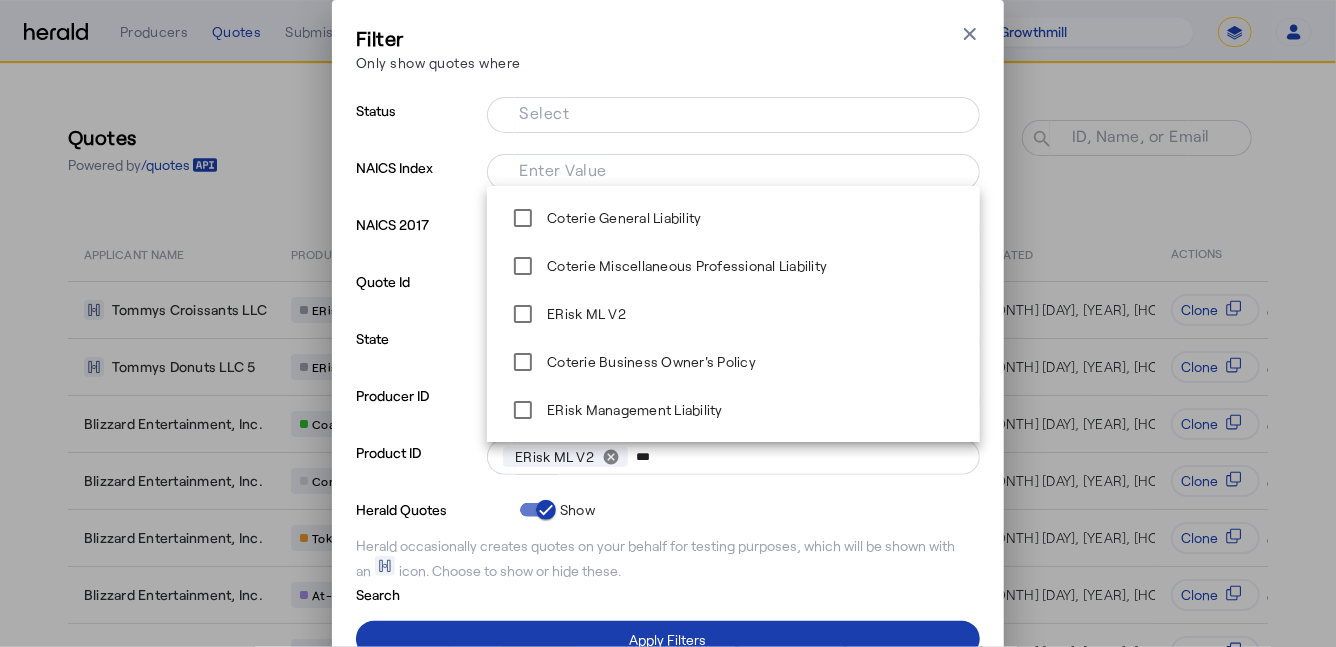 click at bounding box center (668, 639) 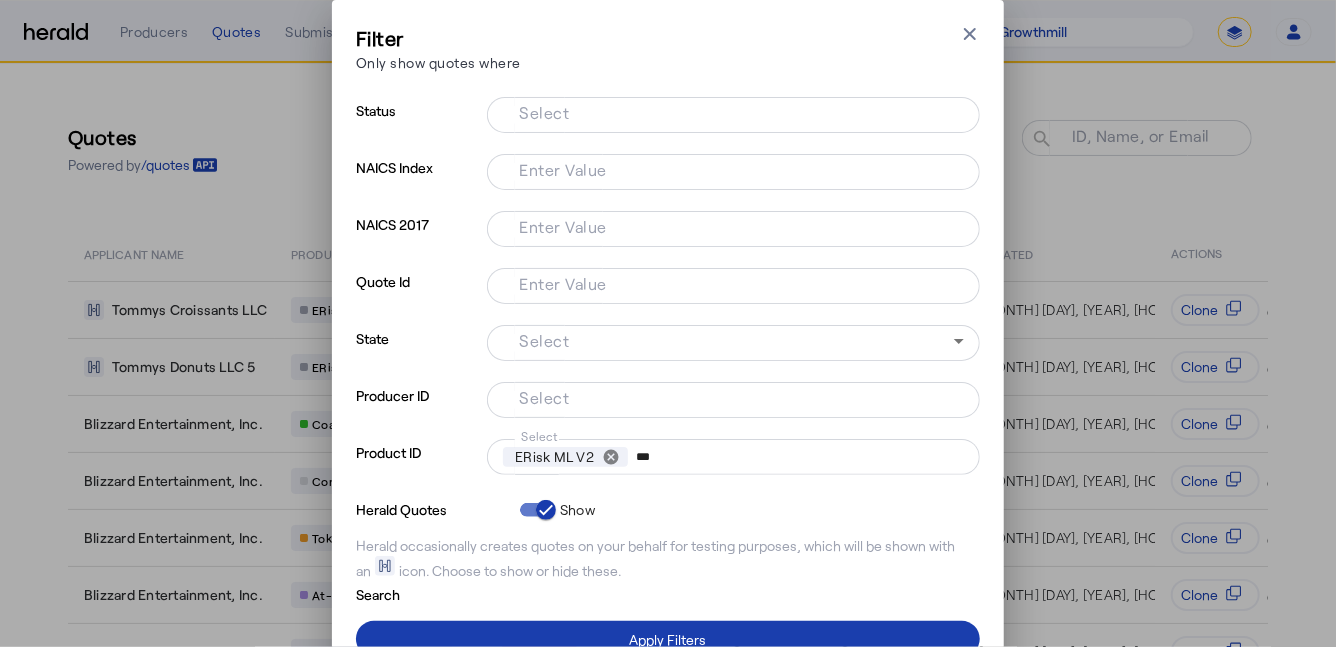 type 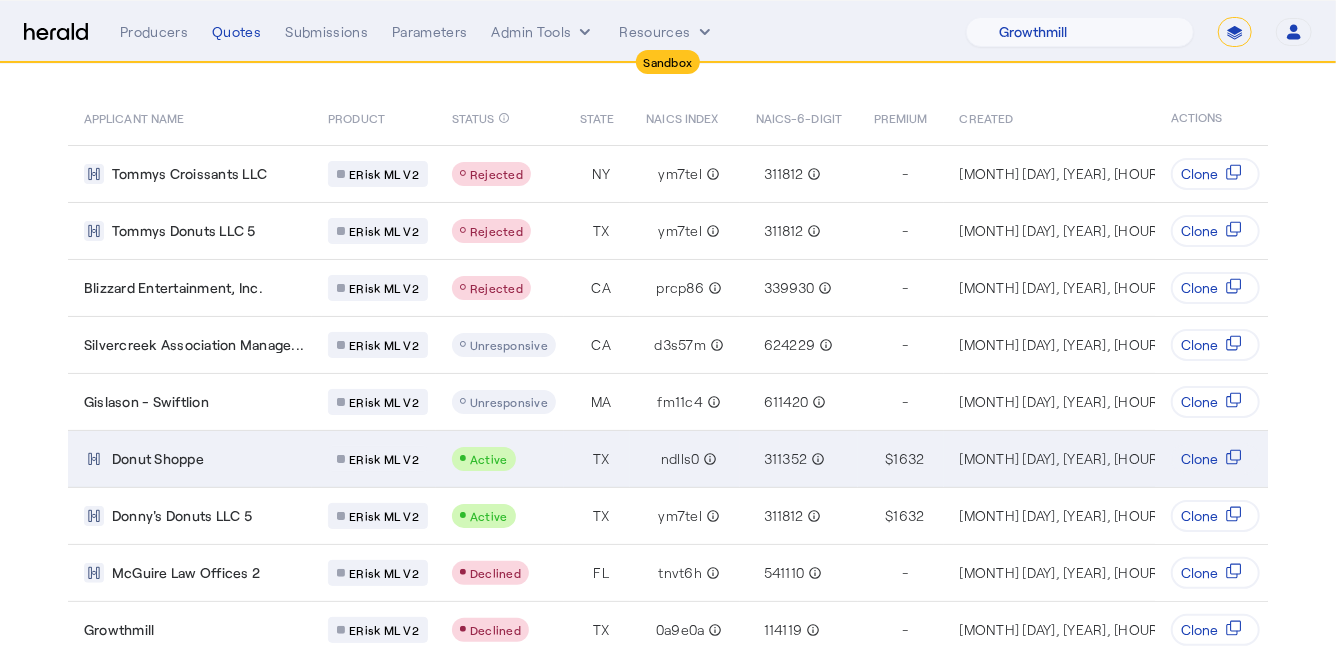 scroll, scrollTop: 137, scrollLeft: 0, axis: vertical 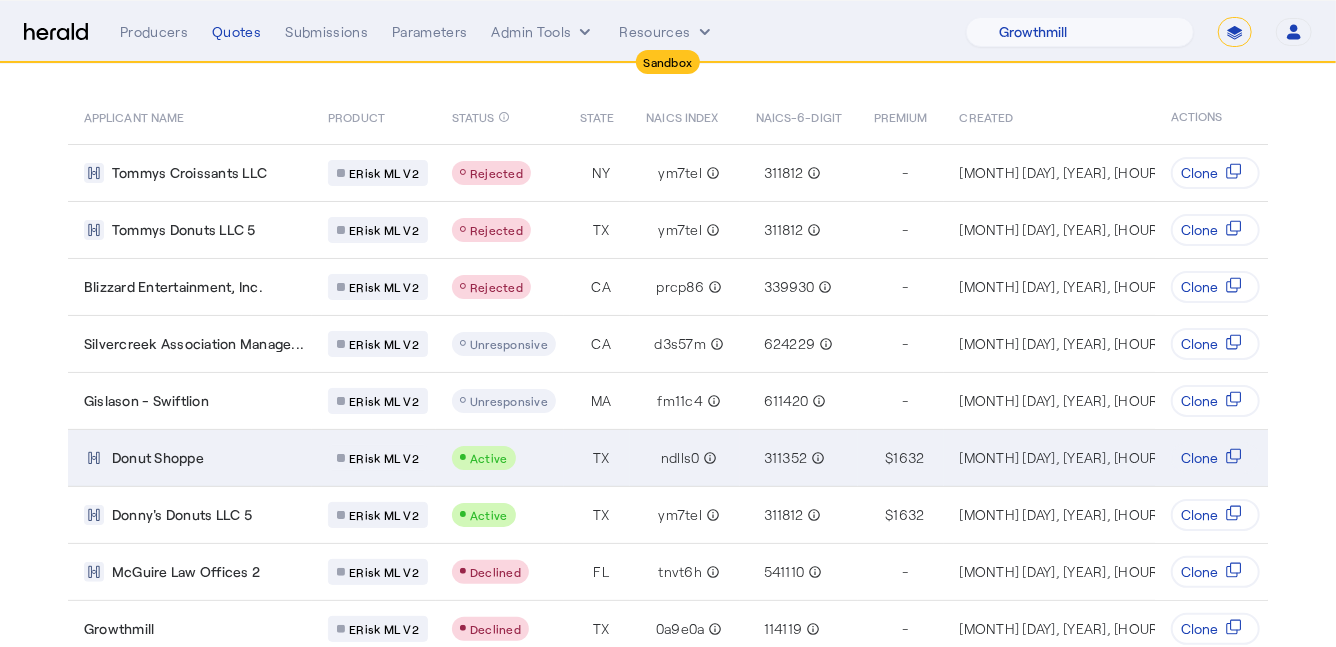 click on "Donut Shoppe" at bounding box center (194, 458) 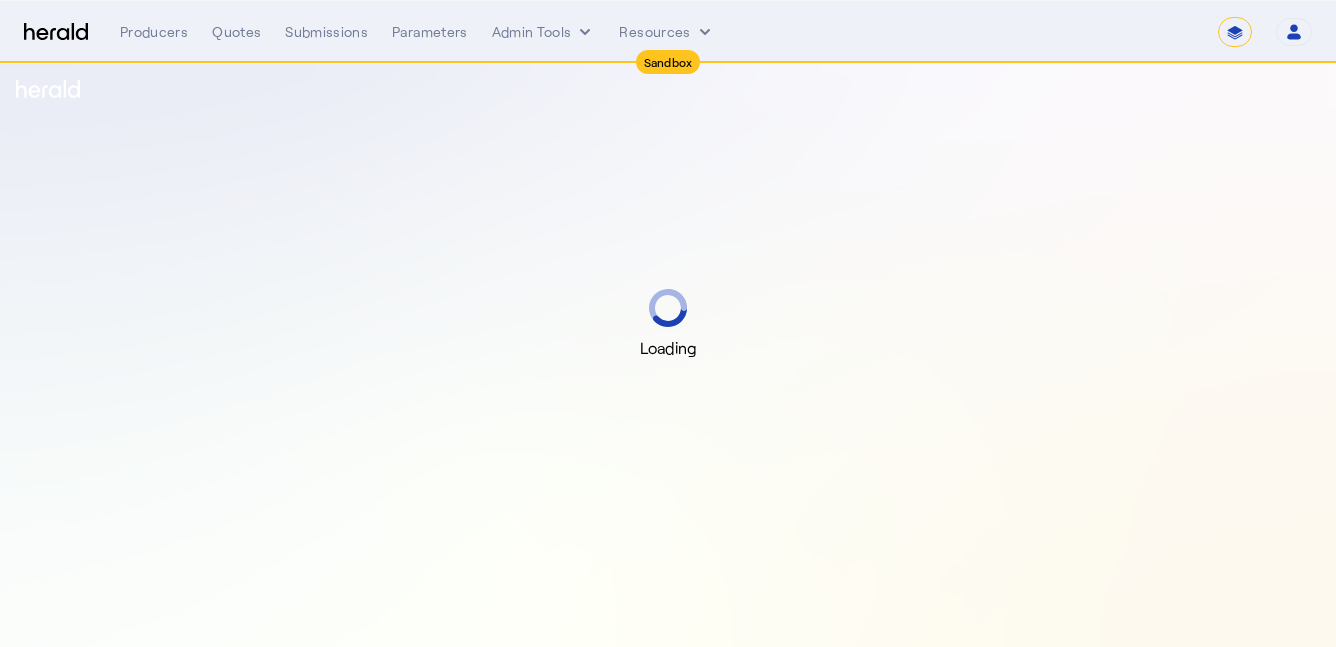 select on "*******" 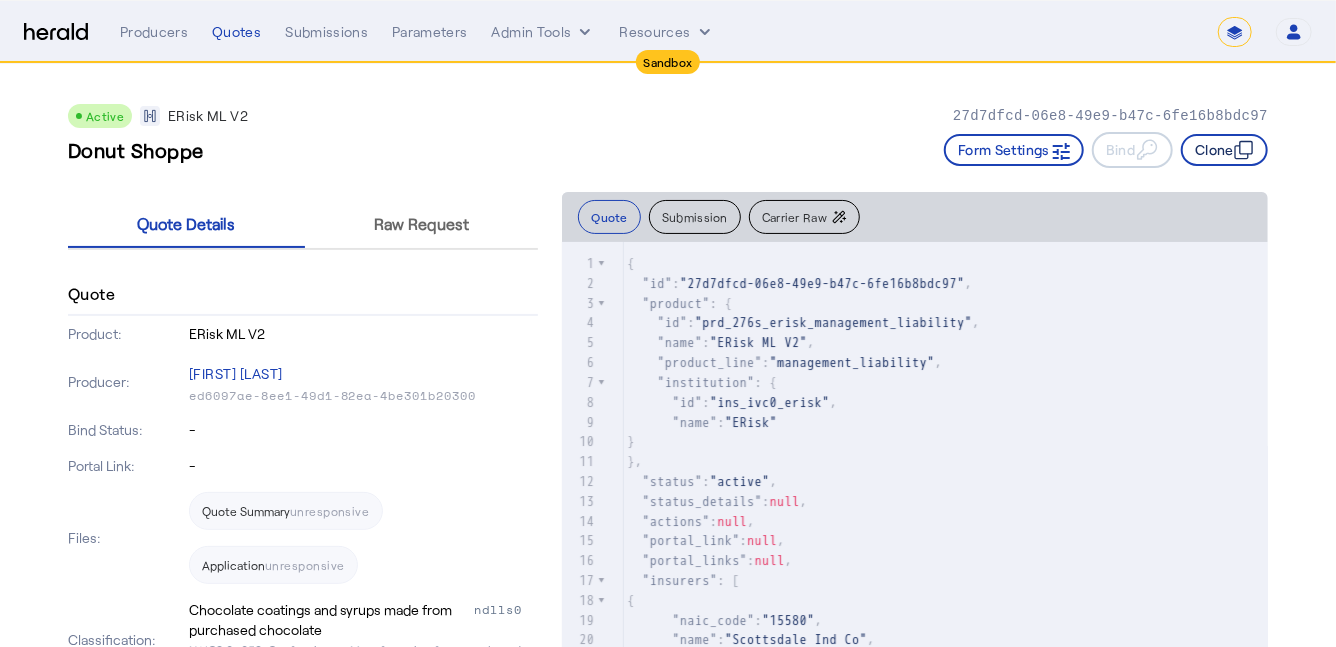 click on "Clone" 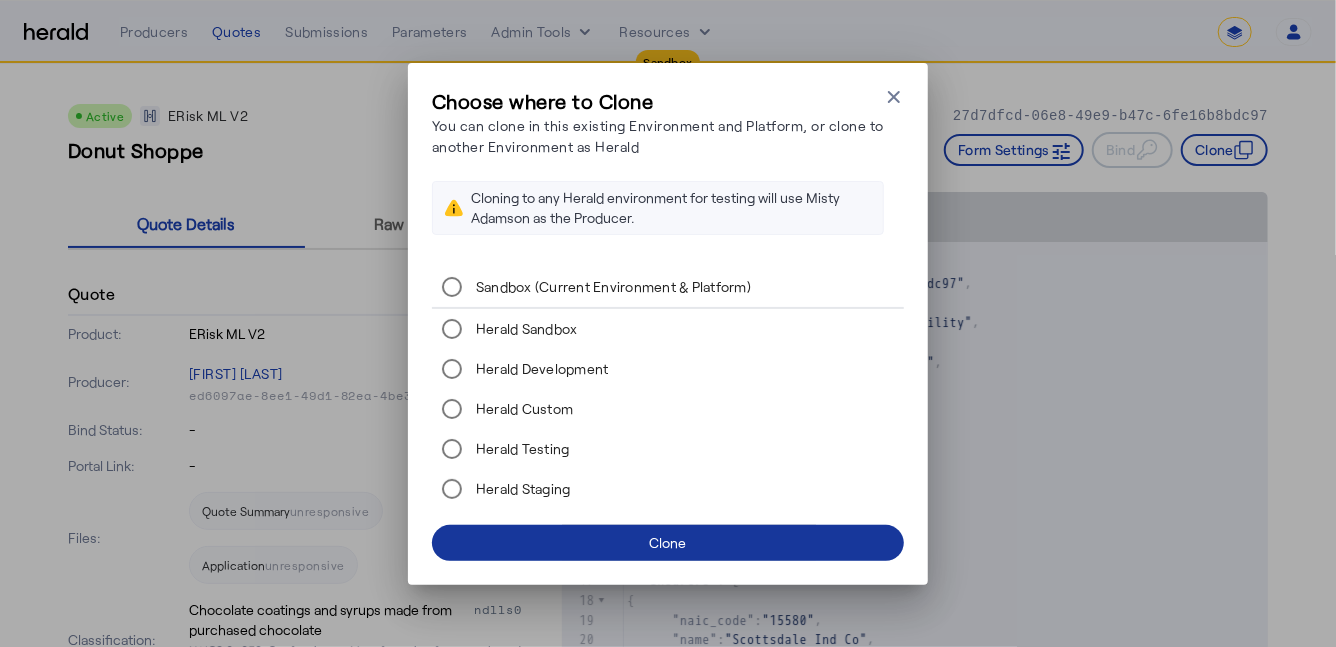 click at bounding box center [668, 543] 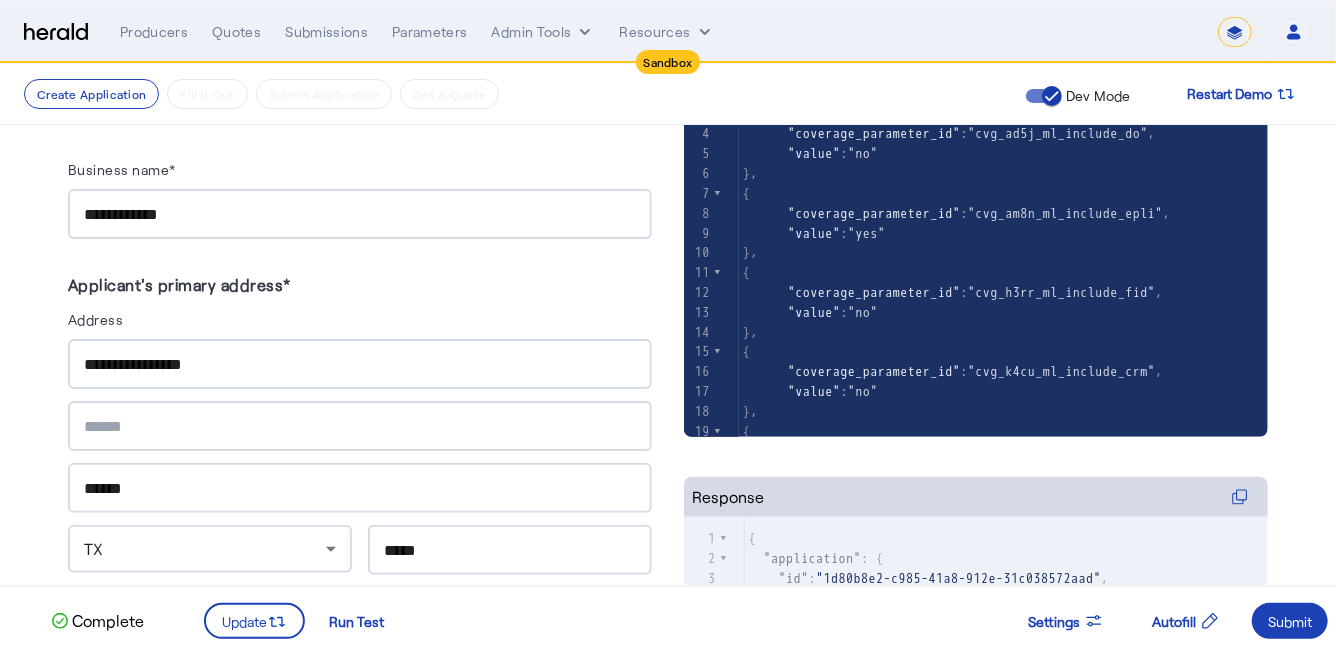 scroll, scrollTop: 245, scrollLeft: 0, axis: vertical 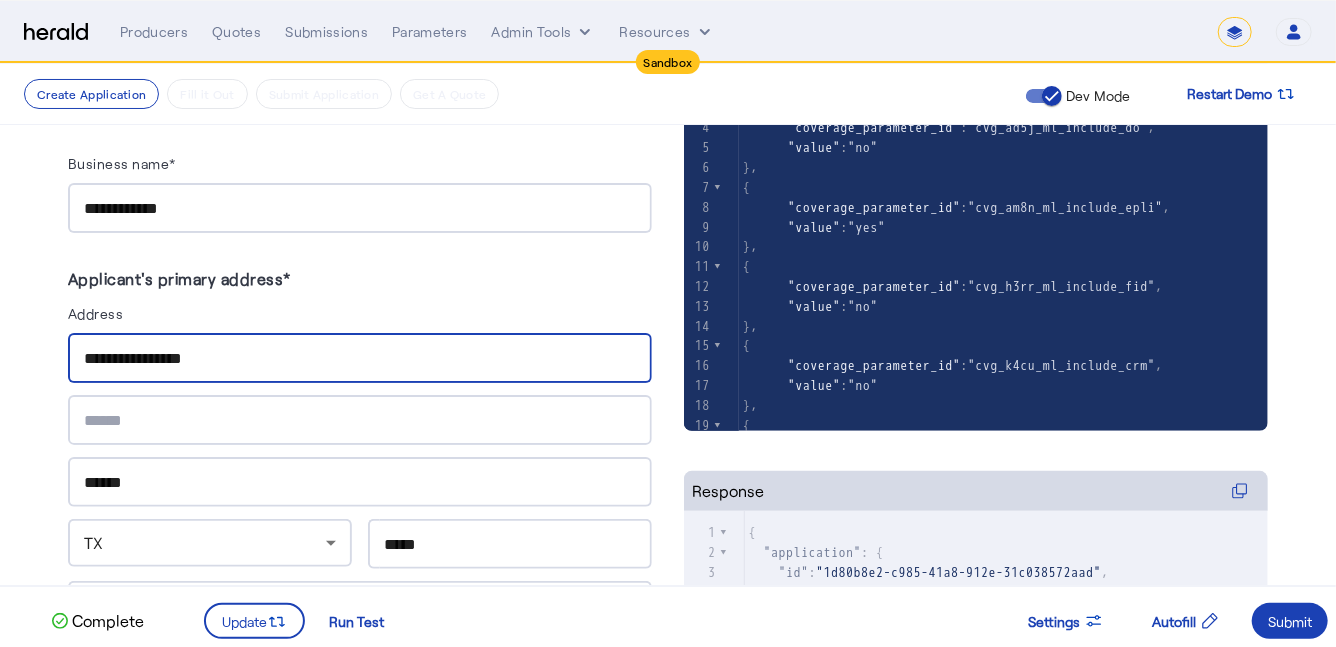 drag, startPoint x: 357, startPoint y: 355, endPoint x: 101, endPoint y: 339, distance: 256.4995 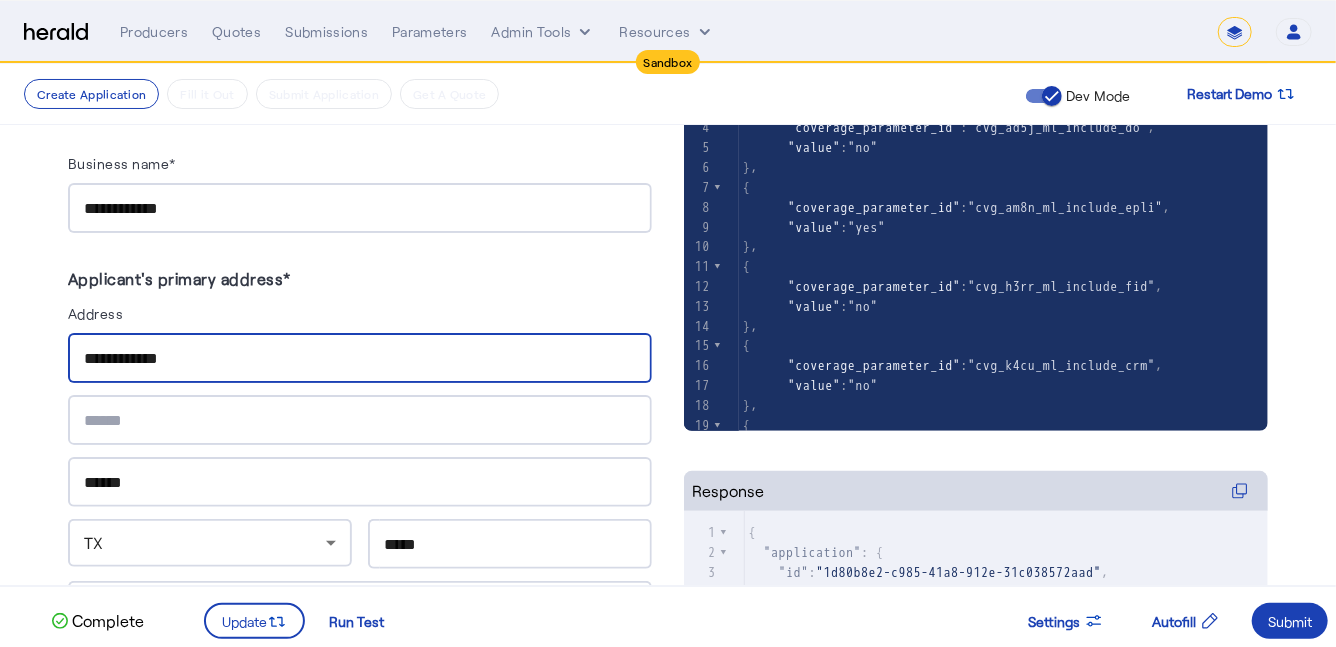 type on "**********" 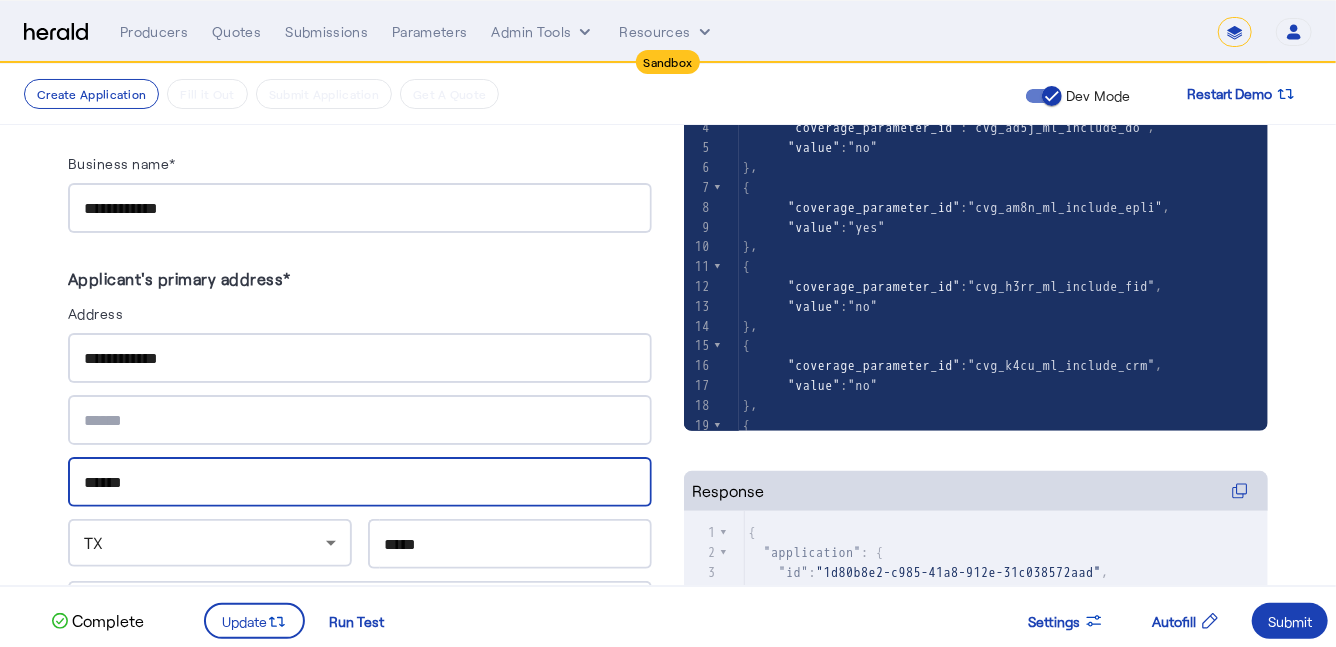 click on "******" at bounding box center [360, 483] 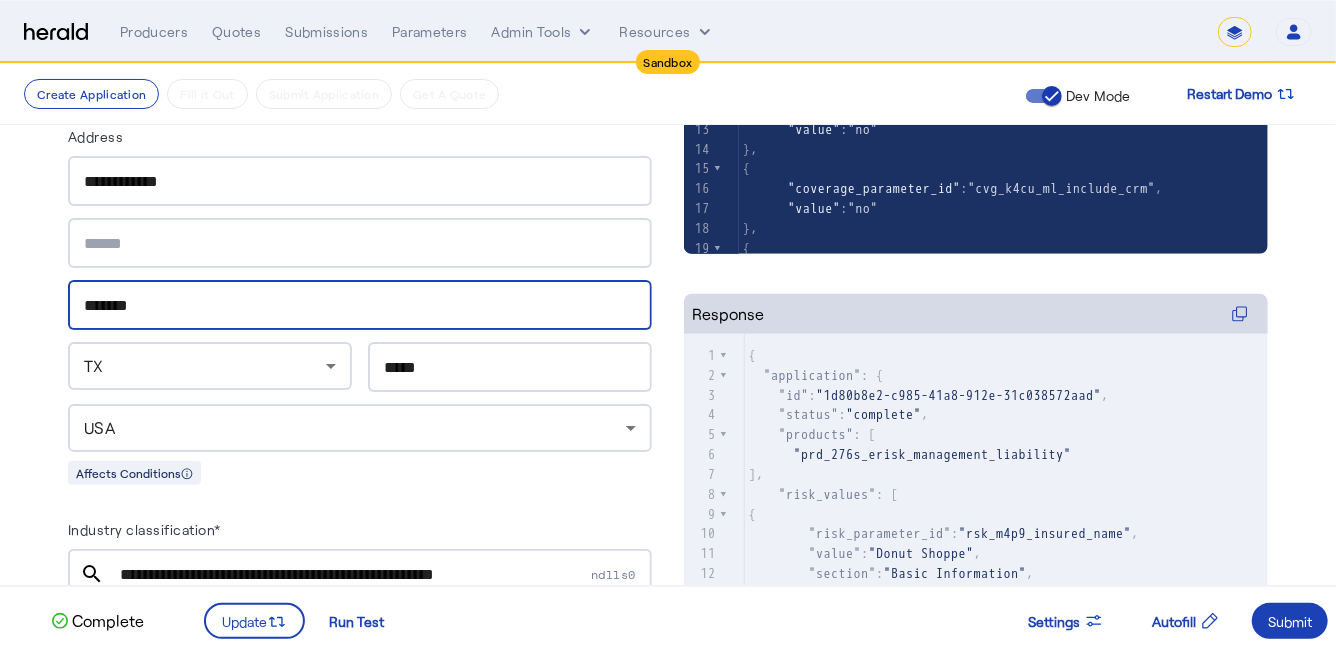 scroll, scrollTop: 423, scrollLeft: 0, axis: vertical 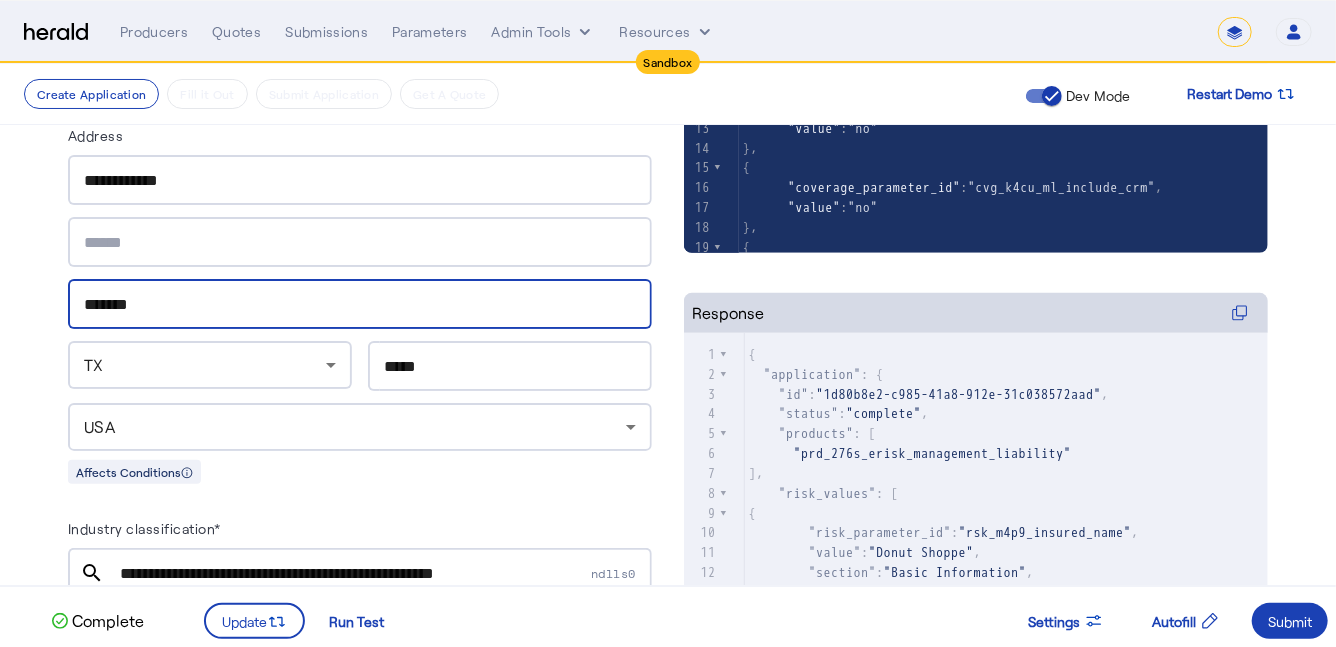 type on "*******" 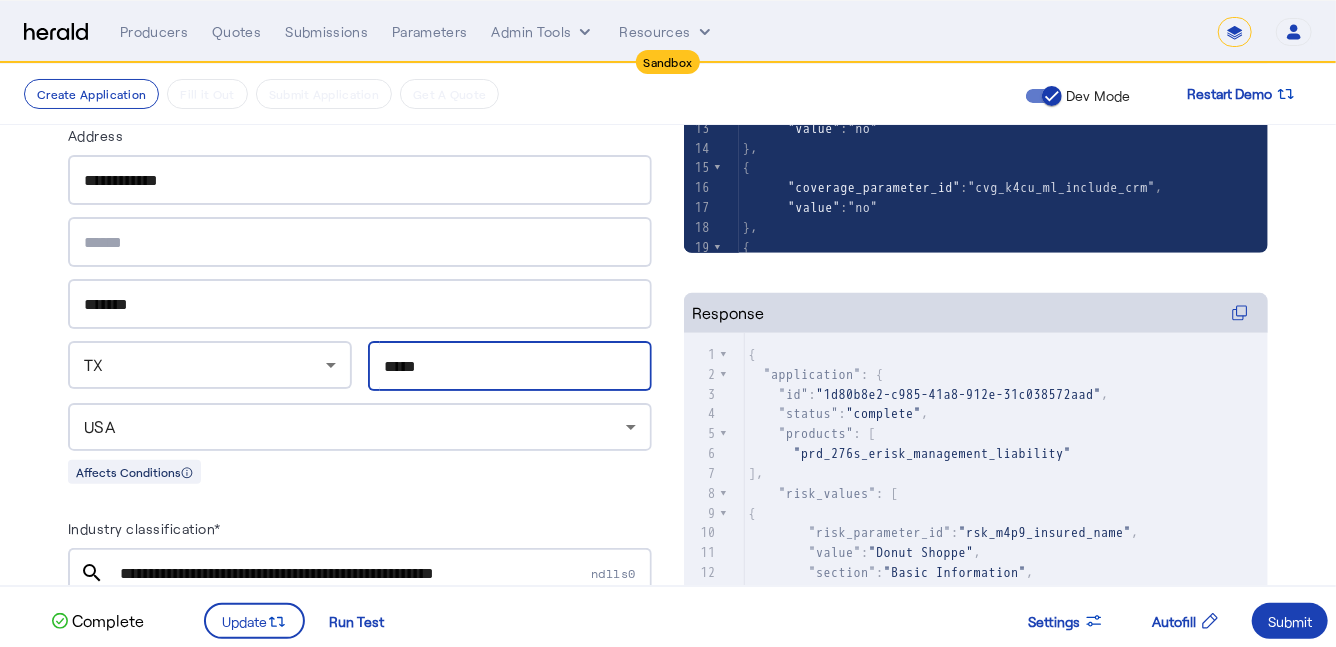 click on "*****" at bounding box center (510, 367) 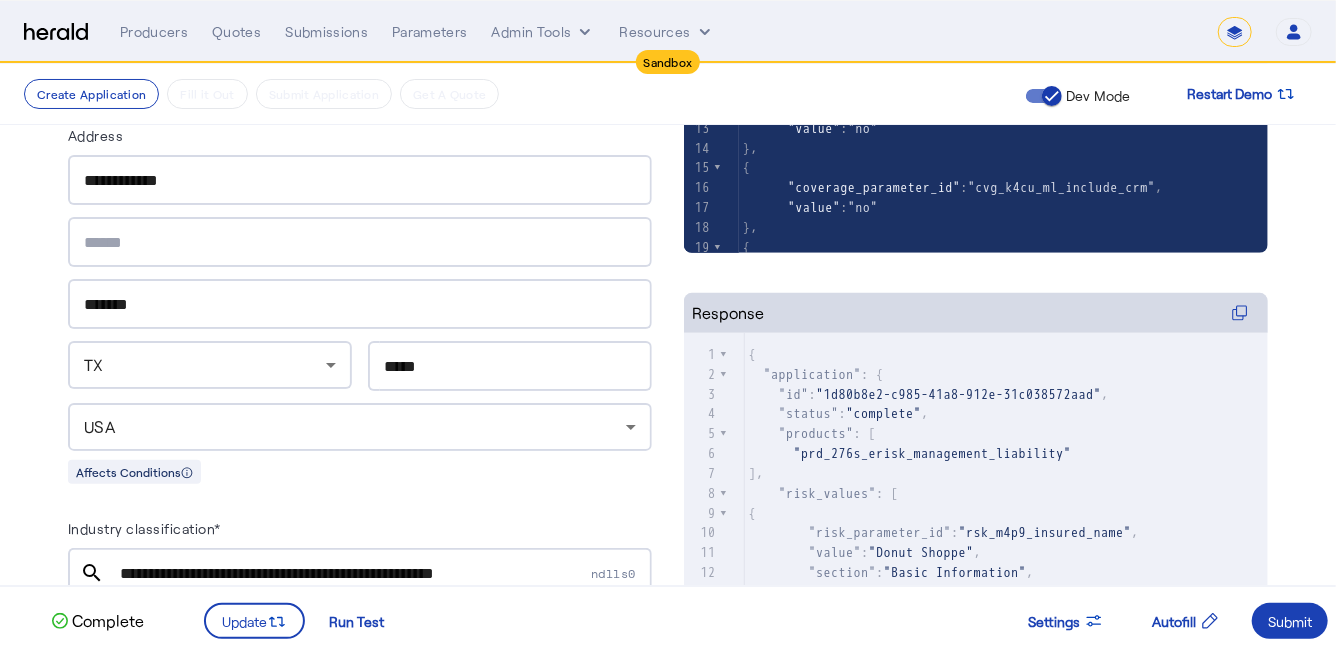 click on "**********" 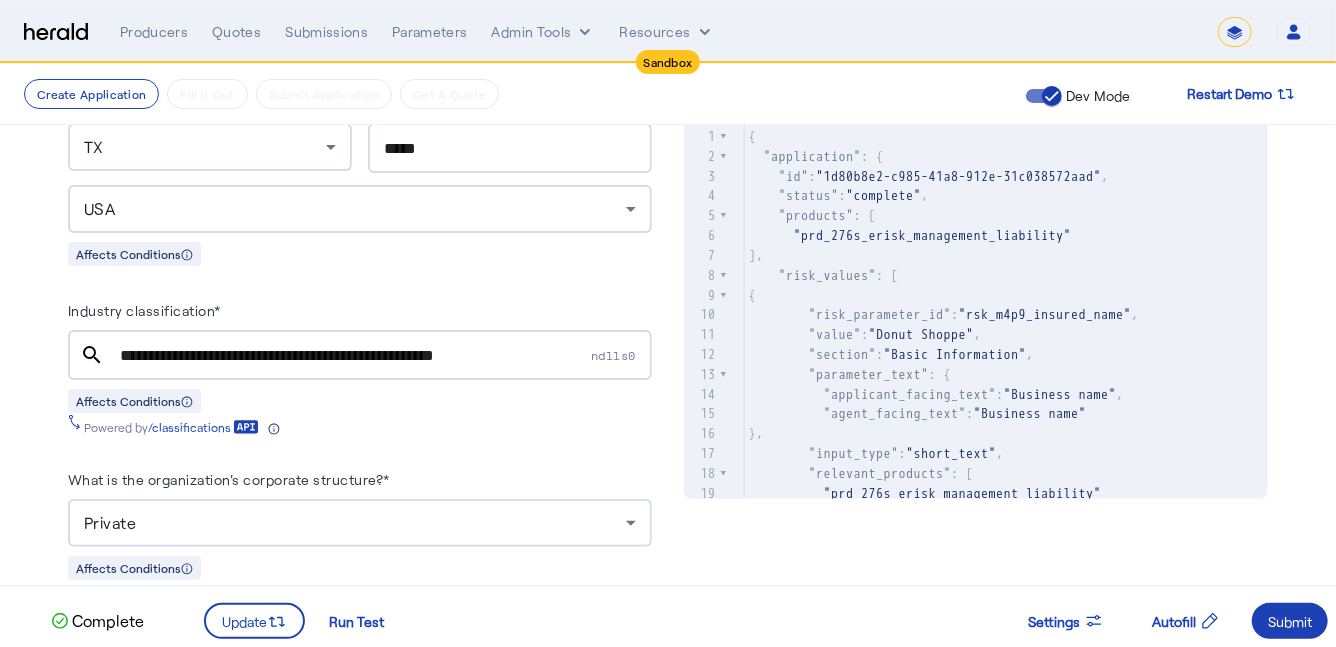 scroll, scrollTop: 640, scrollLeft: 0, axis: vertical 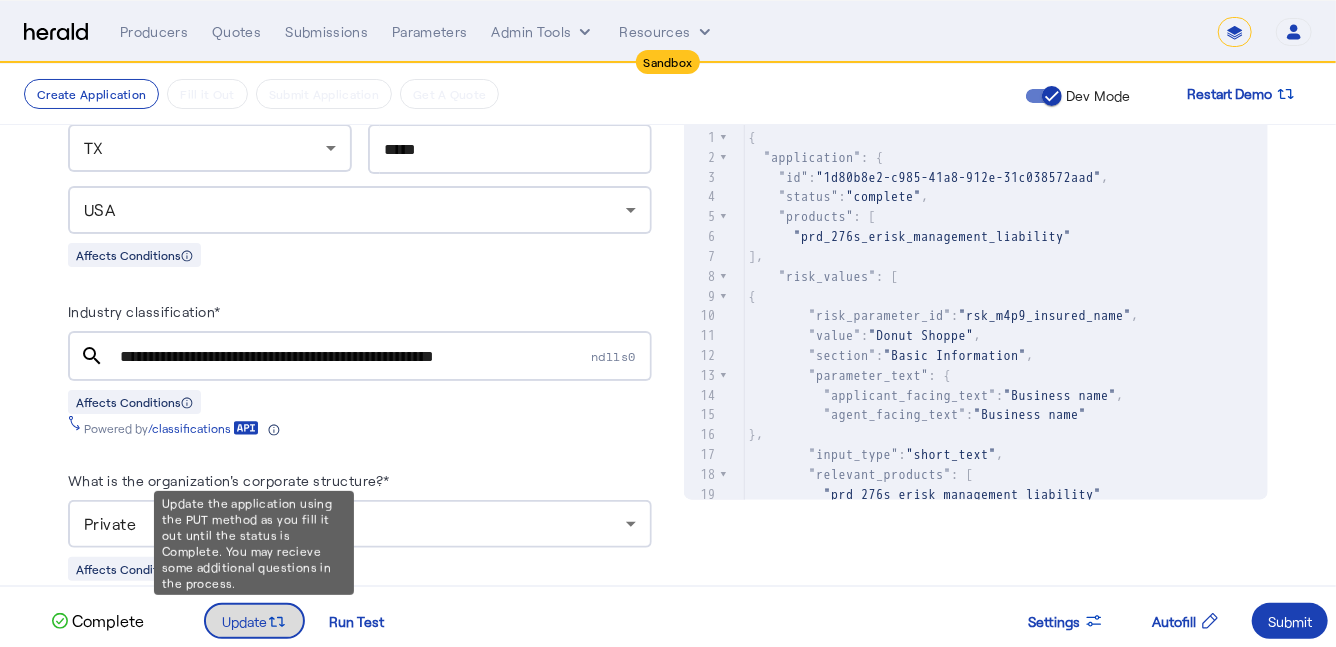 click on "Update" at bounding box center [244, 621] 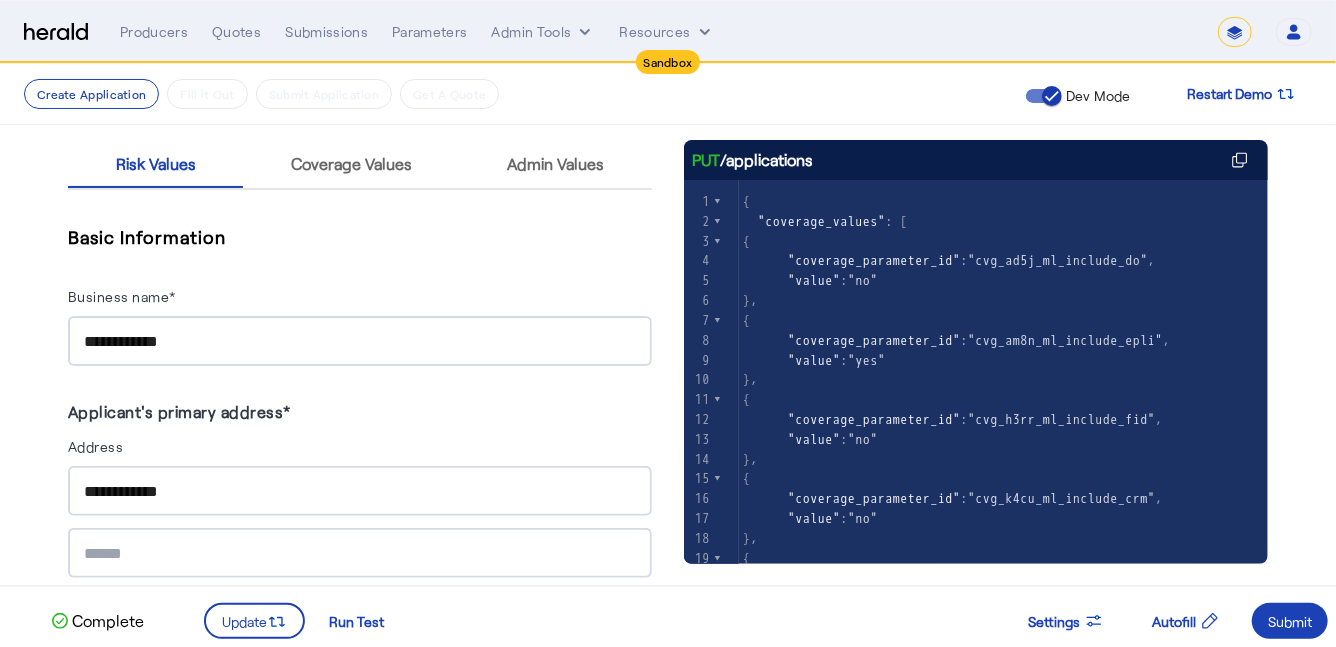 scroll, scrollTop: 0, scrollLeft: 0, axis: both 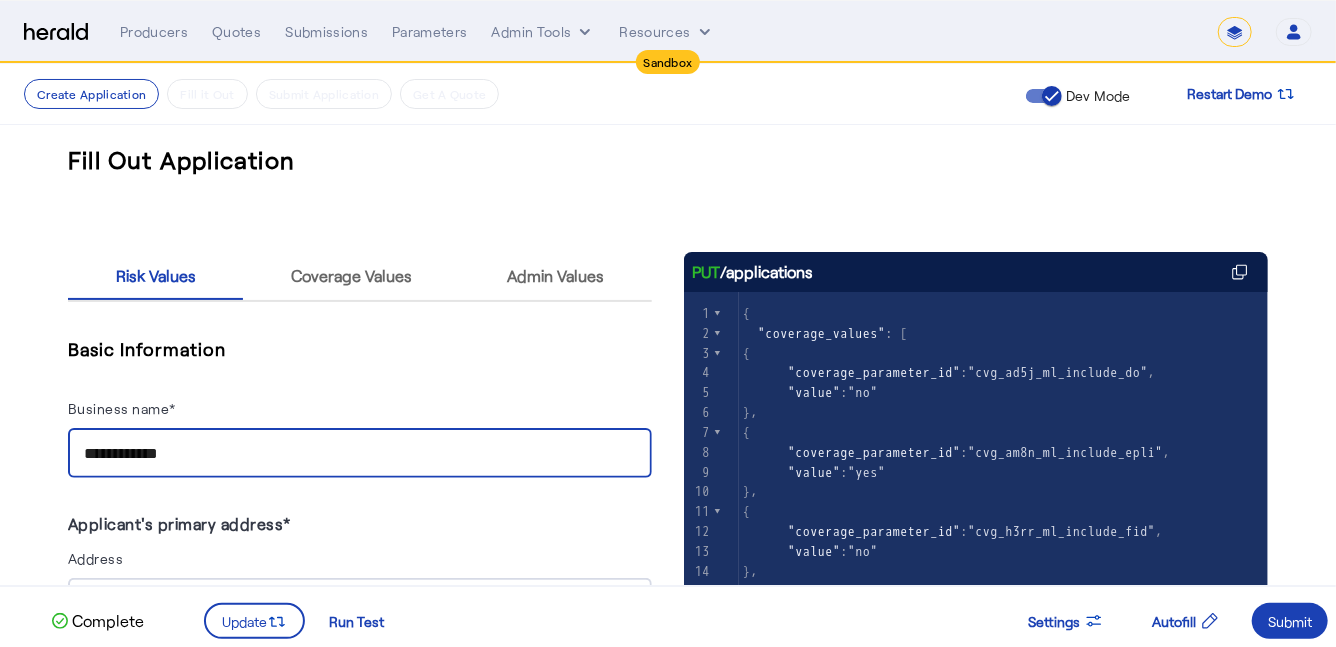 drag, startPoint x: 236, startPoint y: 454, endPoint x: 51, endPoint y: 427, distance: 186.95988 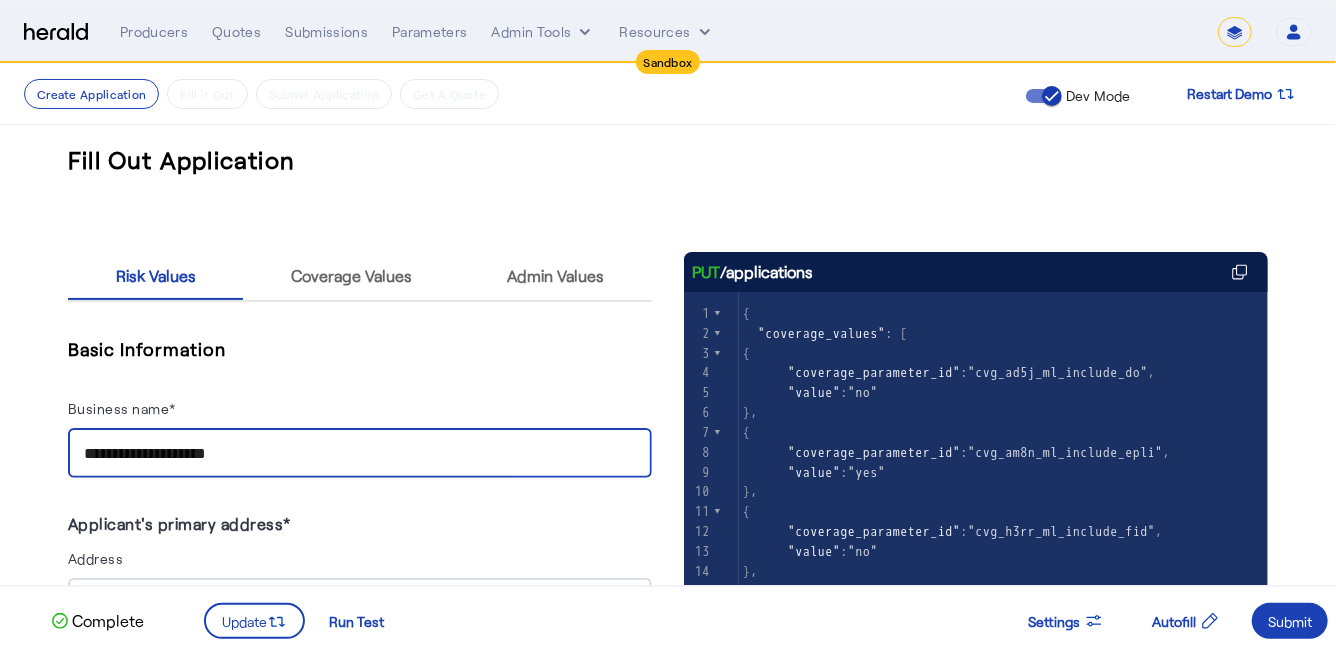 drag, startPoint x: 287, startPoint y: 446, endPoint x: 193, endPoint y: 447, distance: 94.00532 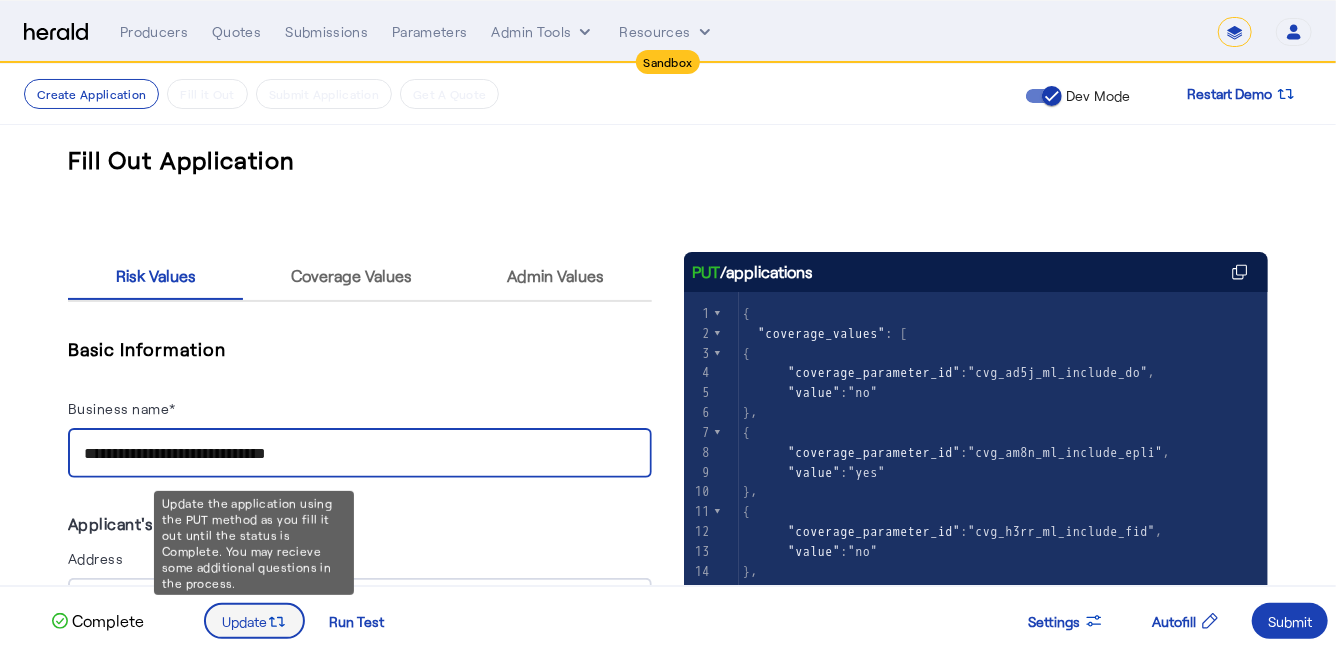 type on "**********" 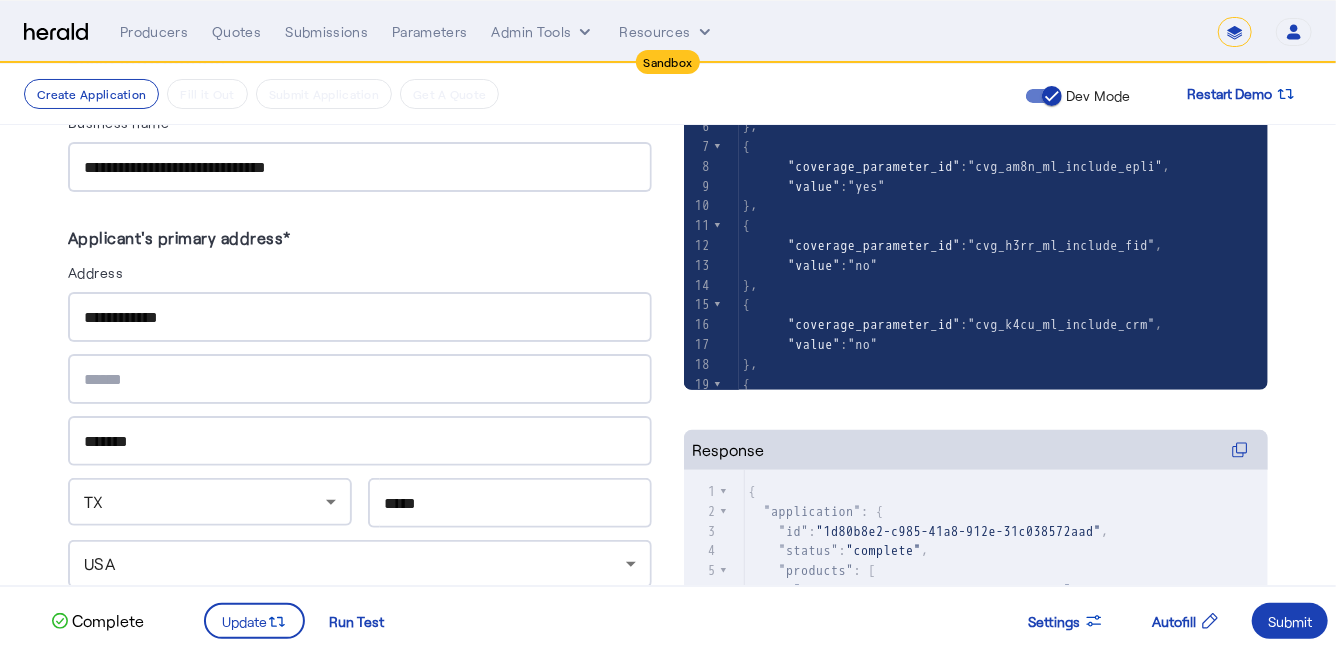 scroll, scrollTop: 0, scrollLeft: 0, axis: both 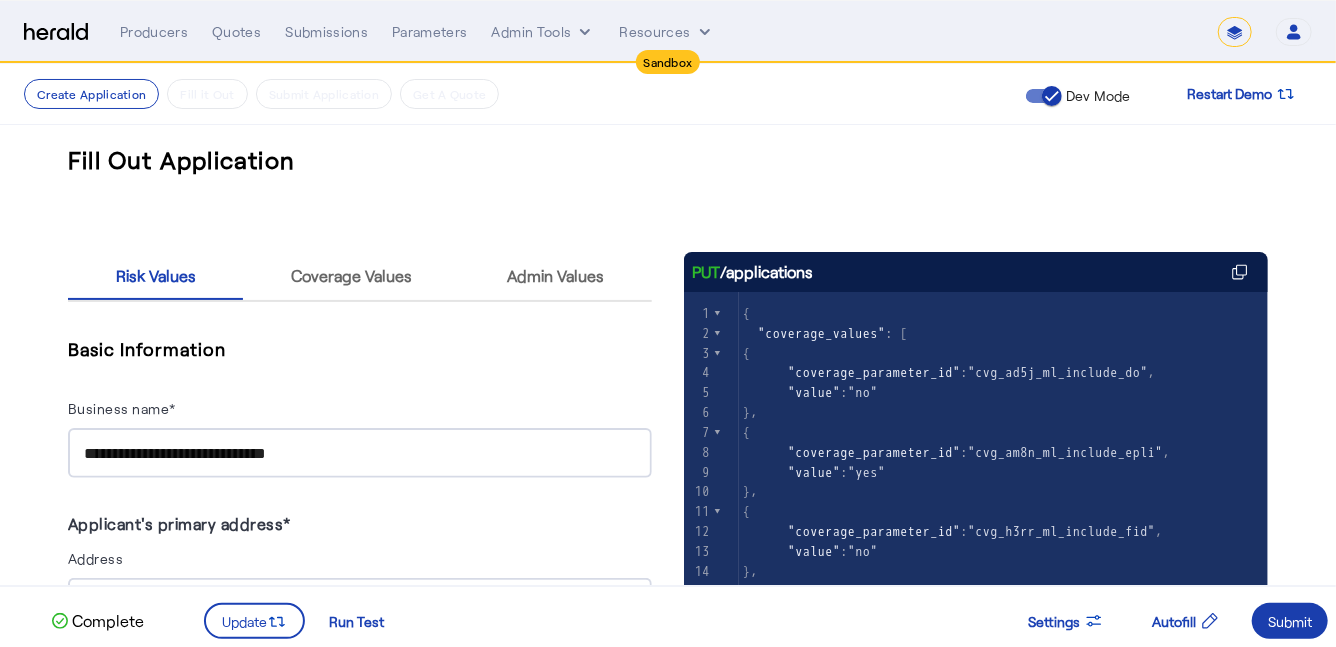 click on "Submit" at bounding box center (1290, 621) 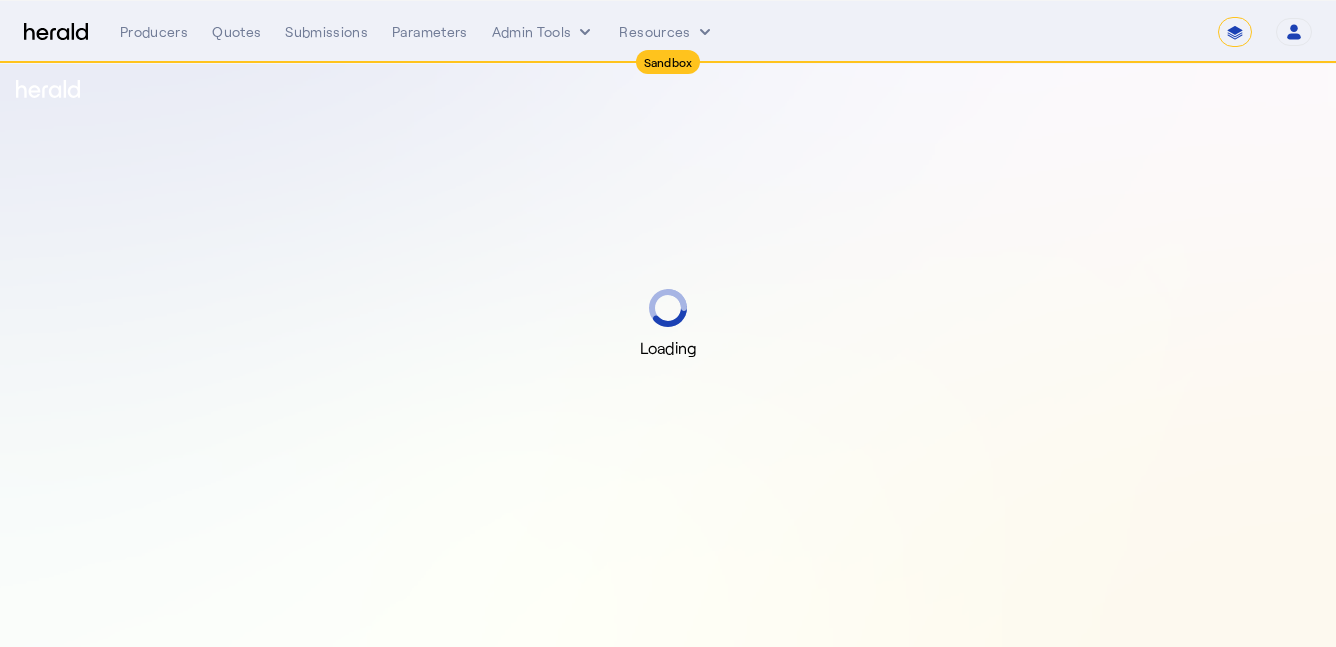 select on "*******" 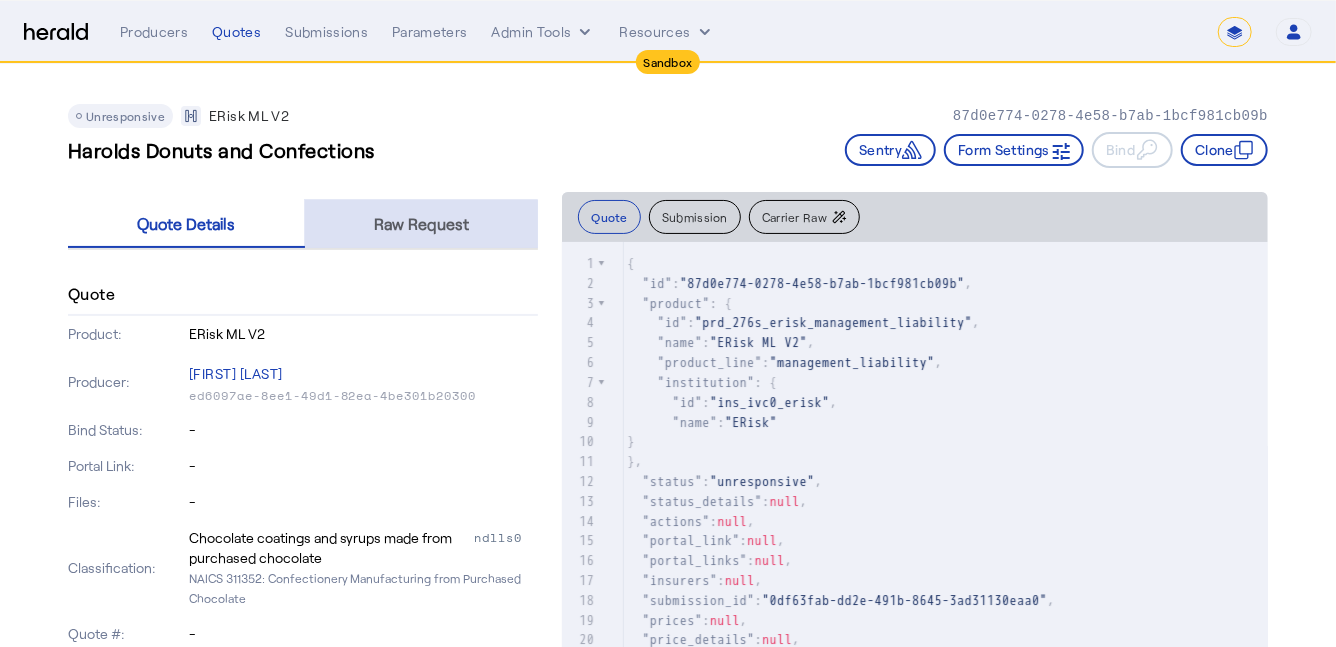 click on "Raw Request" at bounding box center (421, 224) 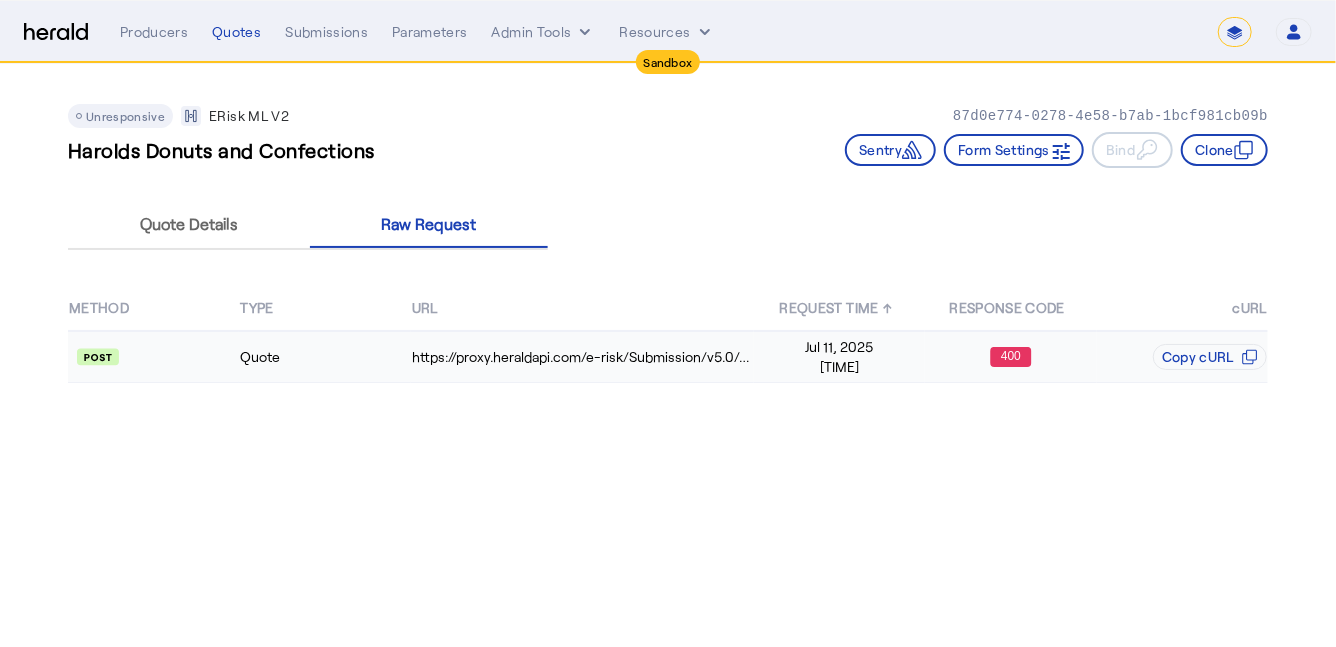 click on "Quote" 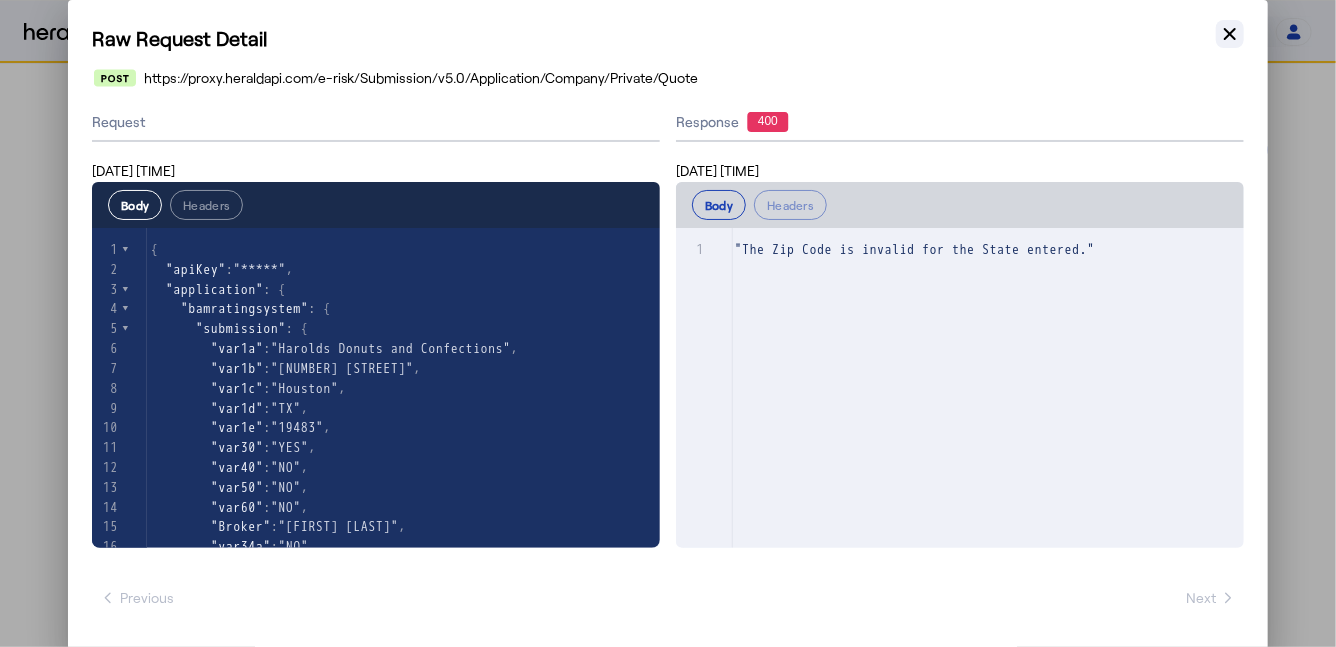 click 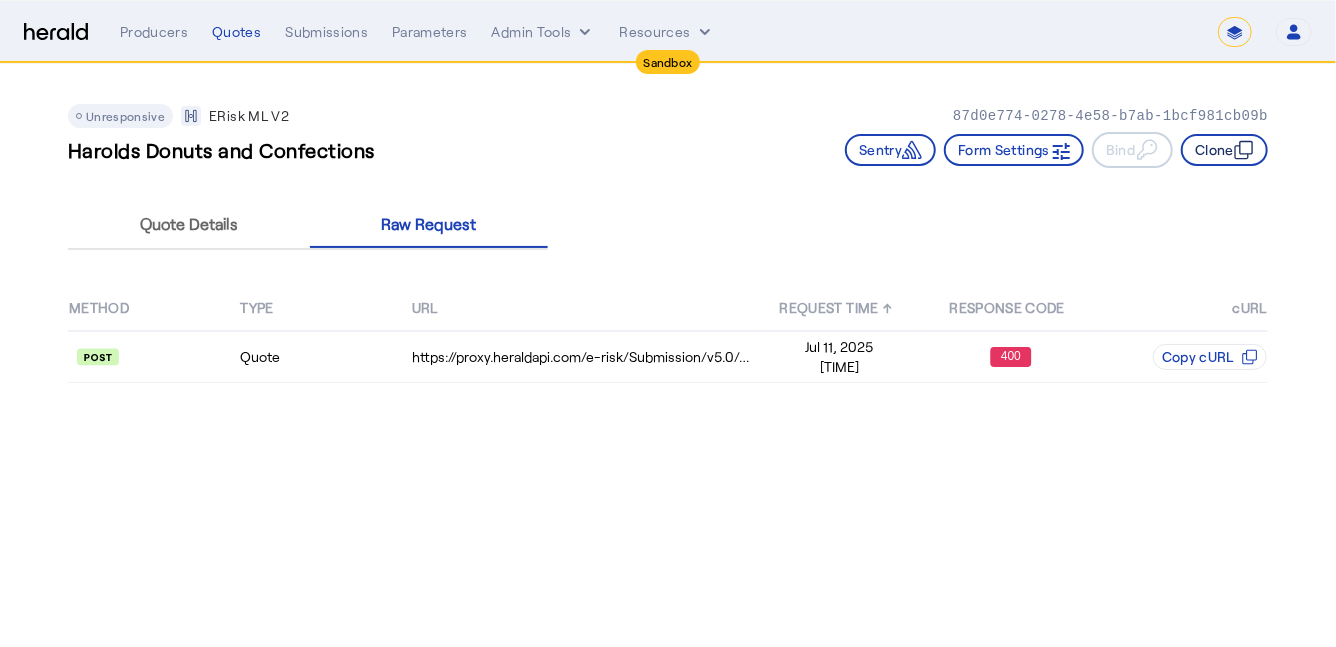 click on "Clone" 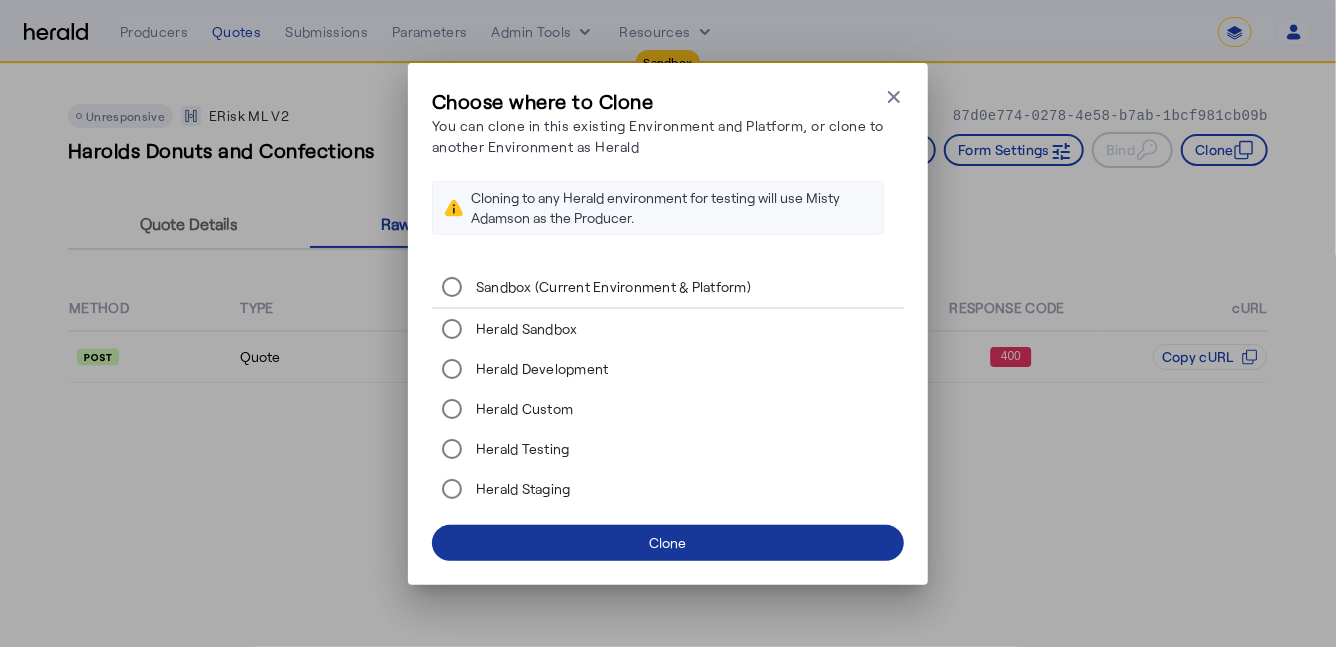 click at bounding box center (668, 543) 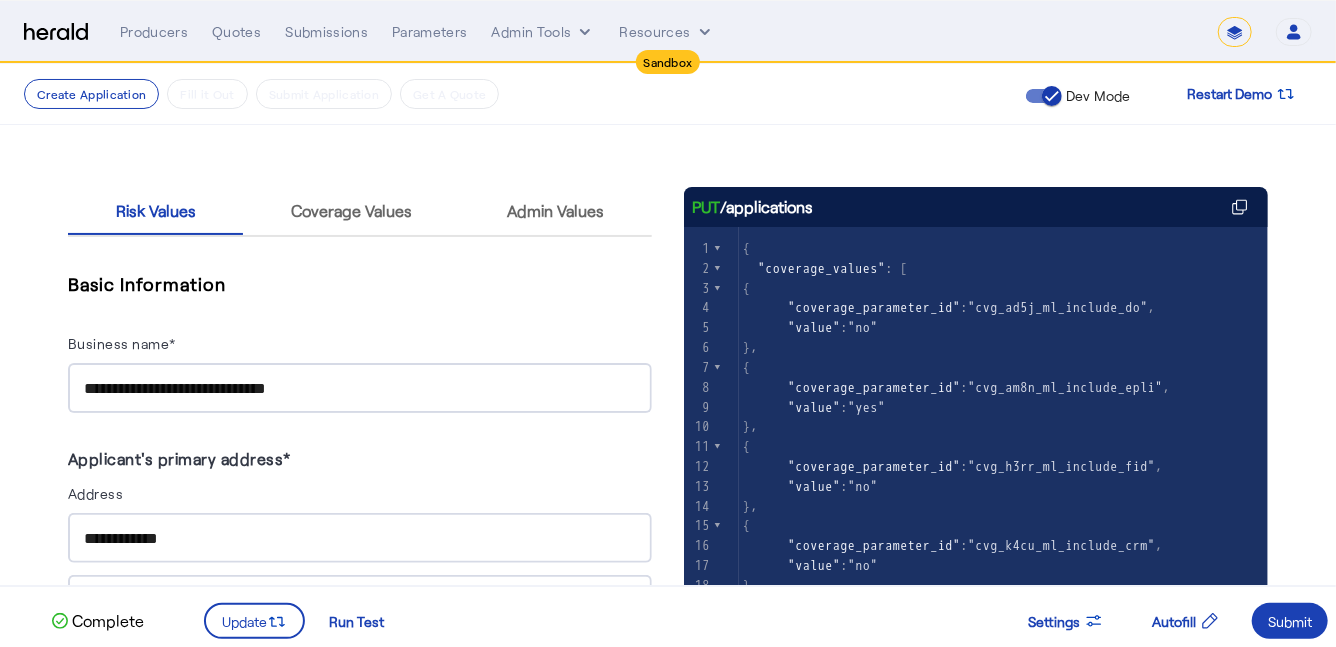 scroll, scrollTop: 0, scrollLeft: 0, axis: both 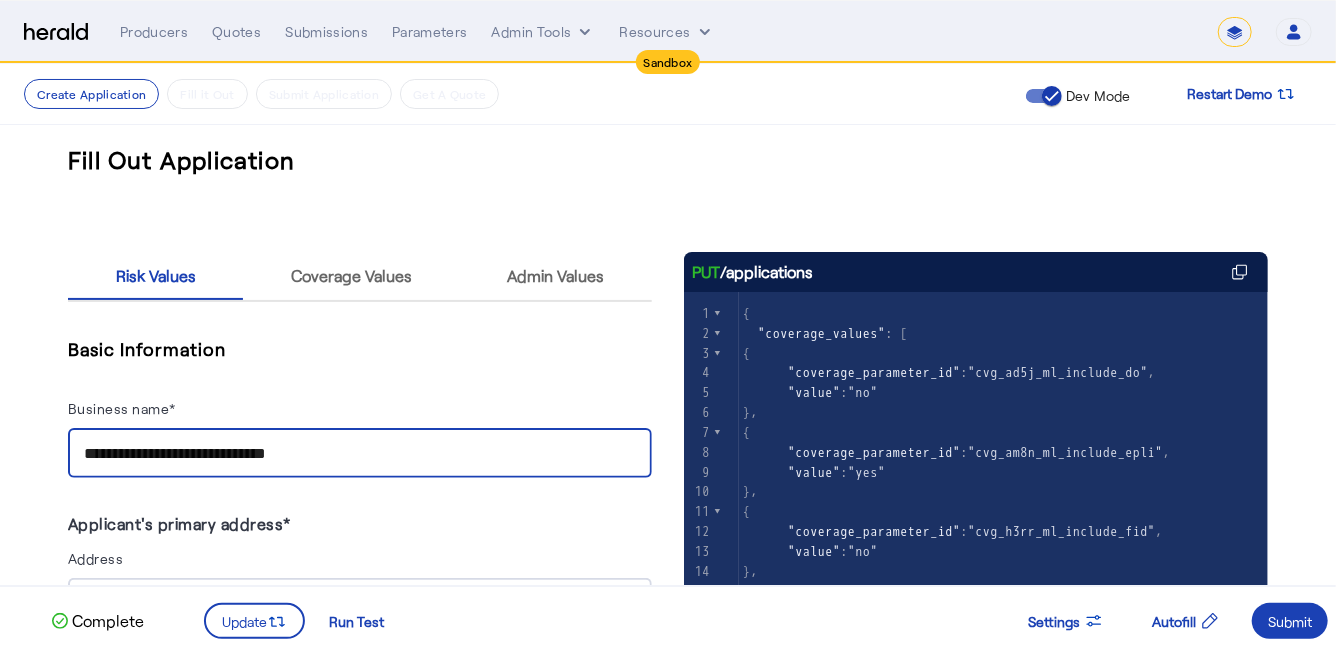 click on "**********" at bounding box center [360, 454] 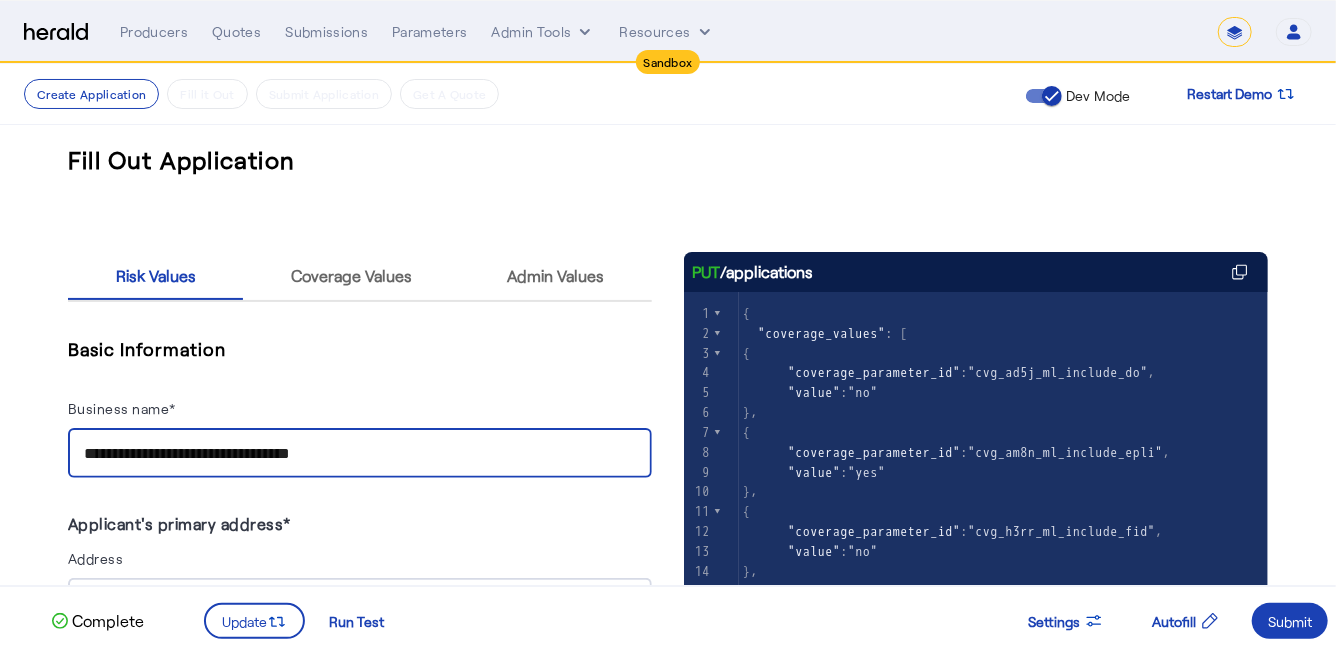 type on "**********" 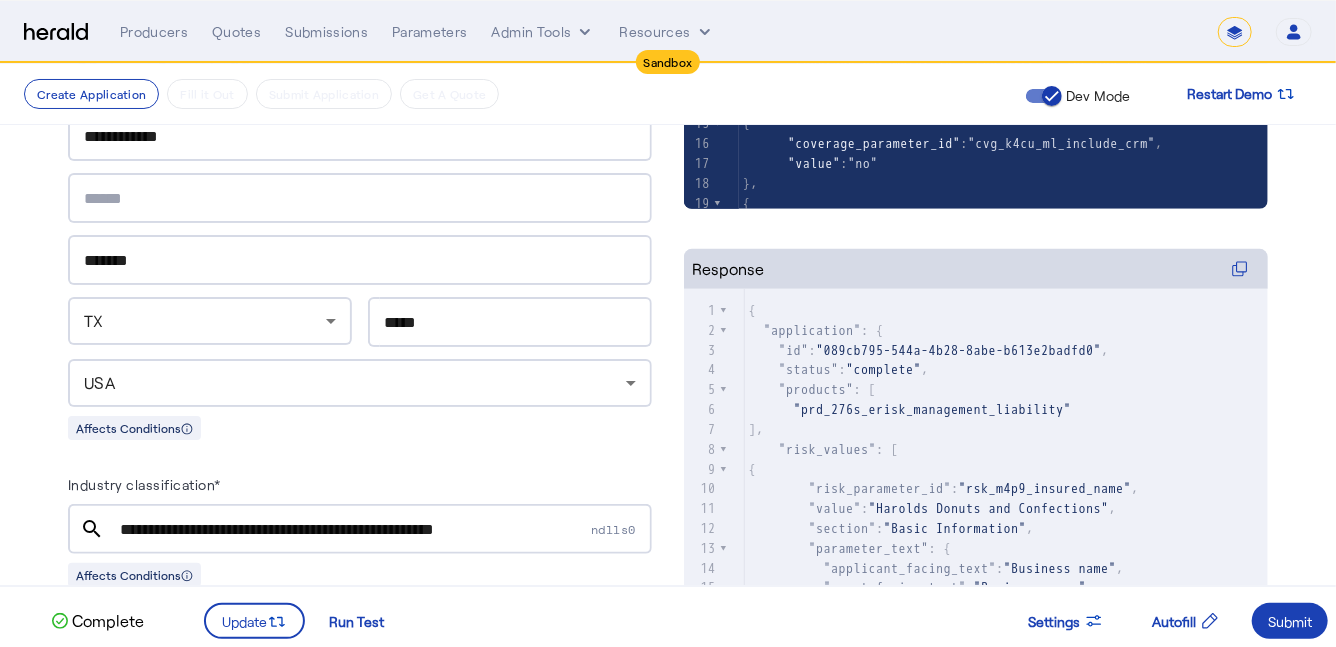 scroll, scrollTop: 418, scrollLeft: 0, axis: vertical 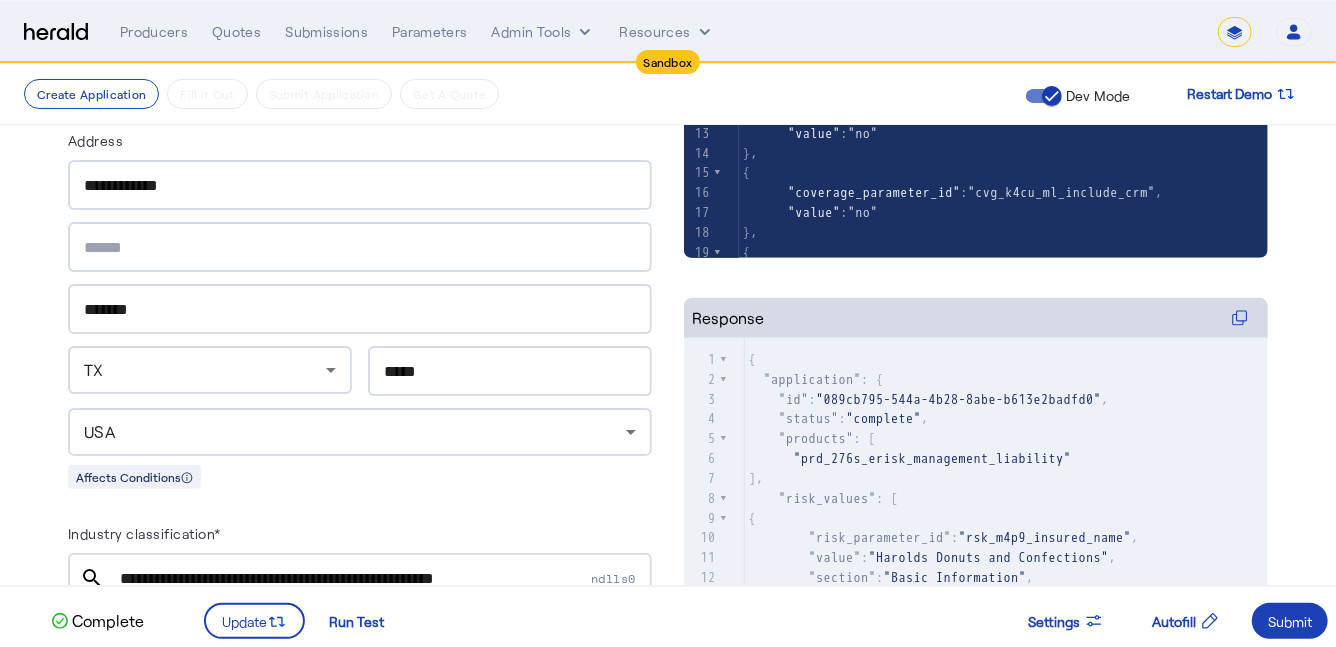 click on "**********" at bounding box center [360, 186] 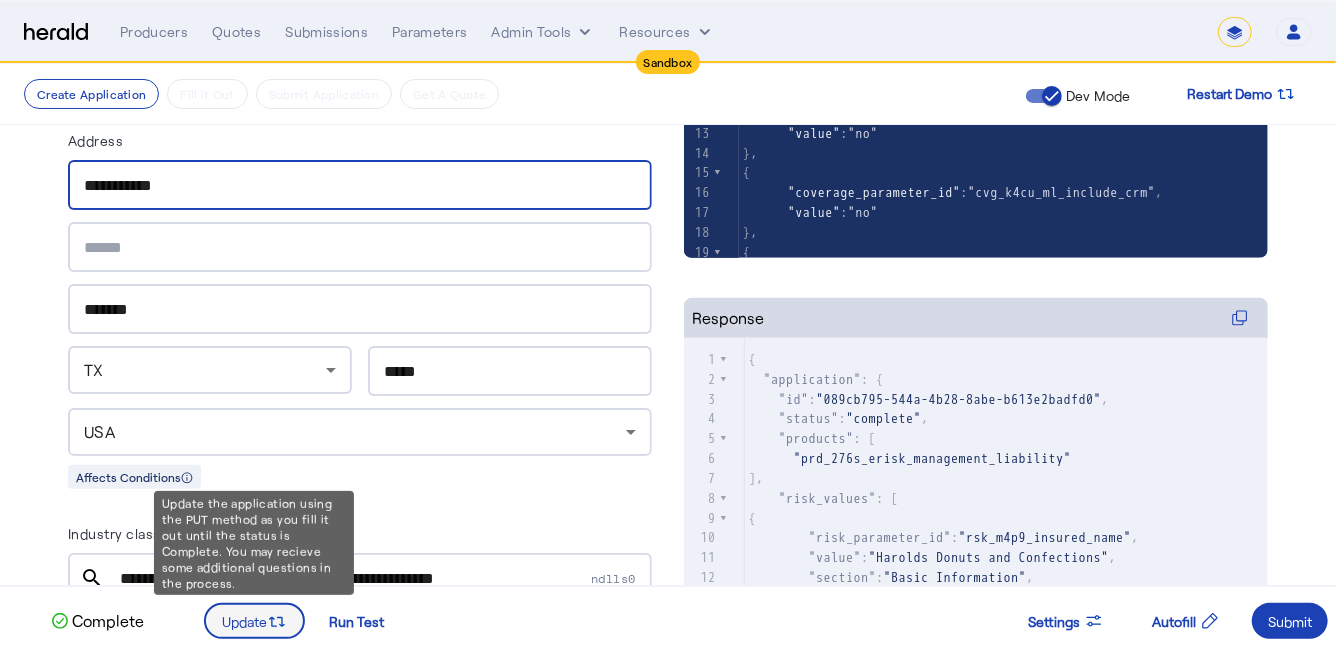 type on "**********" 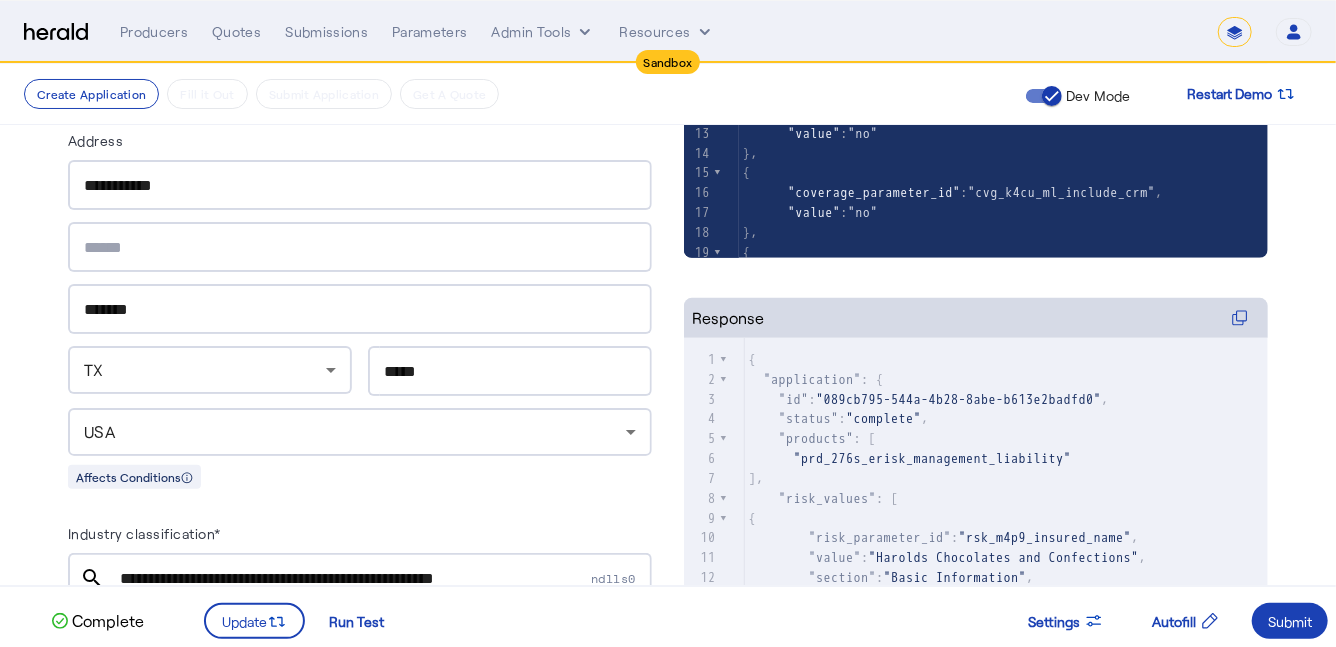 click on "*****" at bounding box center (510, 372) 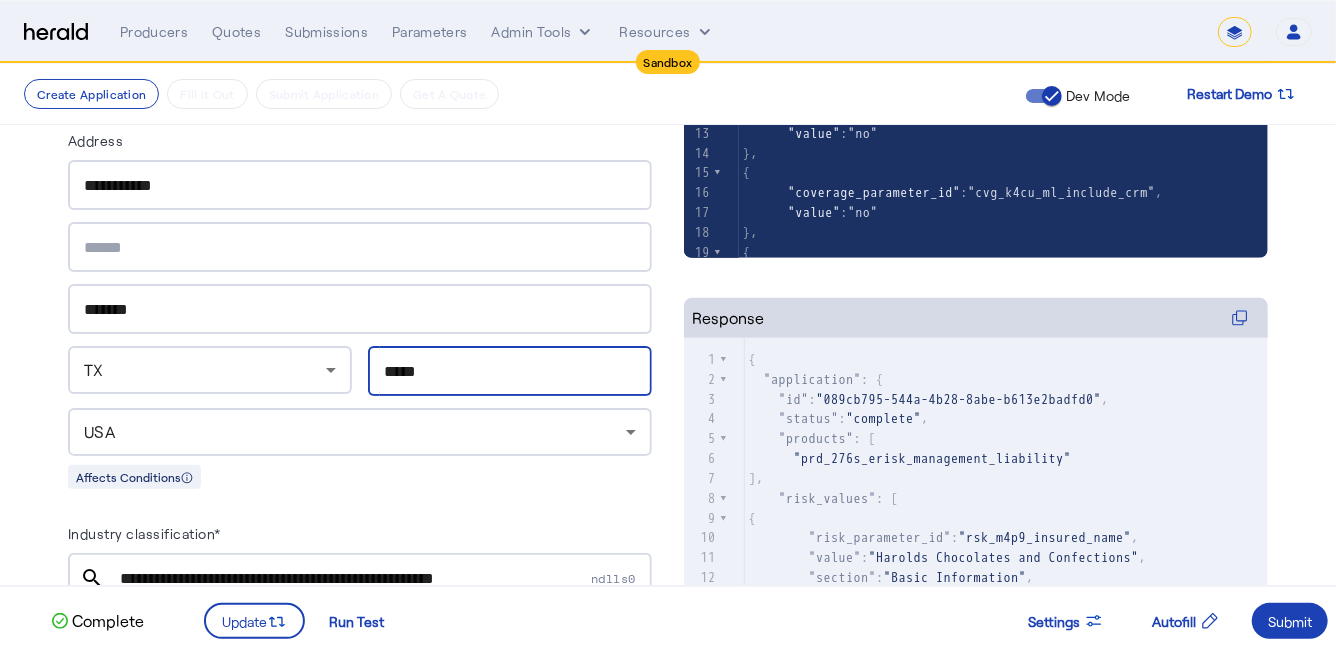 click on "*****" at bounding box center [510, 372] 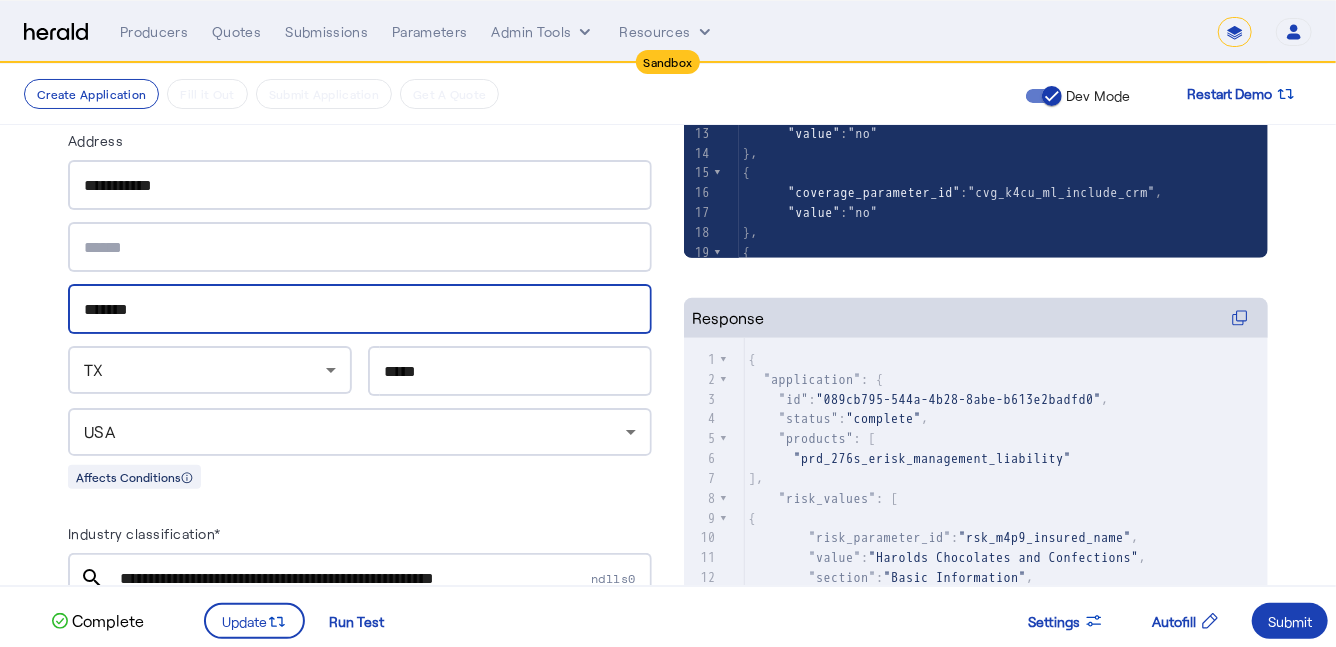 click on "*******" at bounding box center [360, 309] 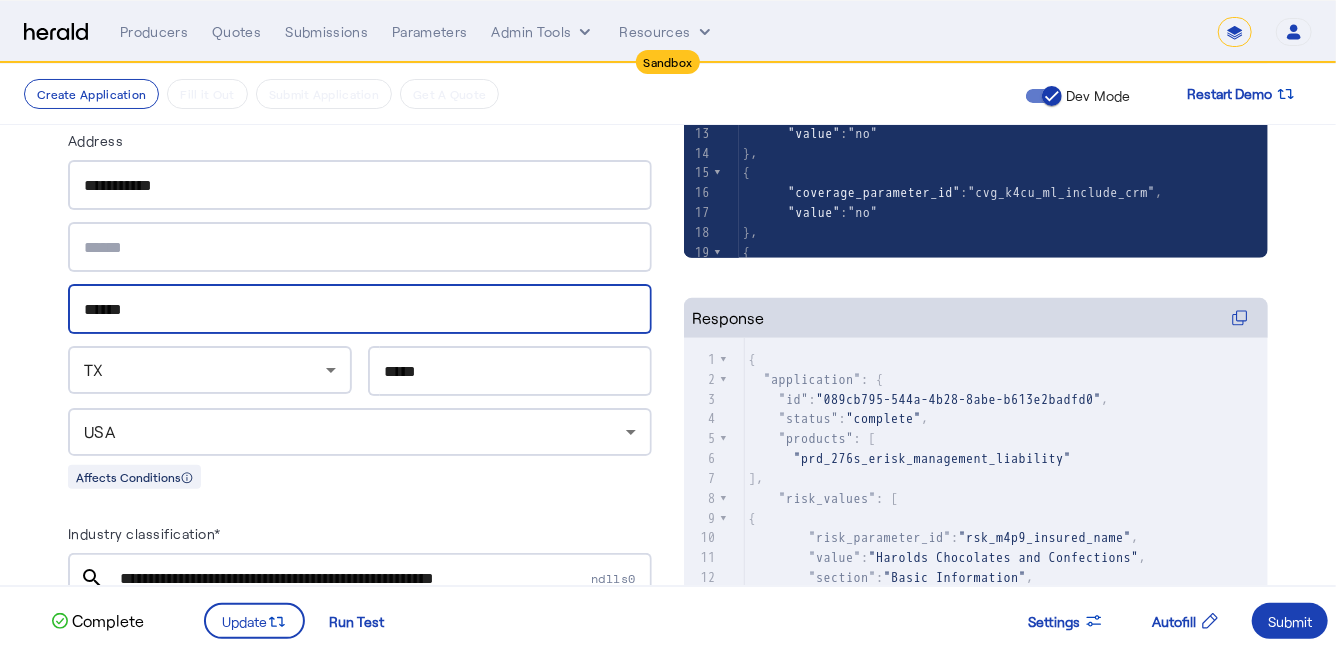 type on "******" 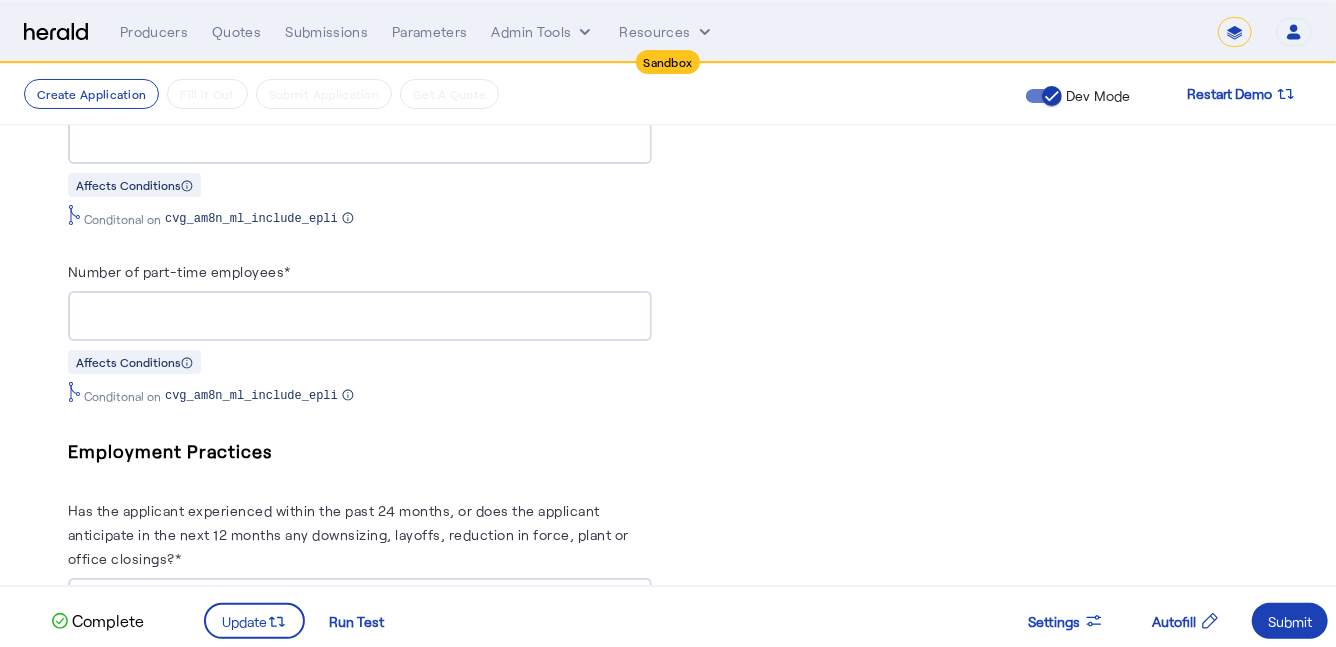 scroll, scrollTop: 1176, scrollLeft: 0, axis: vertical 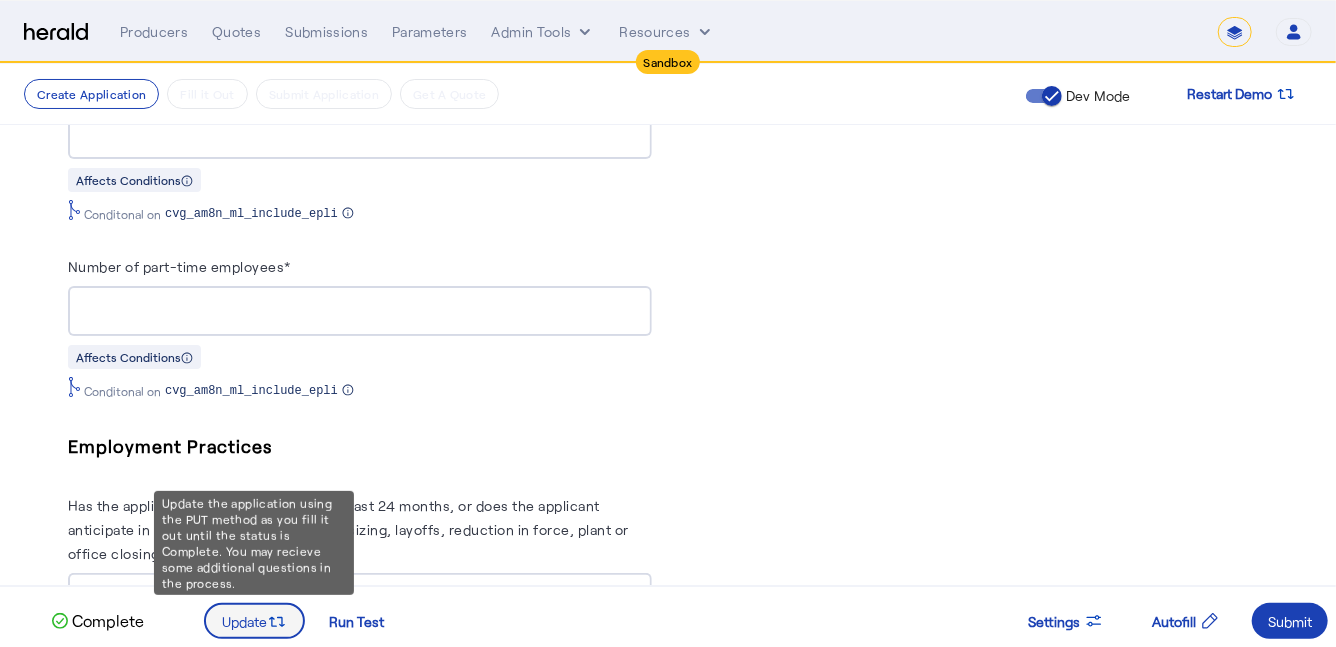 click at bounding box center (254, 621) 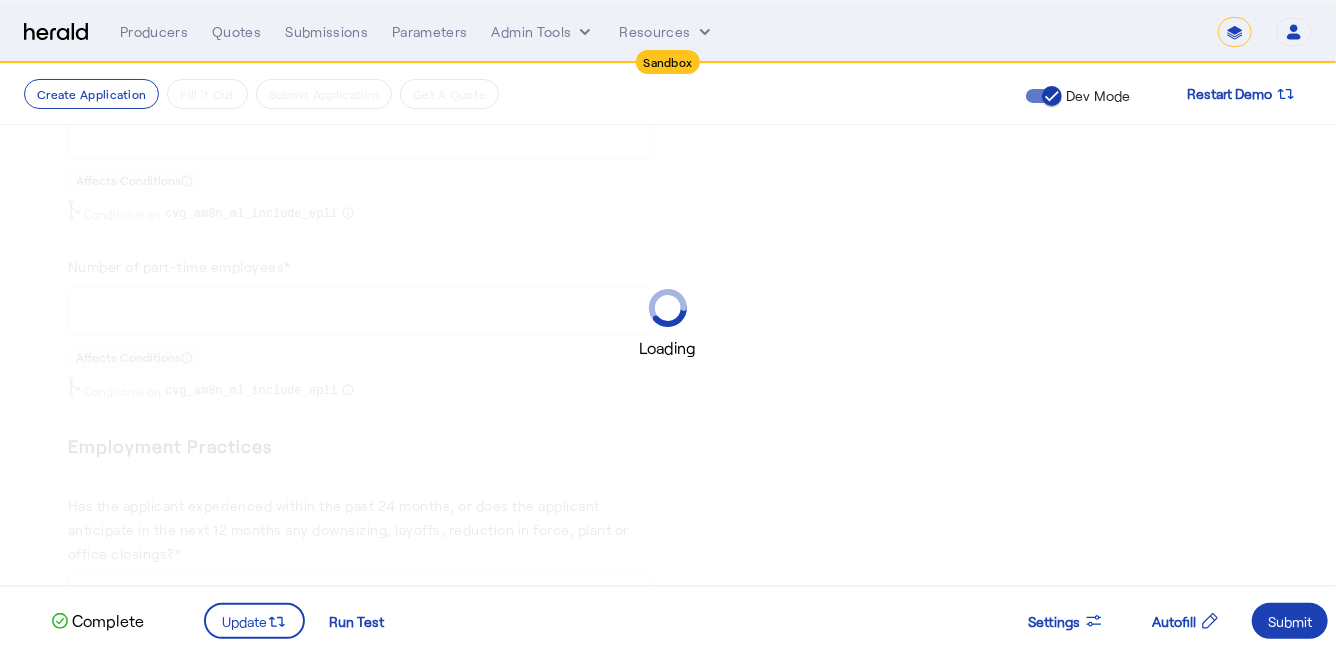 scroll, scrollTop: 0, scrollLeft: 0, axis: both 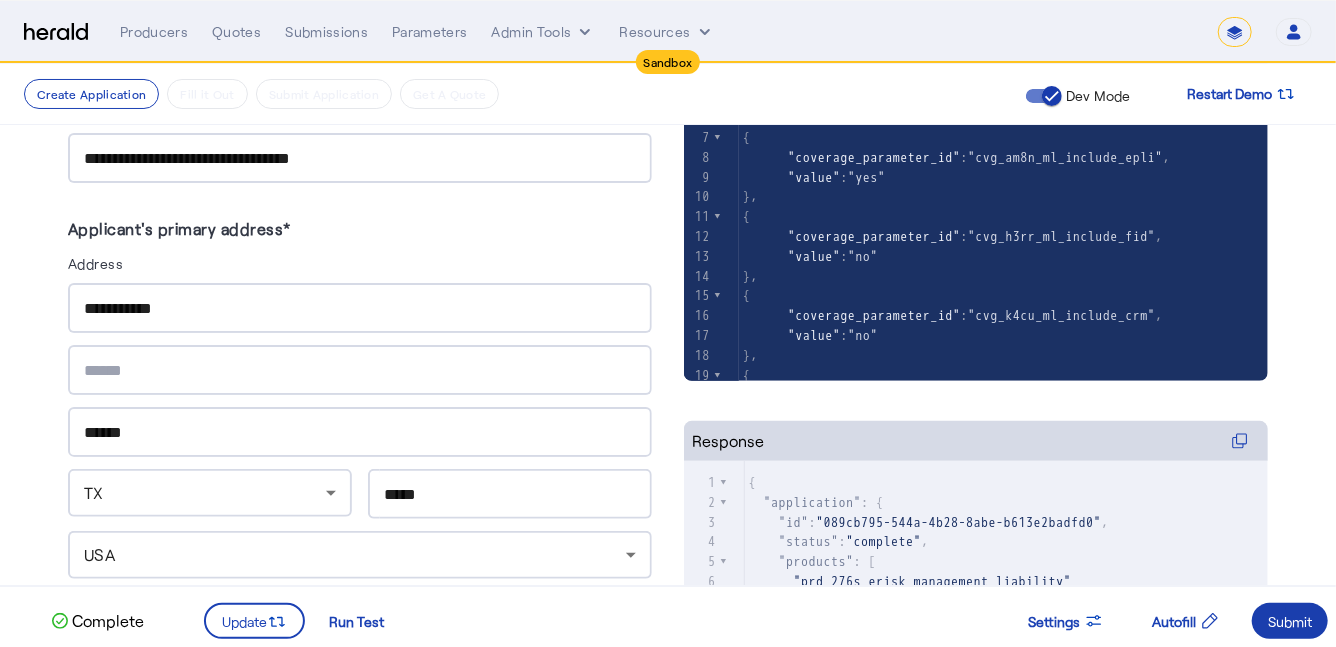 click on "Submit" at bounding box center (1290, 621) 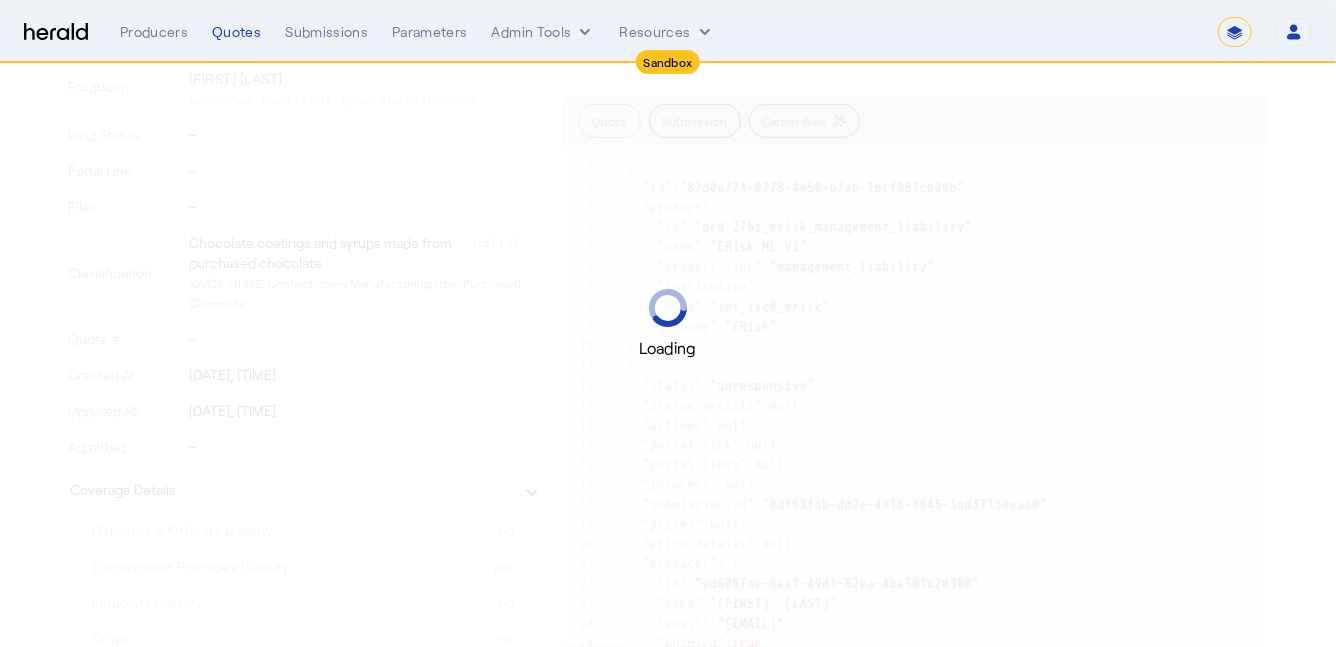 scroll, scrollTop: 0, scrollLeft: 0, axis: both 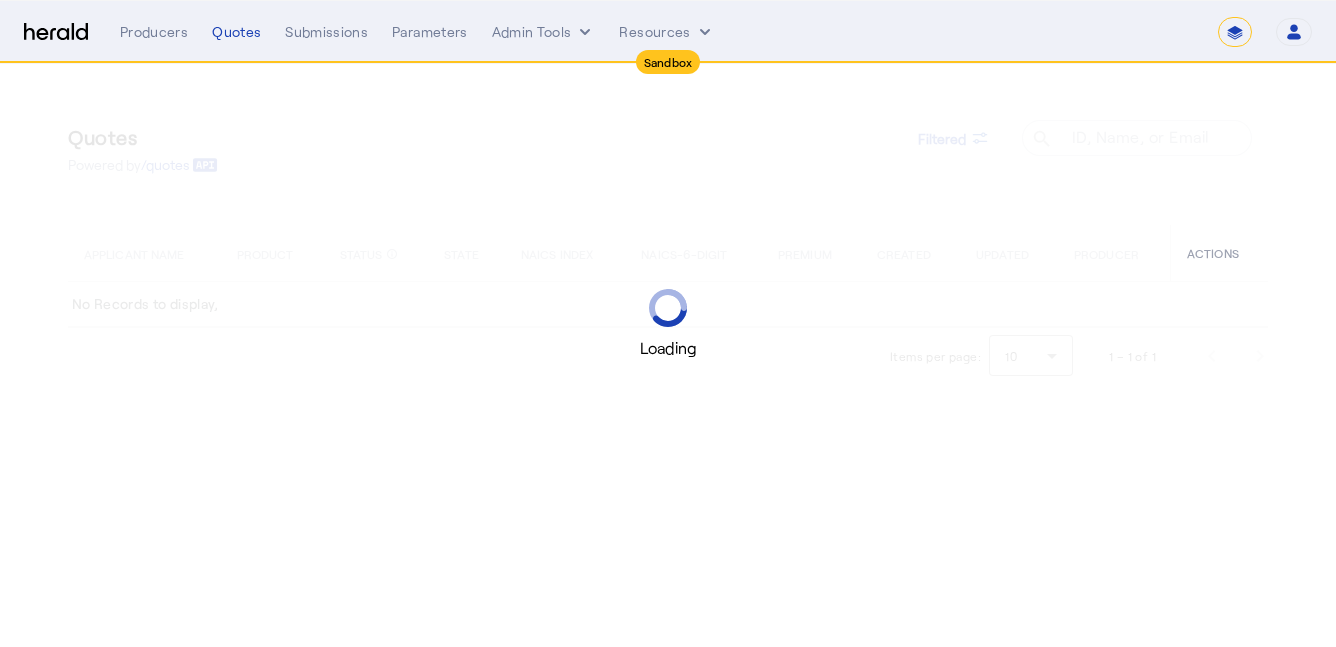 select on "*******" 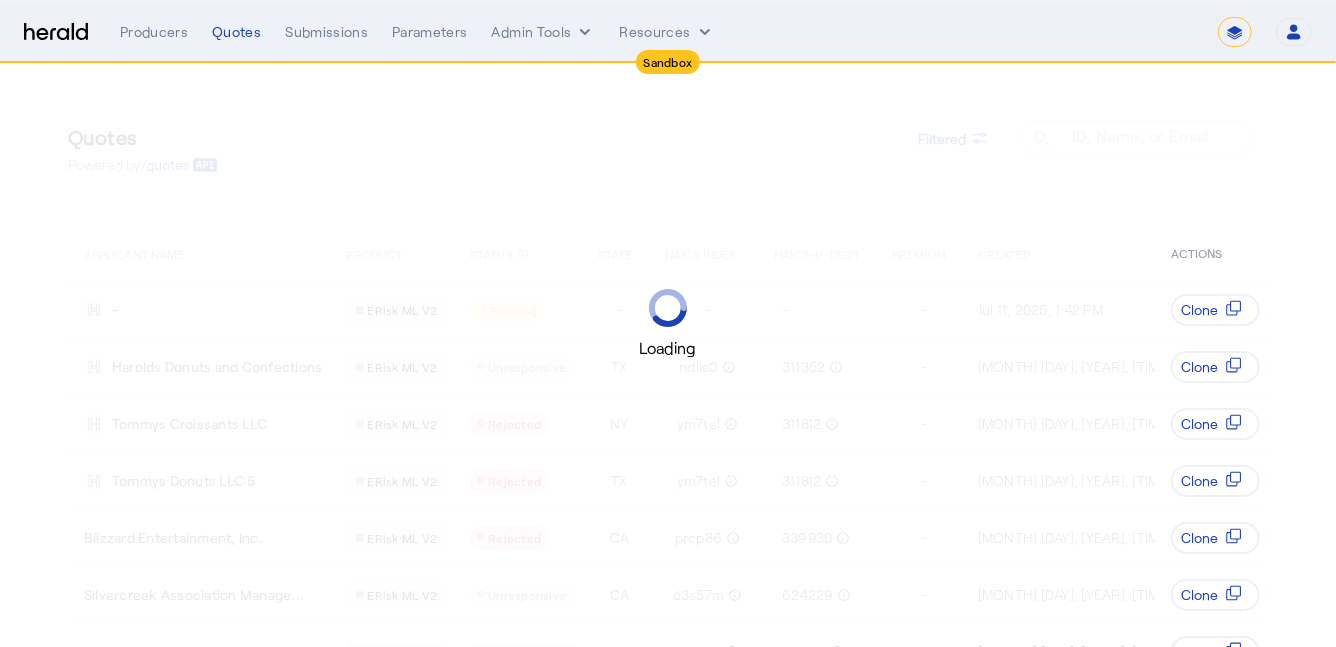 select on "pfm_z9k1_growthmill" 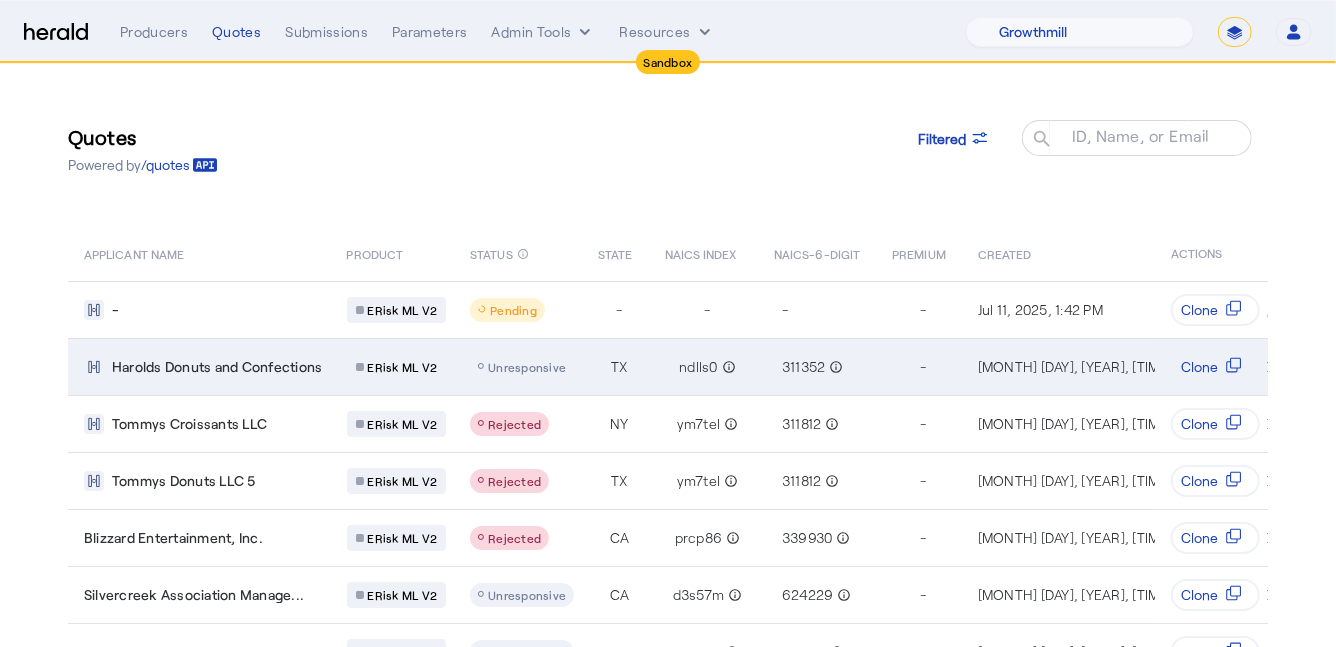 click on "Harolds Donuts and Confections" at bounding box center [199, 366] 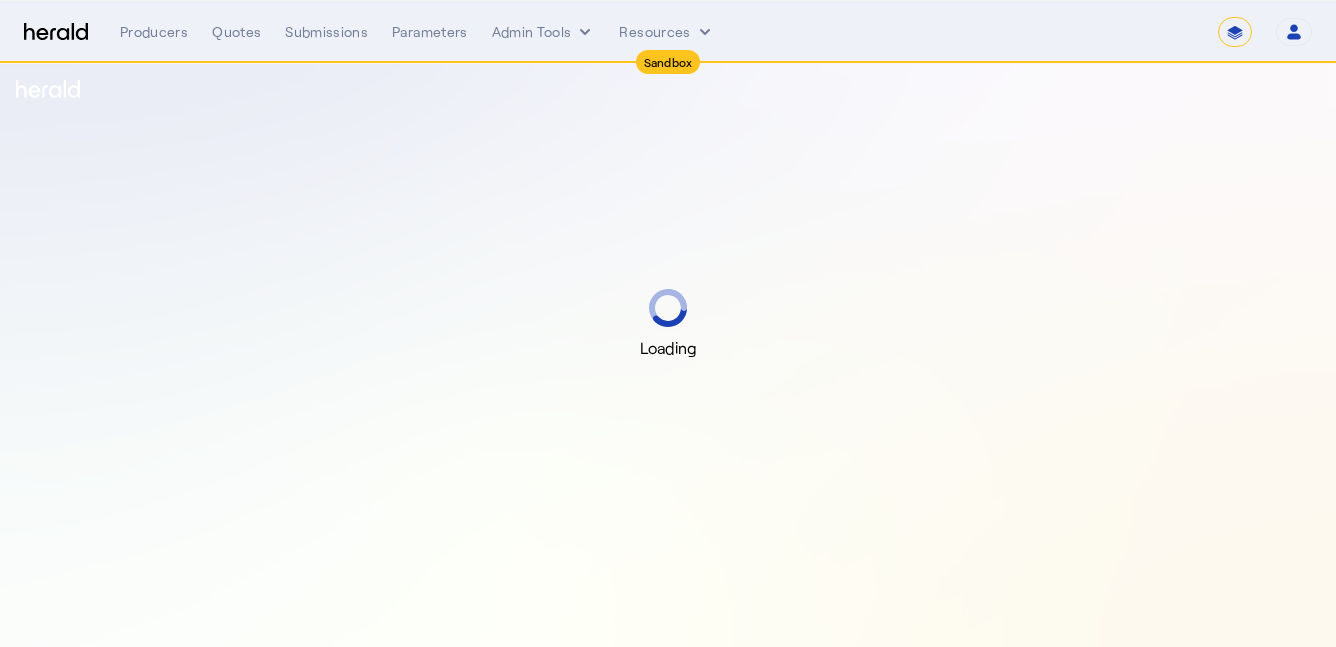 select on "*******" 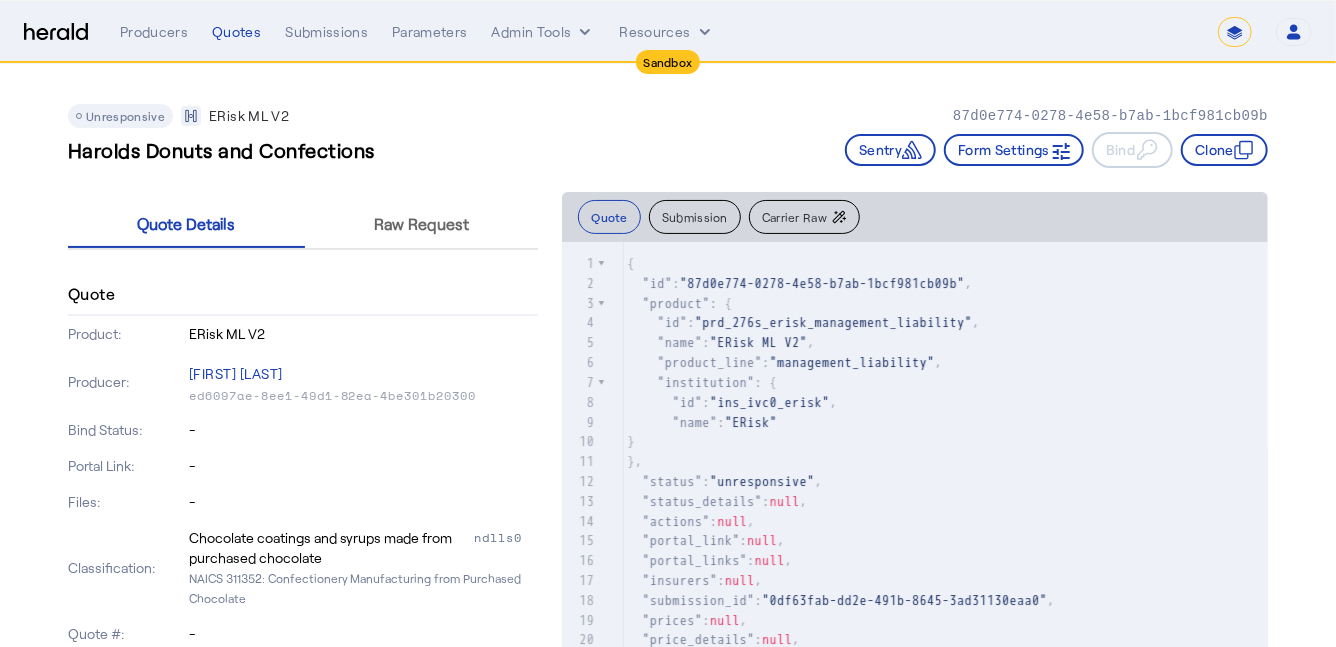 click on ""id" :  "ins_ivc0_erisk" ," 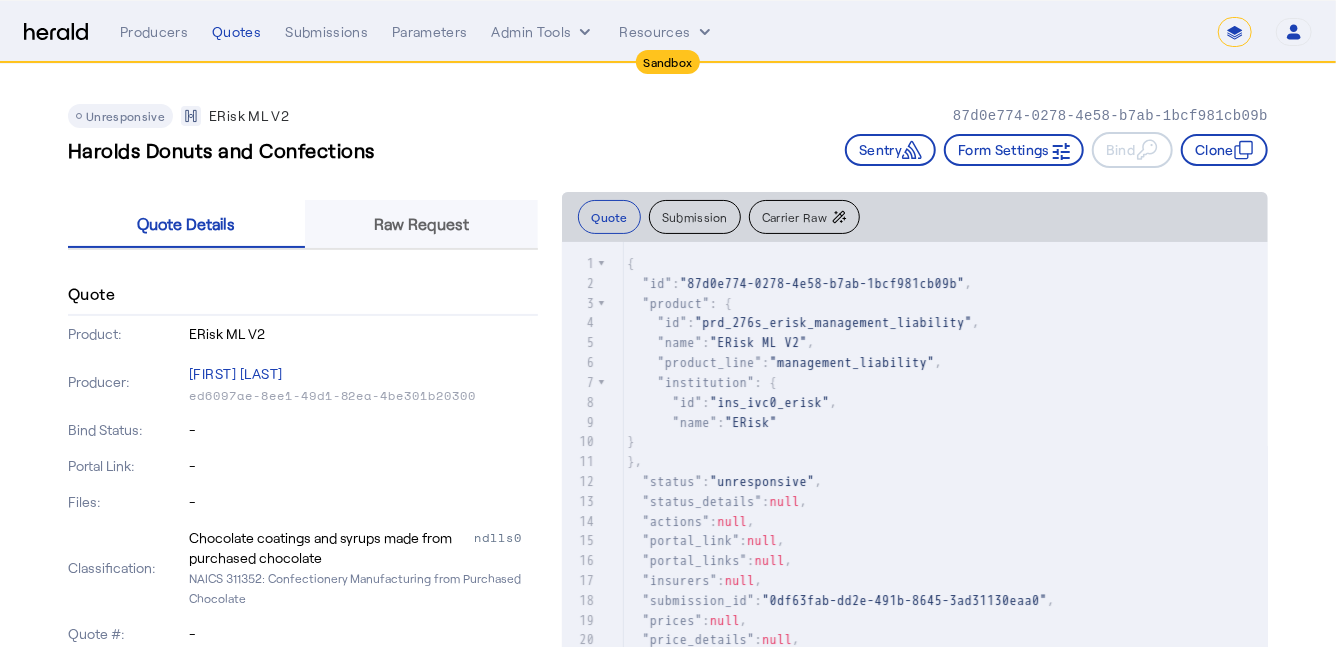 click on "Raw Request" at bounding box center (421, 224) 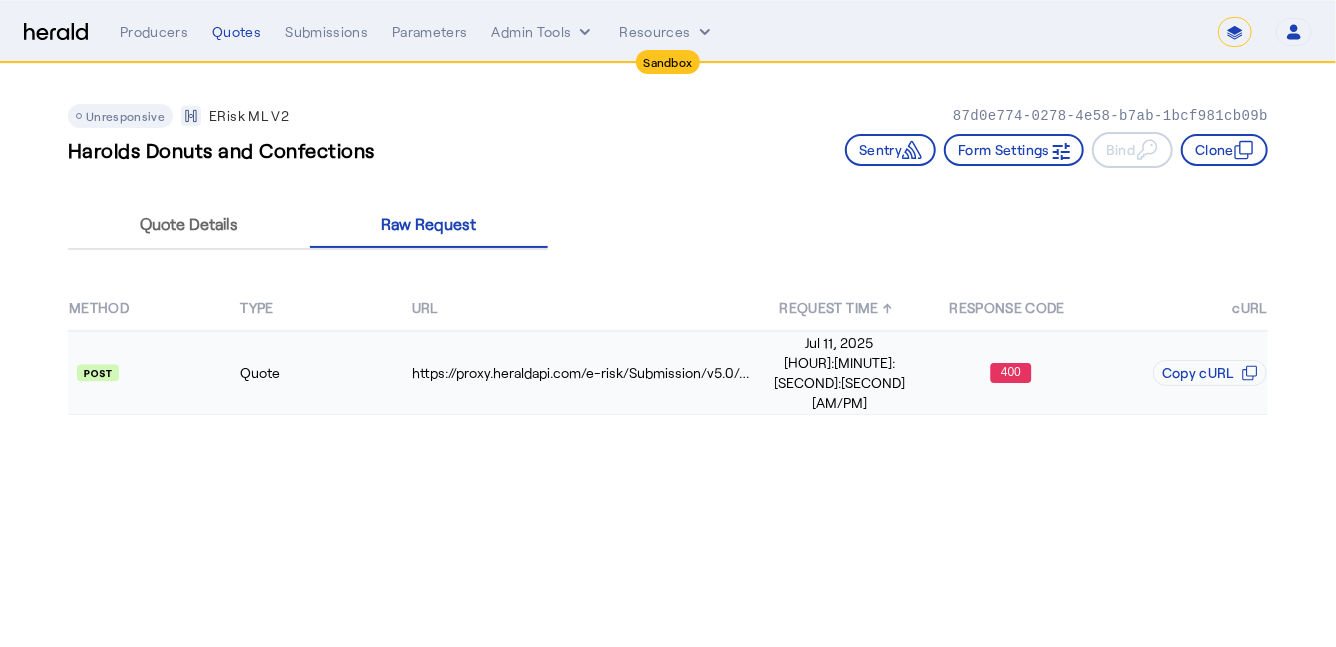 click on "Quote" 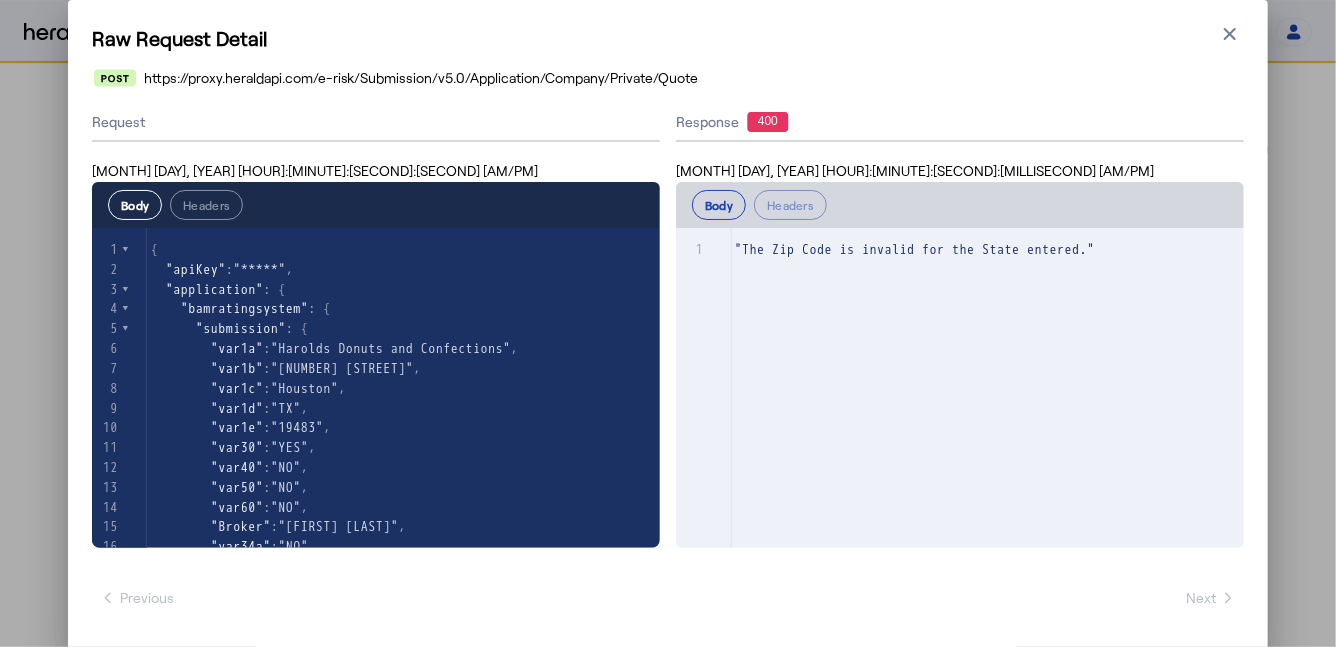 scroll, scrollTop: 121, scrollLeft: 0, axis: vertical 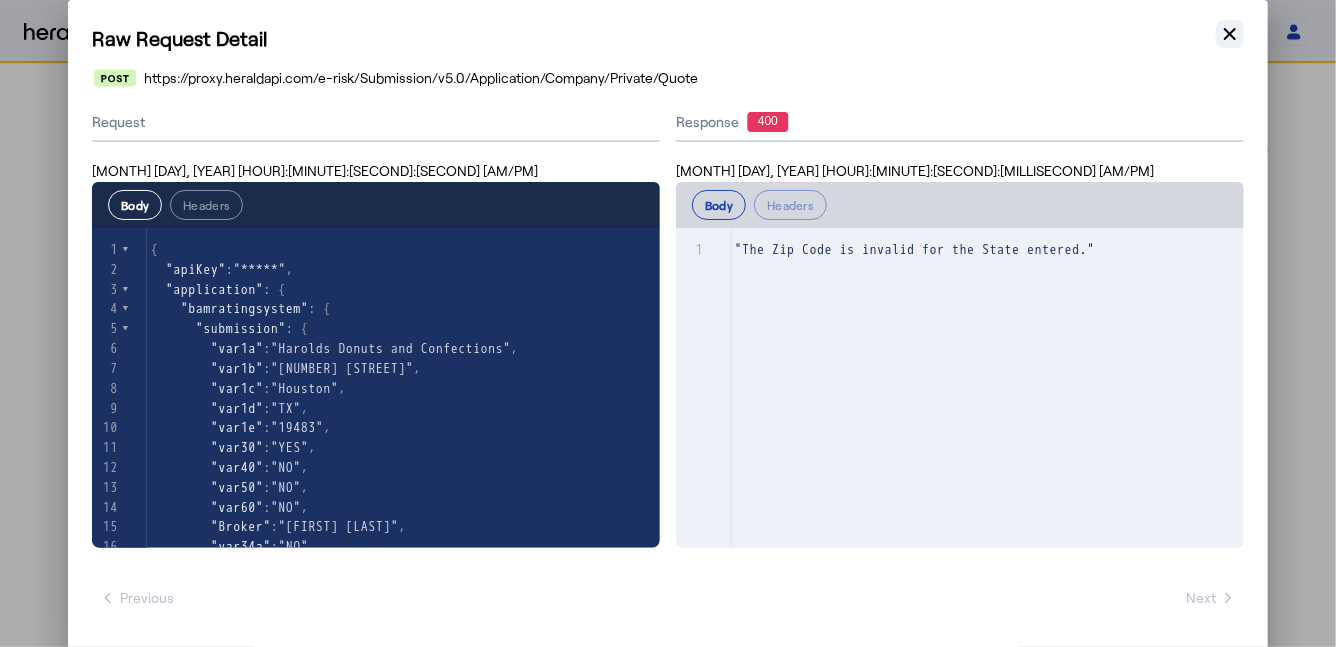 click 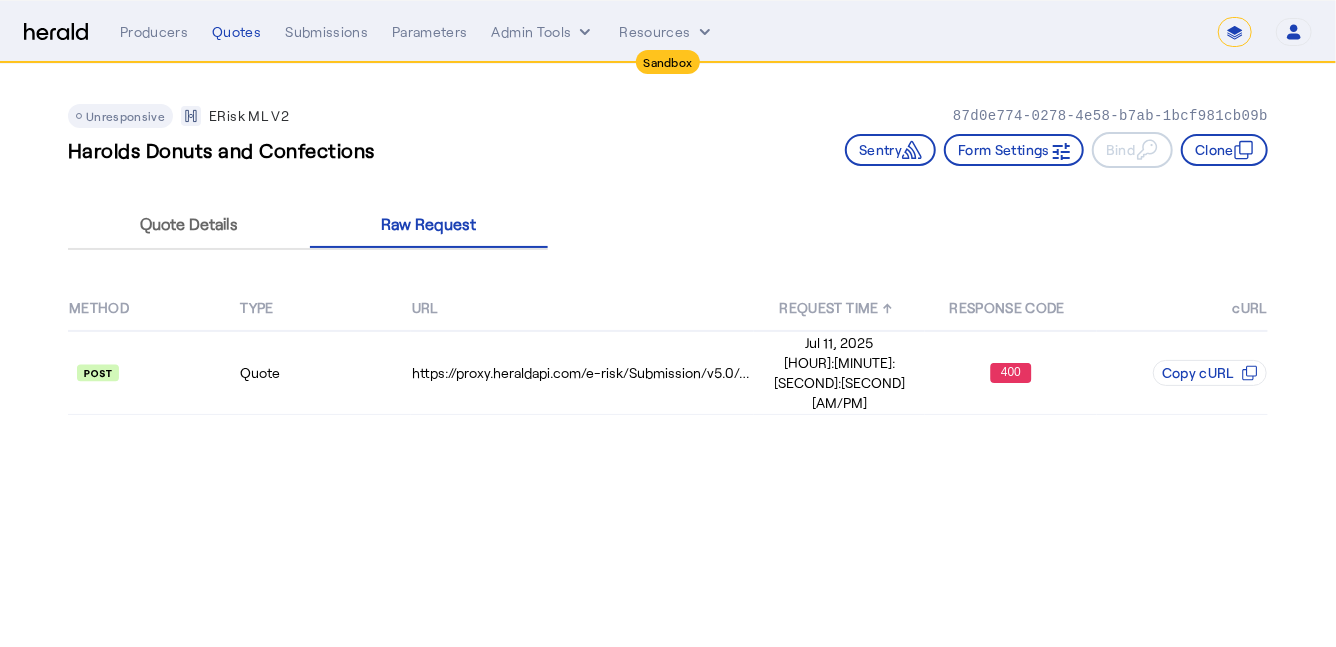 click on "Harolds Donuts and Confections   Sentry     Form Settings     Bind     Clone" 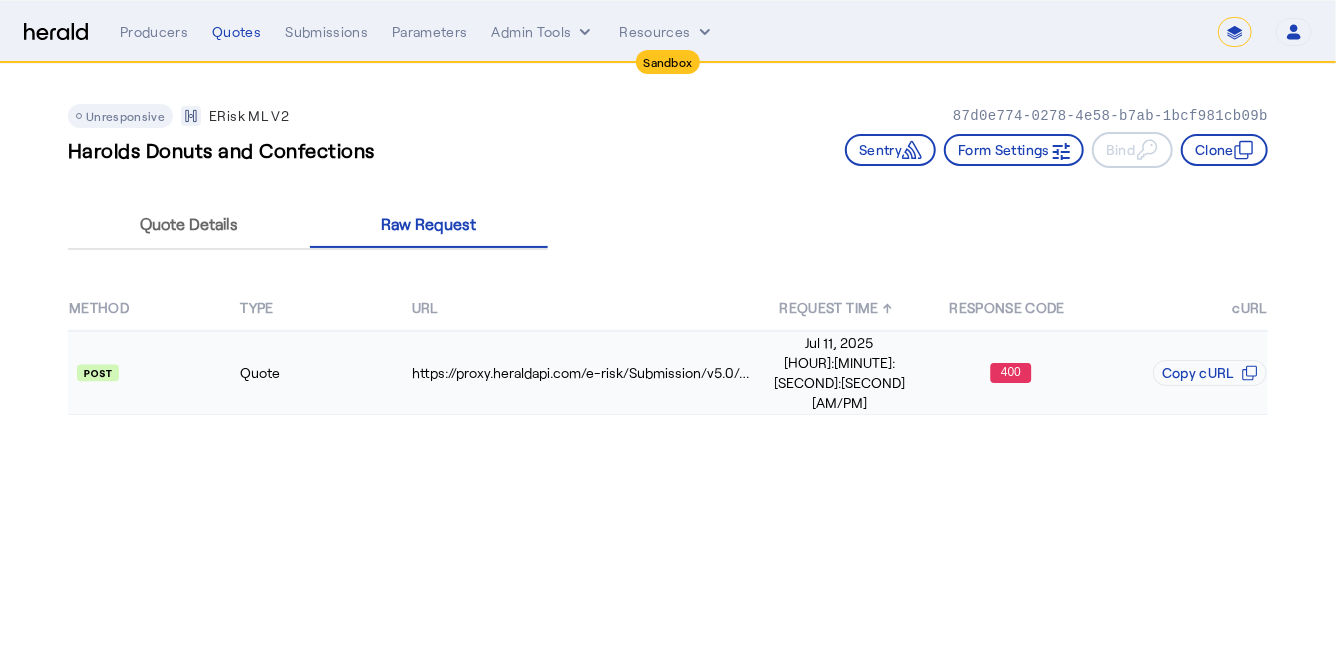 click on "Quote" 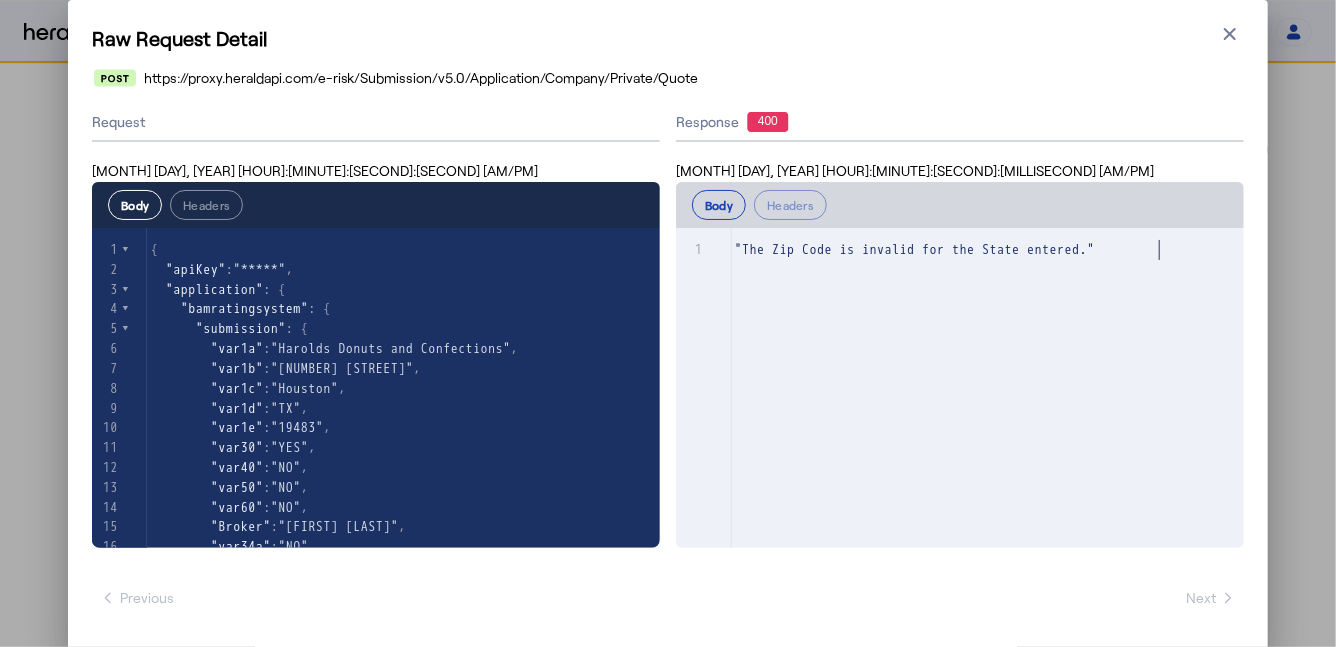 scroll, scrollTop: 1, scrollLeft: 0, axis: vertical 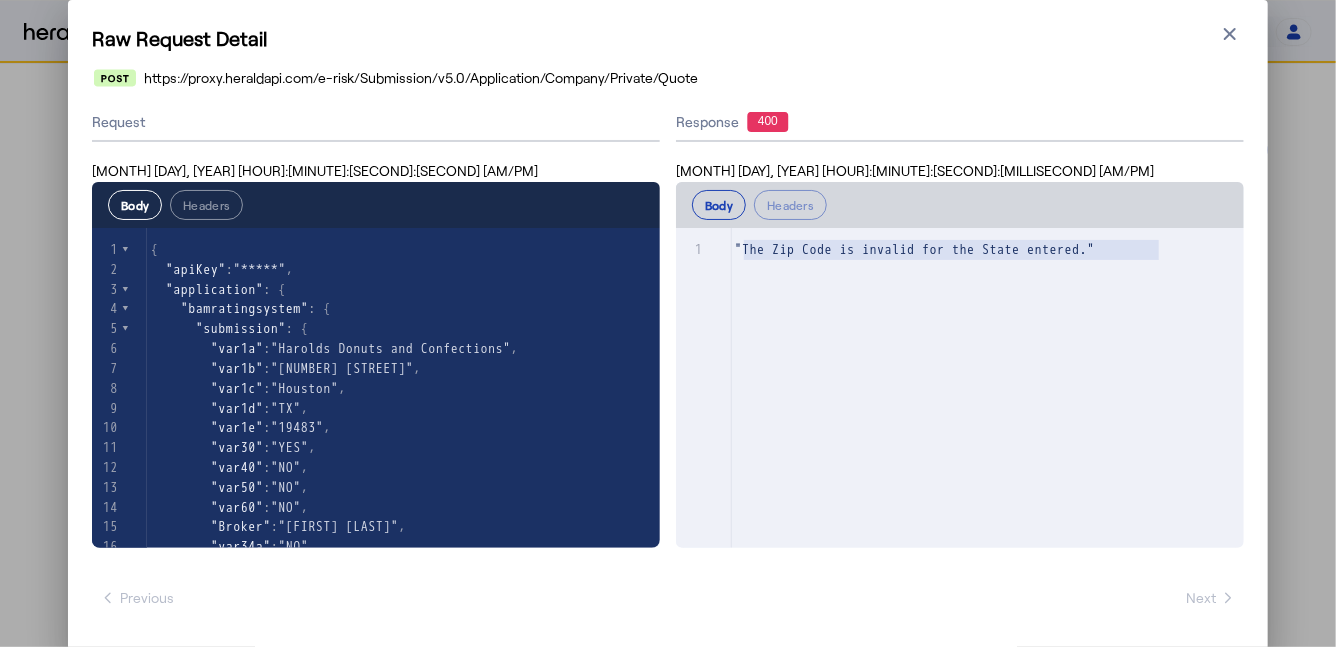 type on "**********" 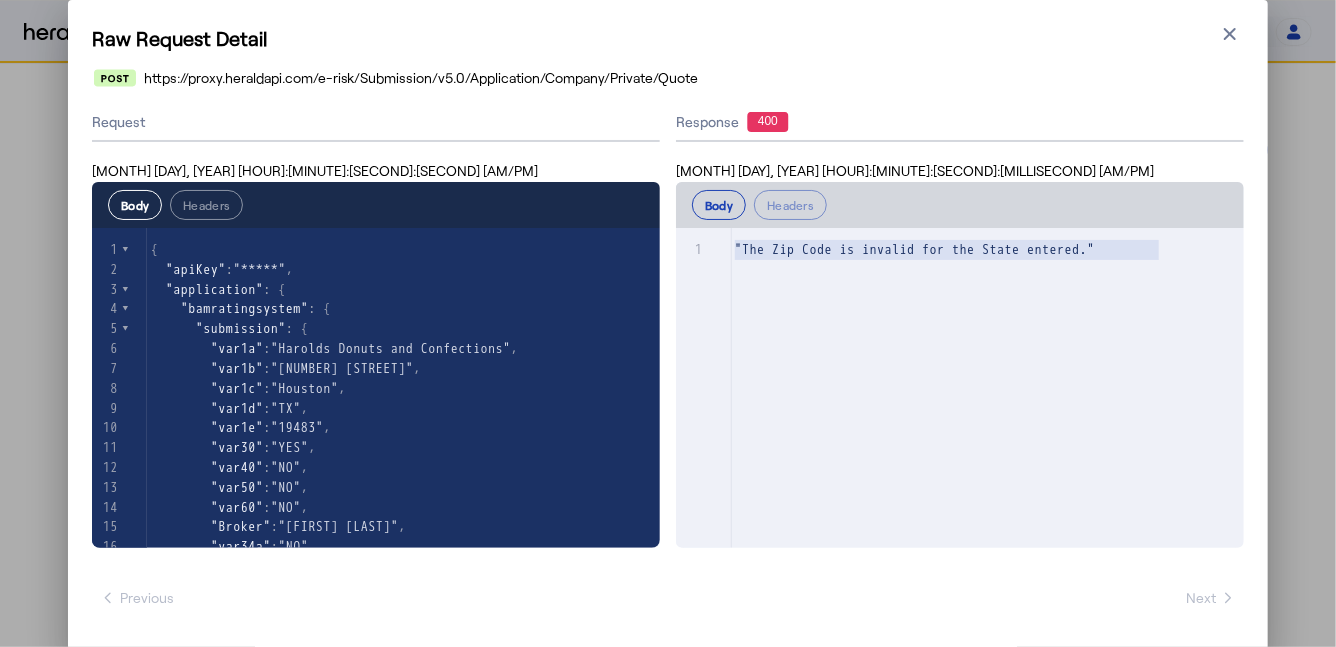 drag, startPoint x: 1202, startPoint y: 251, endPoint x: 738, endPoint y: 244, distance: 464.0528 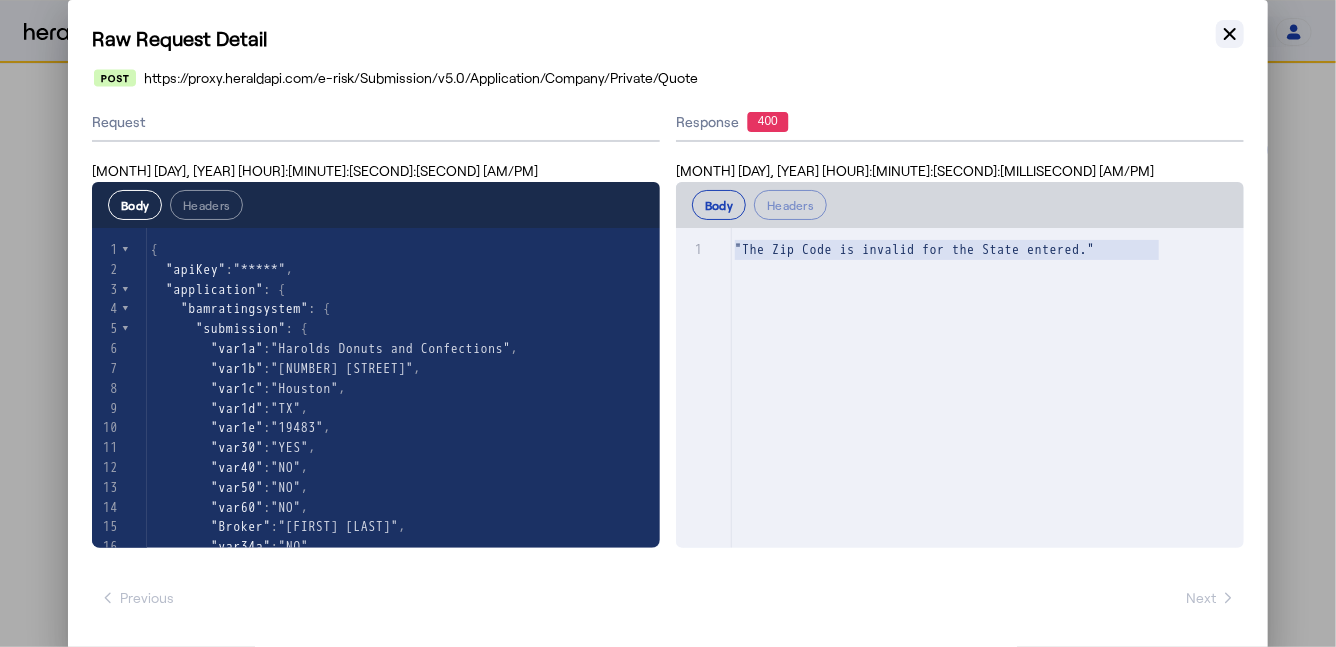 click 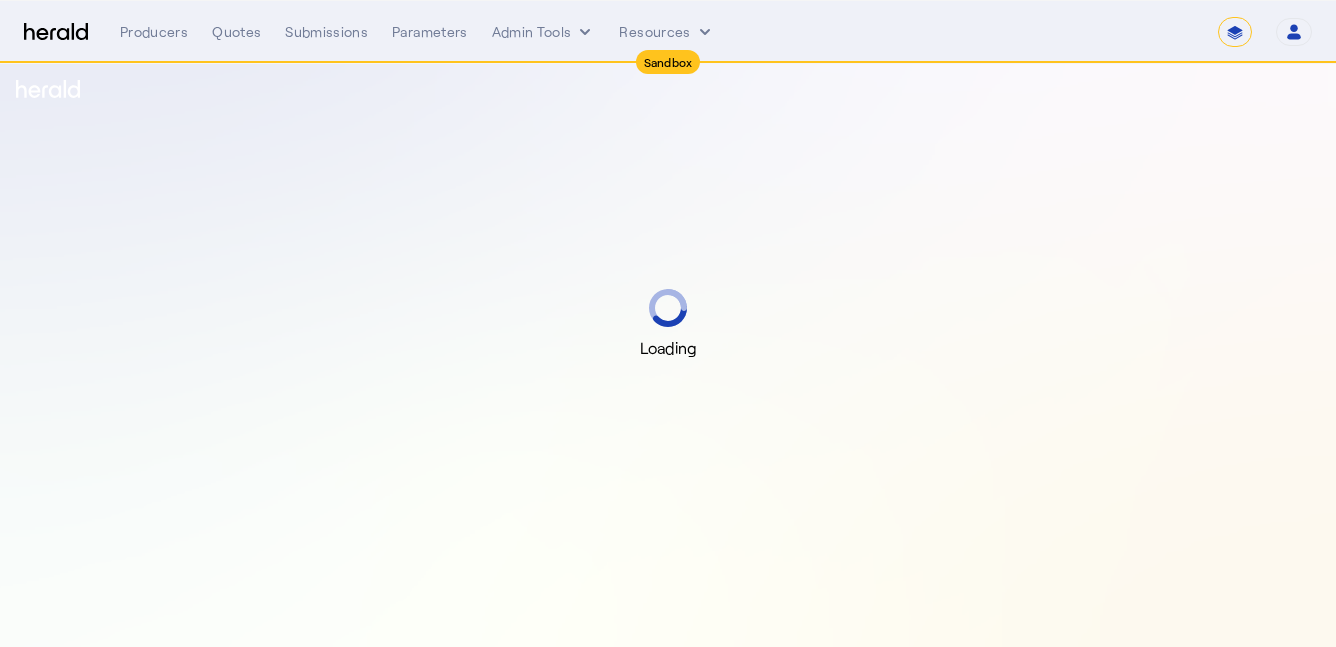 select on "*******" 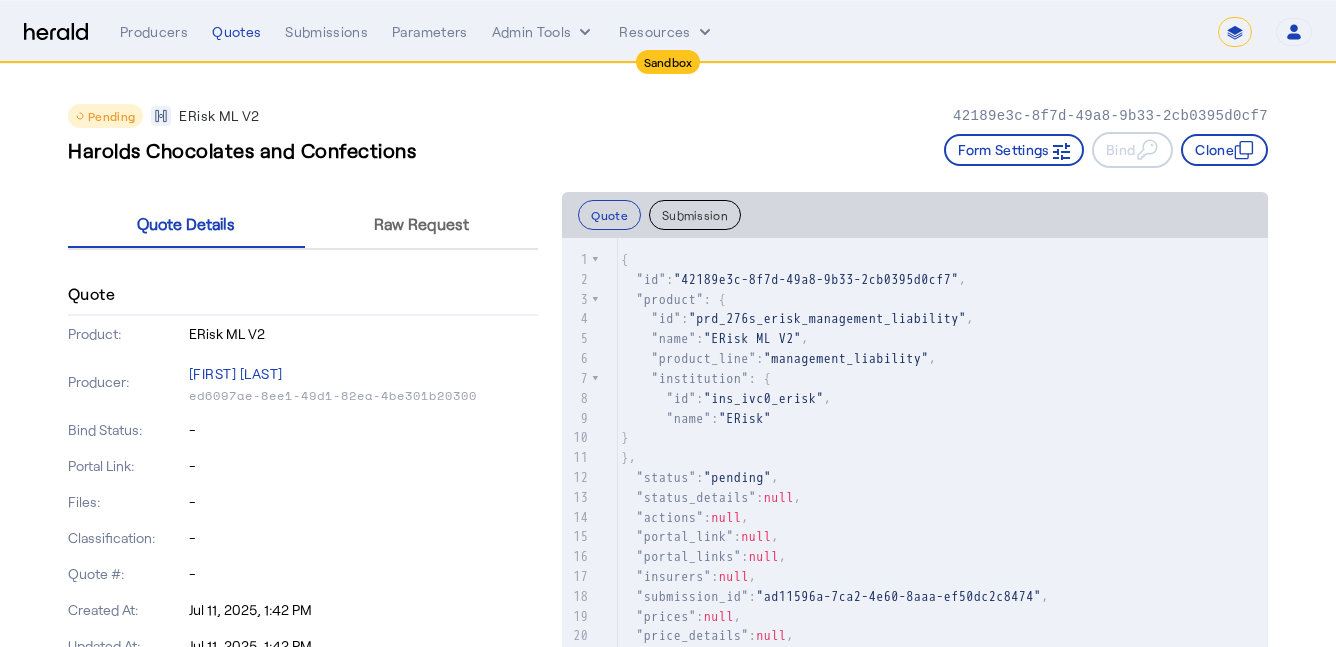 scroll, scrollTop: 0, scrollLeft: 0, axis: both 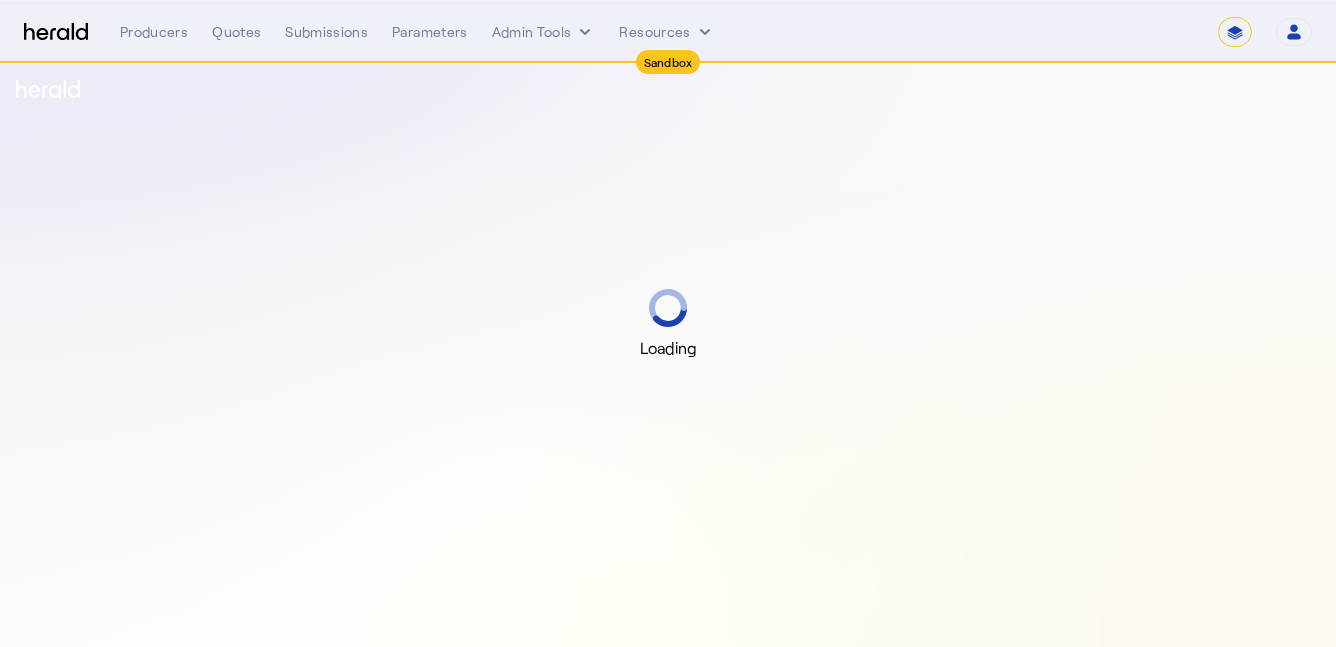 select on "*******" 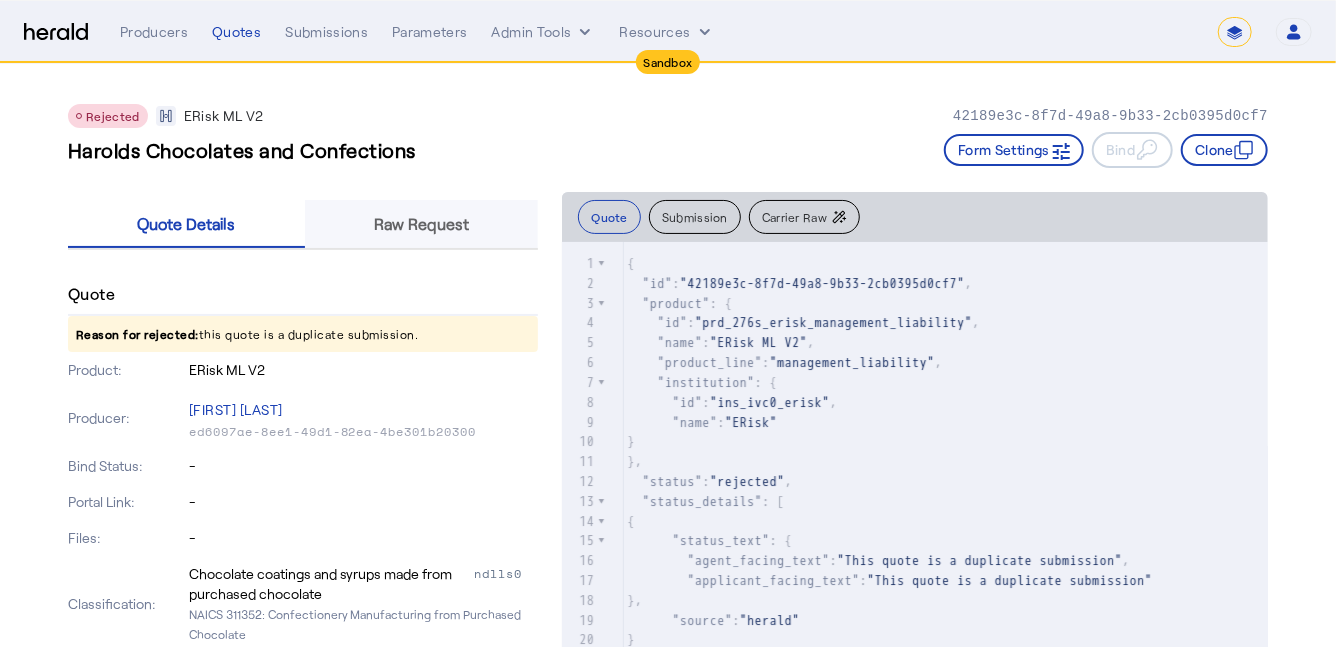 click on "Raw Request" at bounding box center (421, 224) 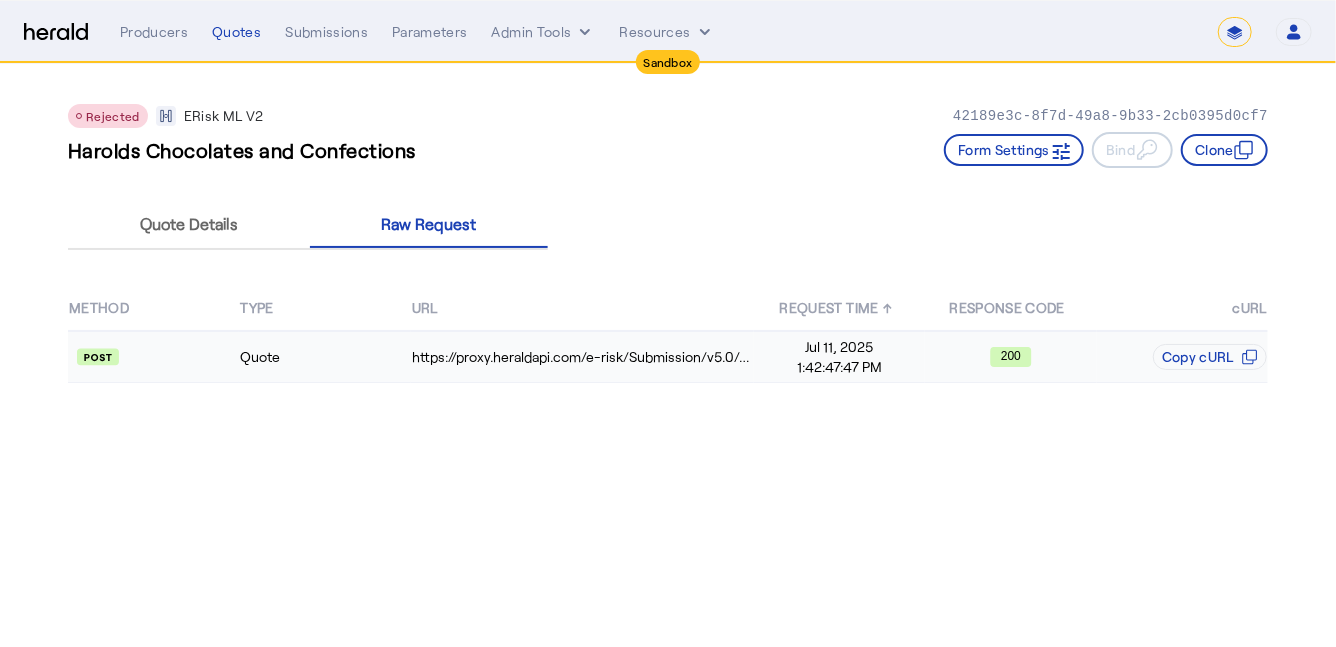 click on "Quote" 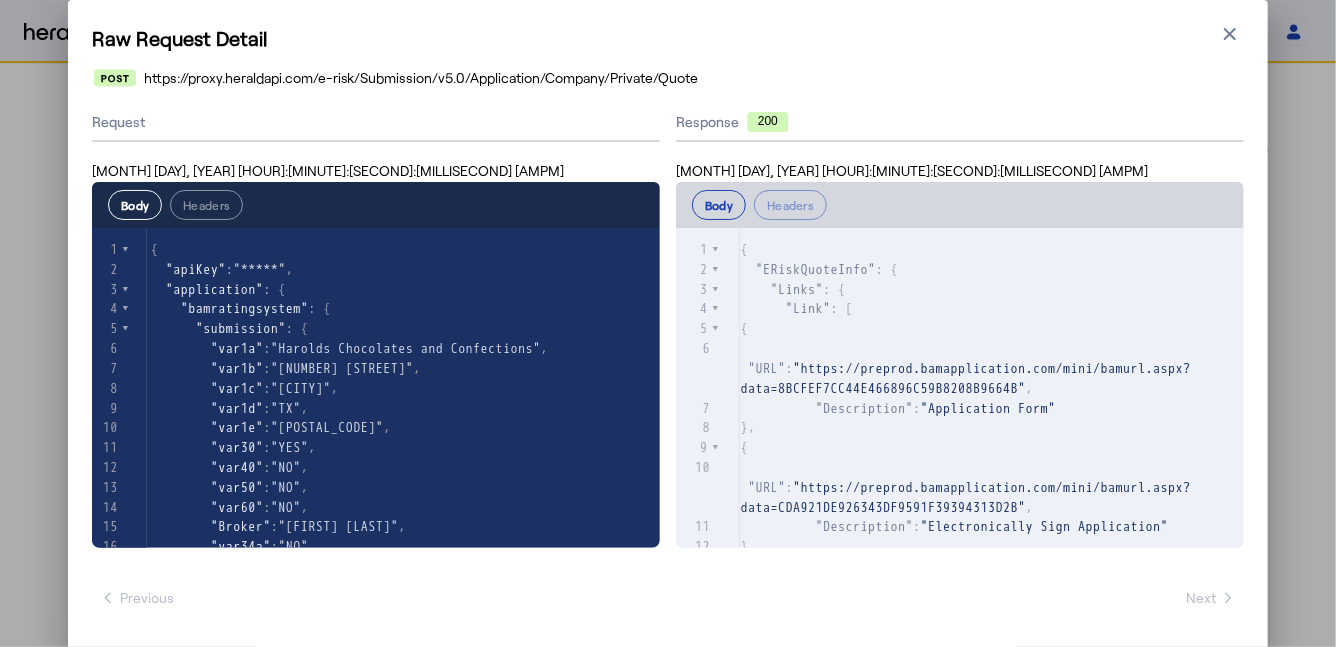 scroll, scrollTop: 22, scrollLeft: 0, axis: vertical 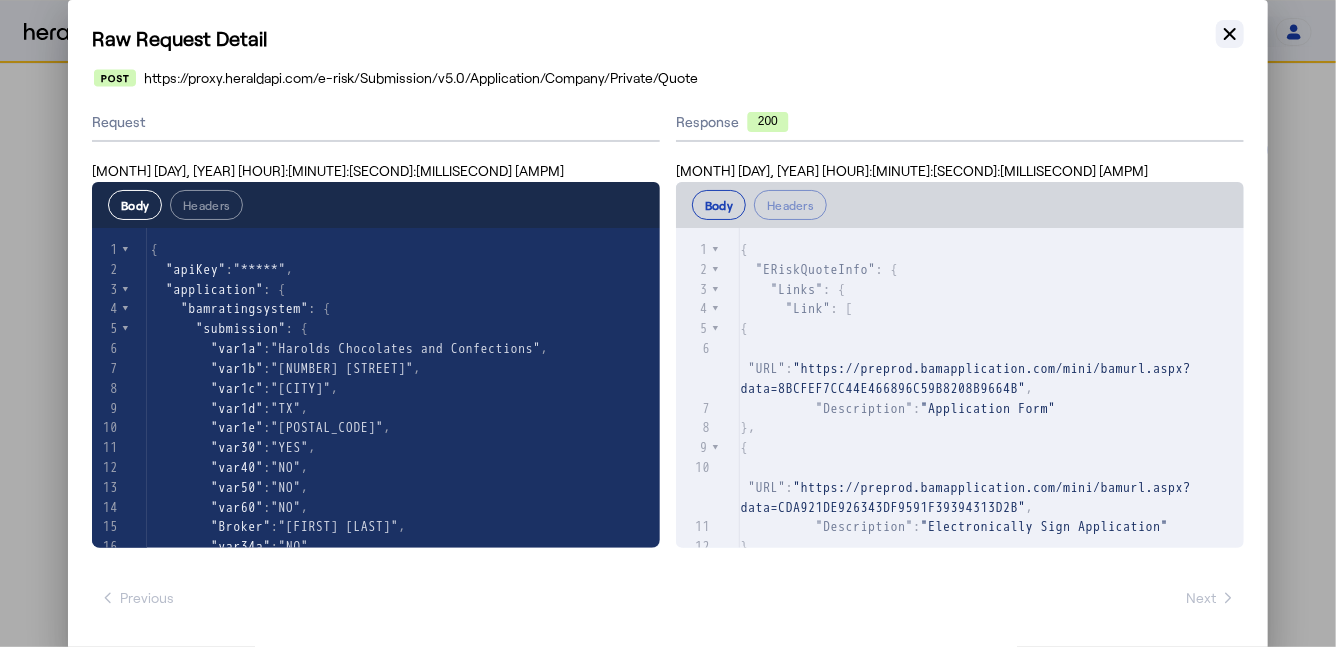 click 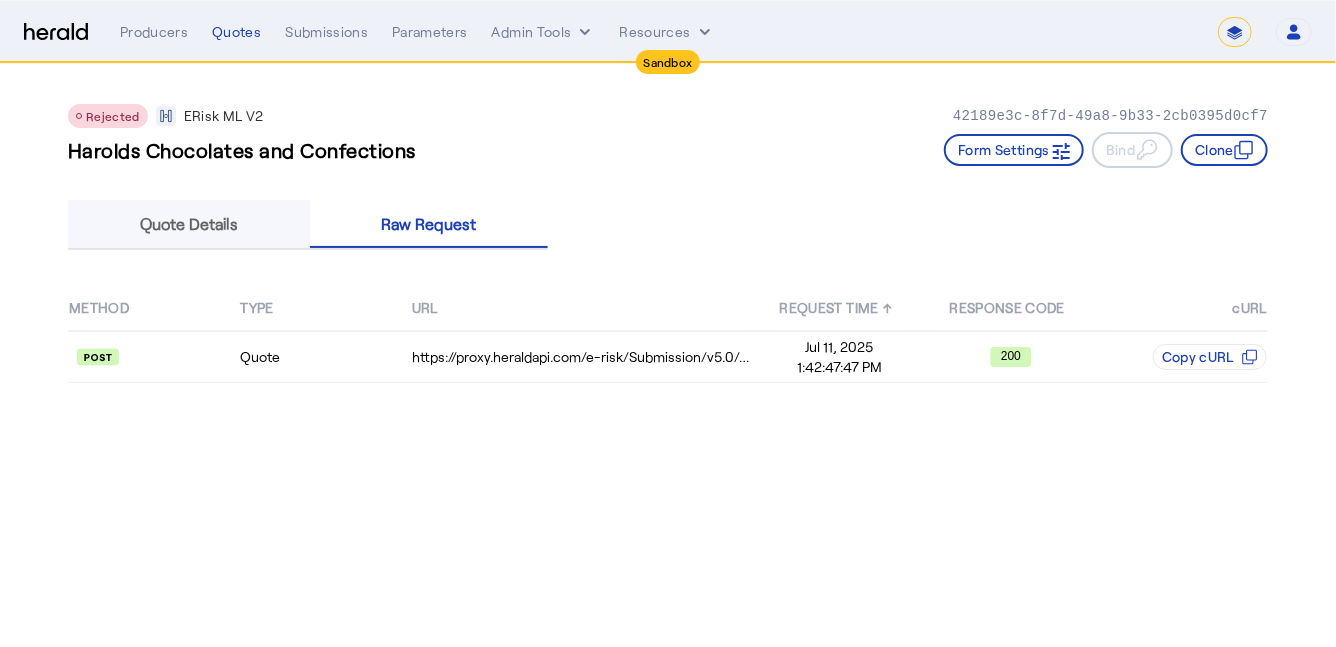 click on "Quote Details" at bounding box center (189, 224) 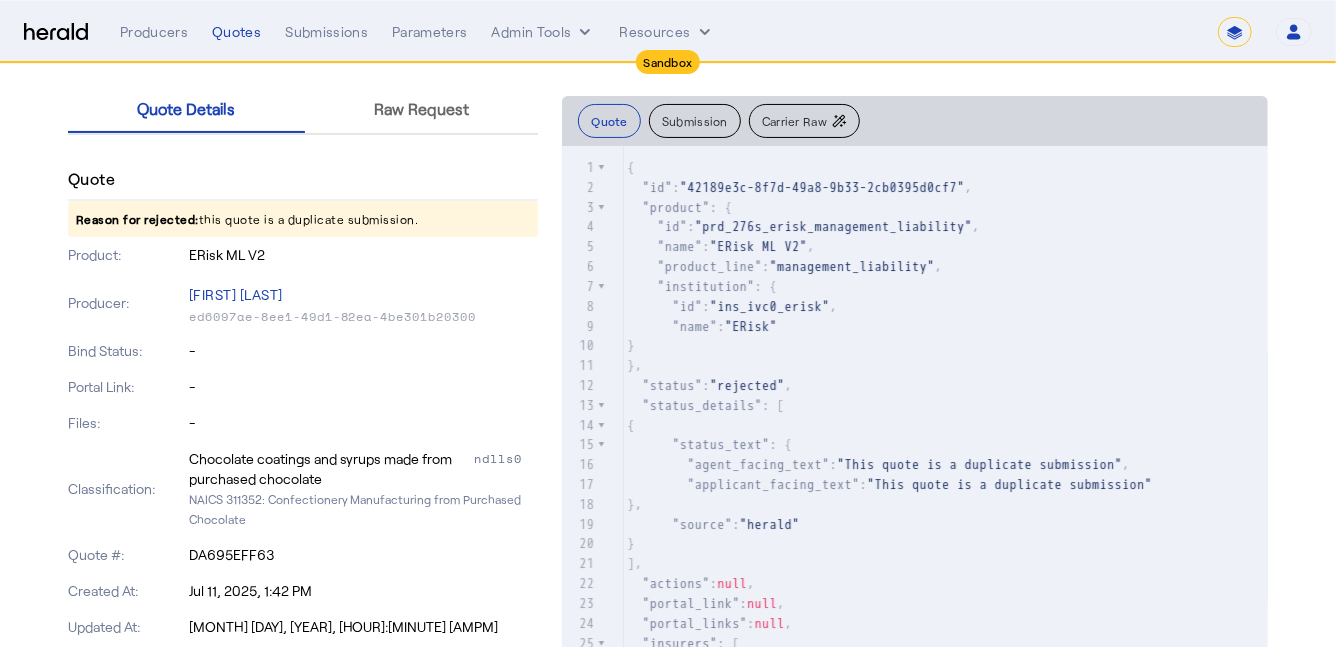 scroll, scrollTop: 0, scrollLeft: 0, axis: both 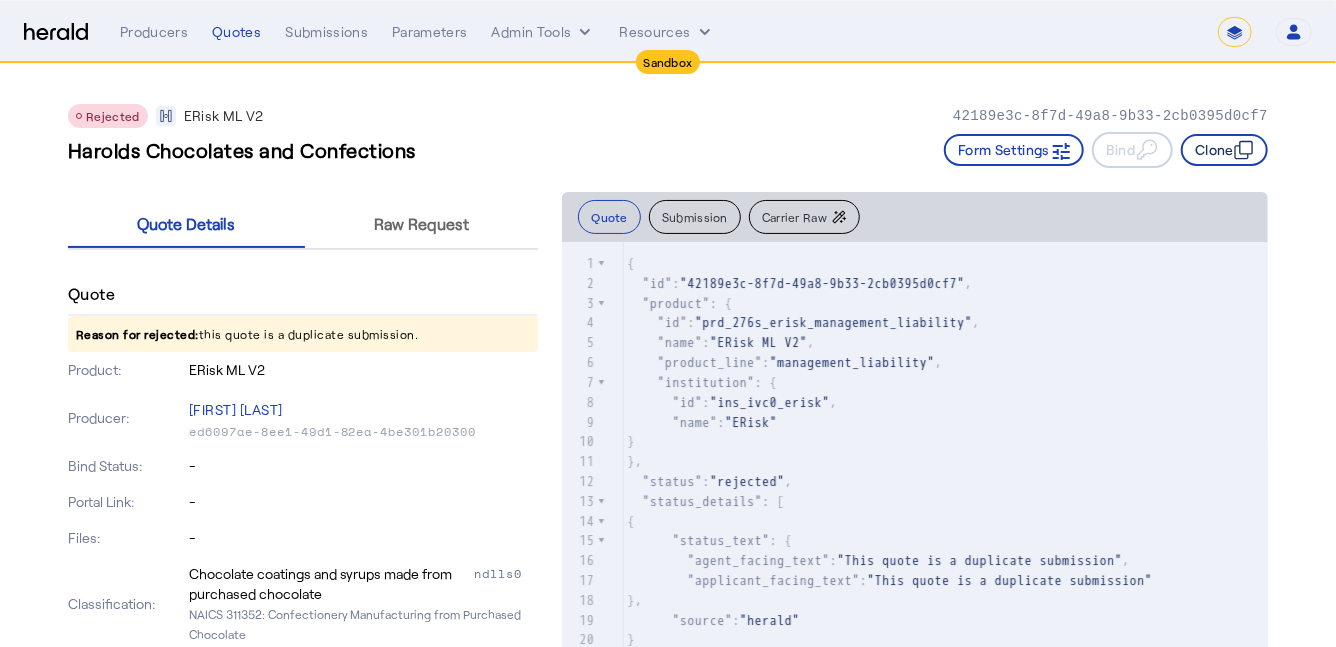 click on "Clone" 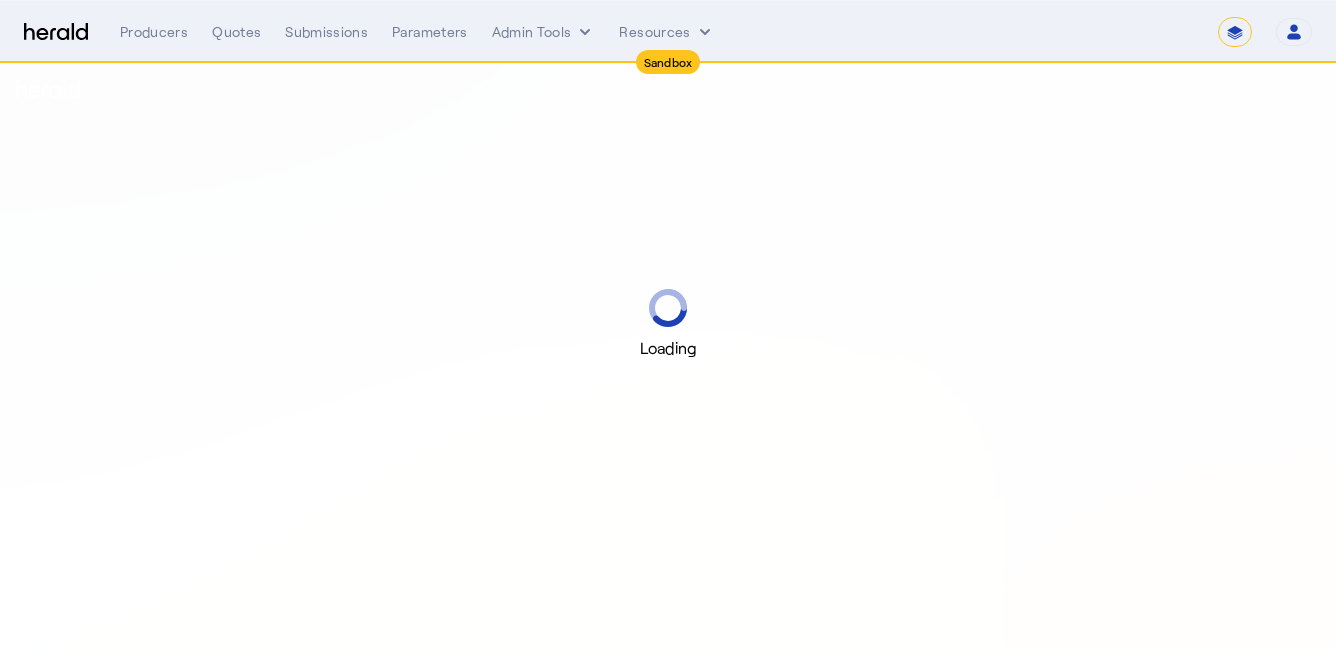 select on "*******" 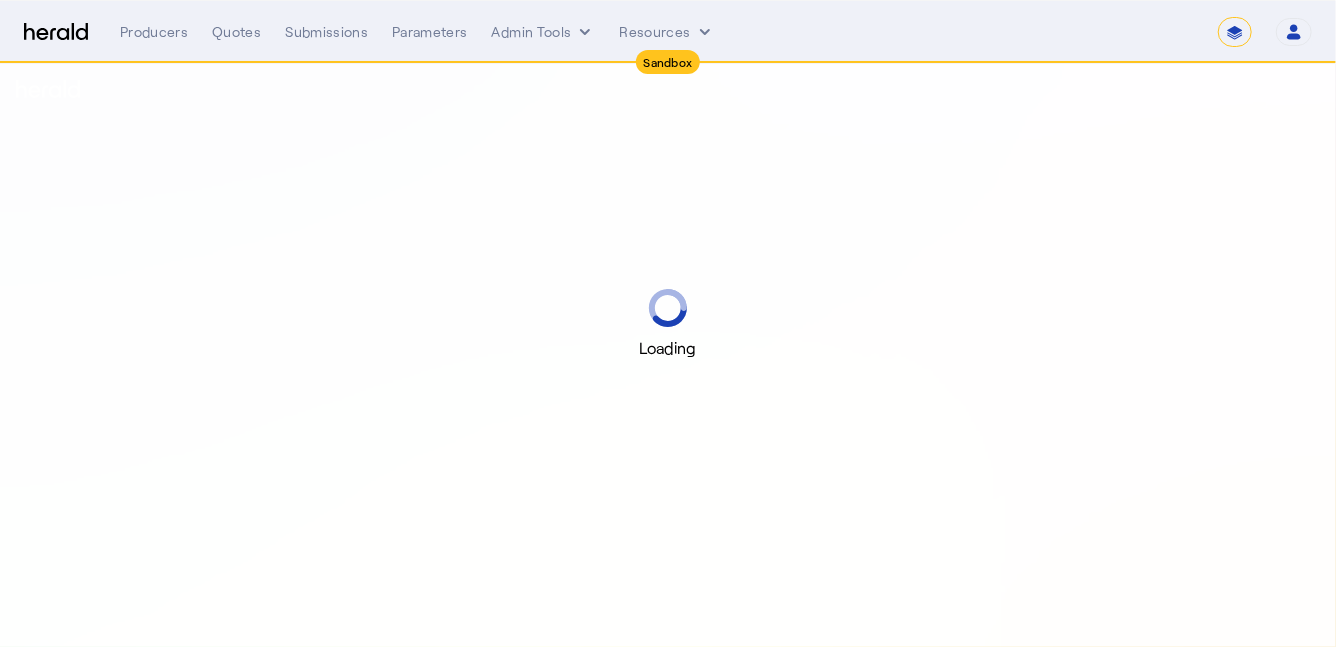 select on "pfm_z9k1_growthmill" 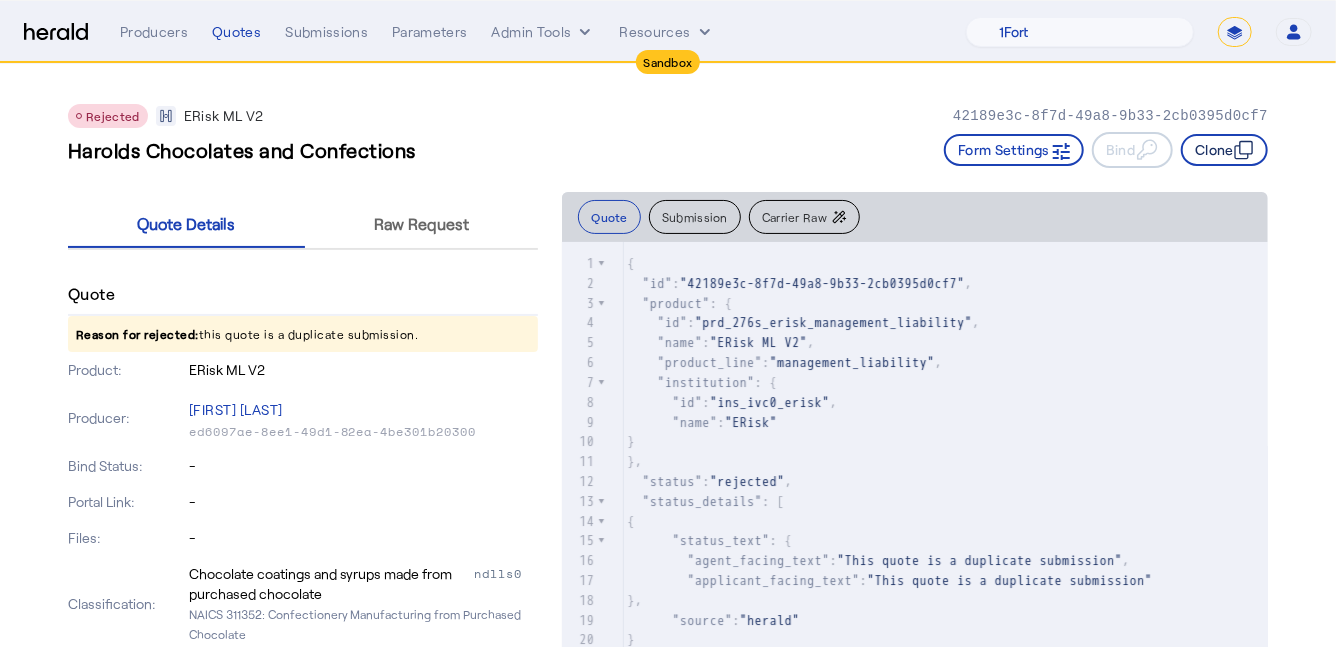 click 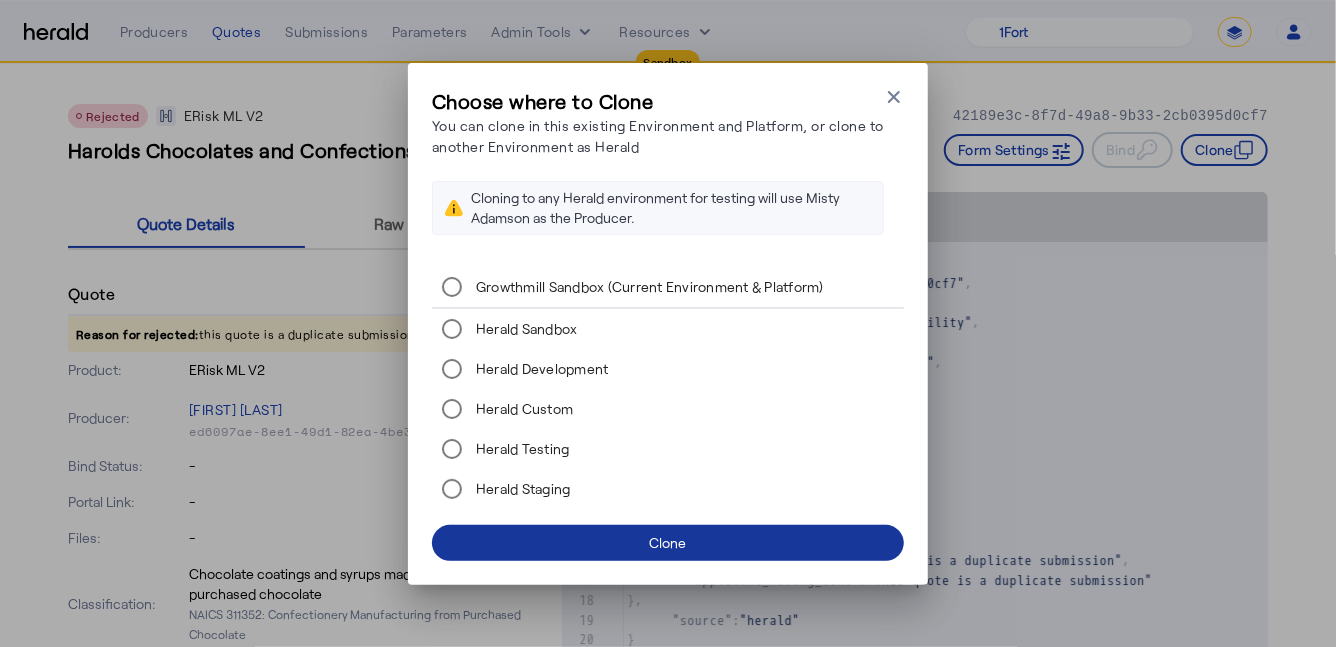click at bounding box center (668, 543) 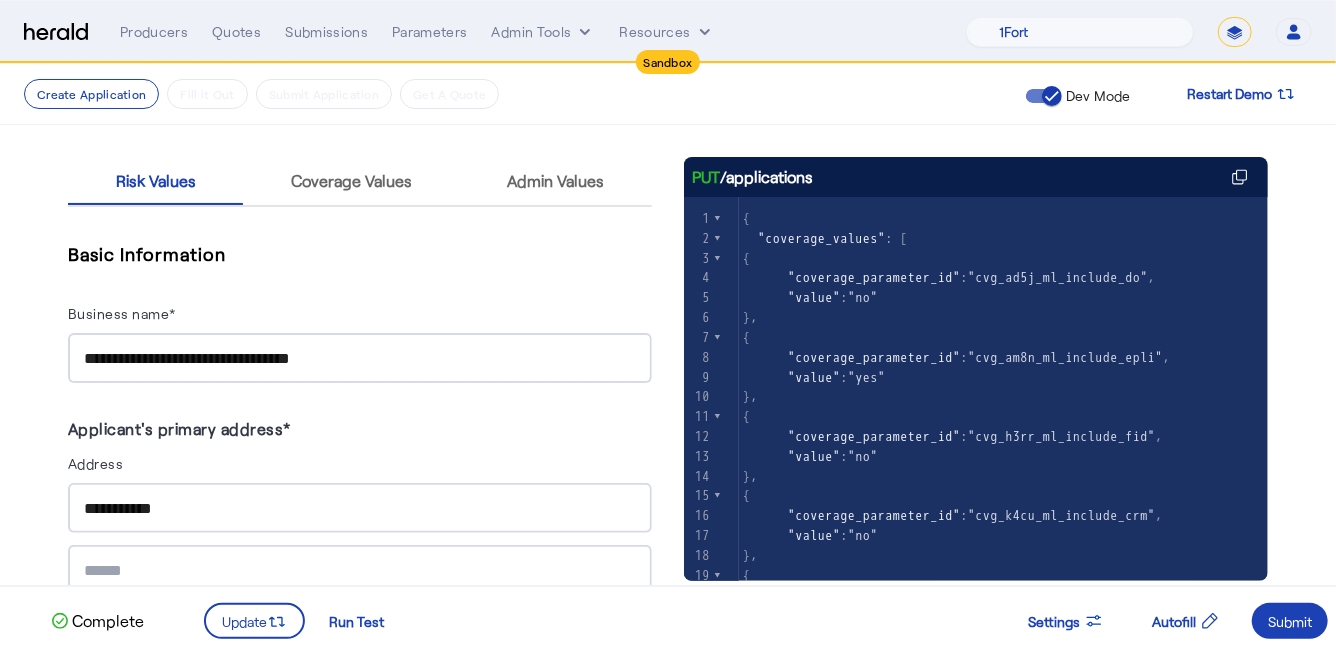 scroll, scrollTop: 0, scrollLeft: 0, axis: both 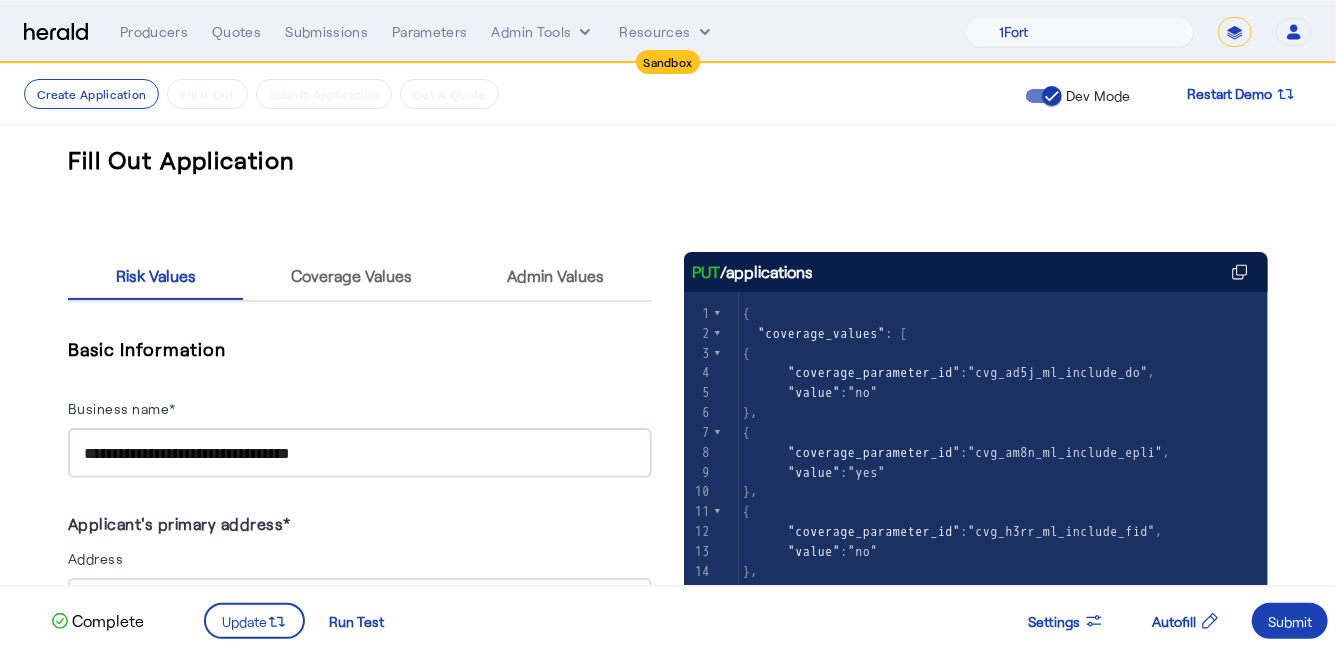 click on "**********" at bounding box center (360, 454) 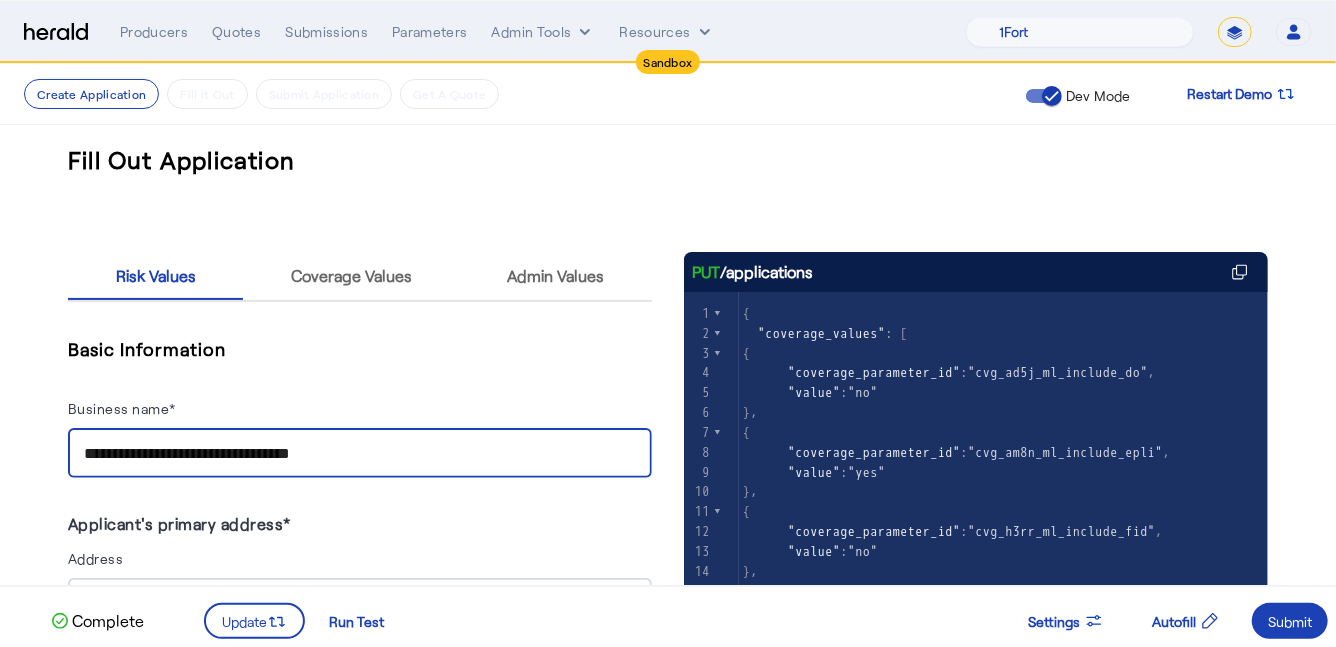 click on "**********" at bounding box center (360, 454) 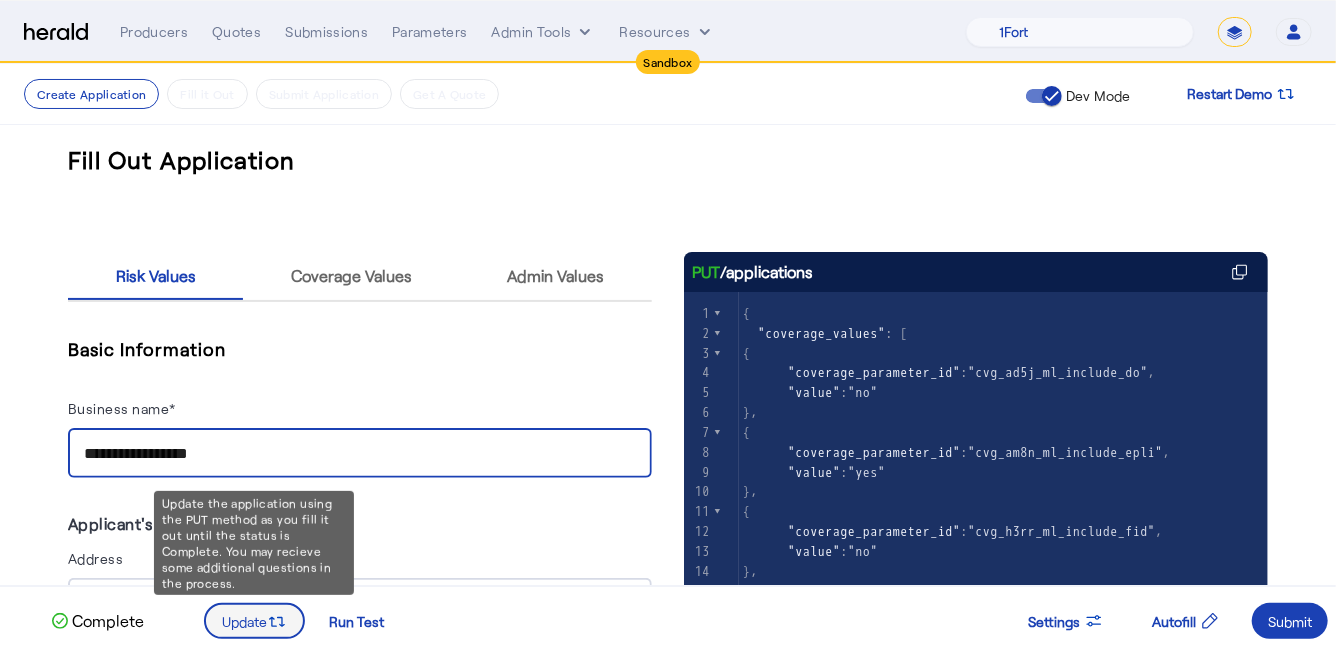 type on "**********" 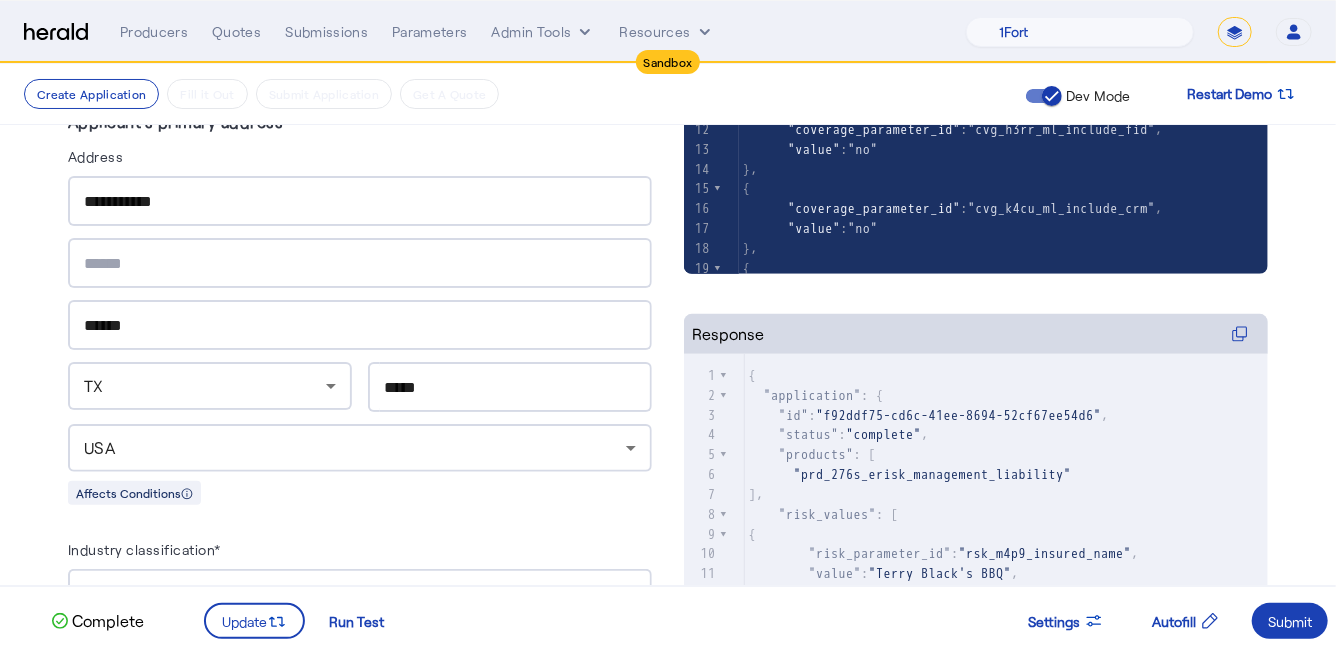 scroll, scrollTop: 401, scrollLeft: 0, axis: vertical 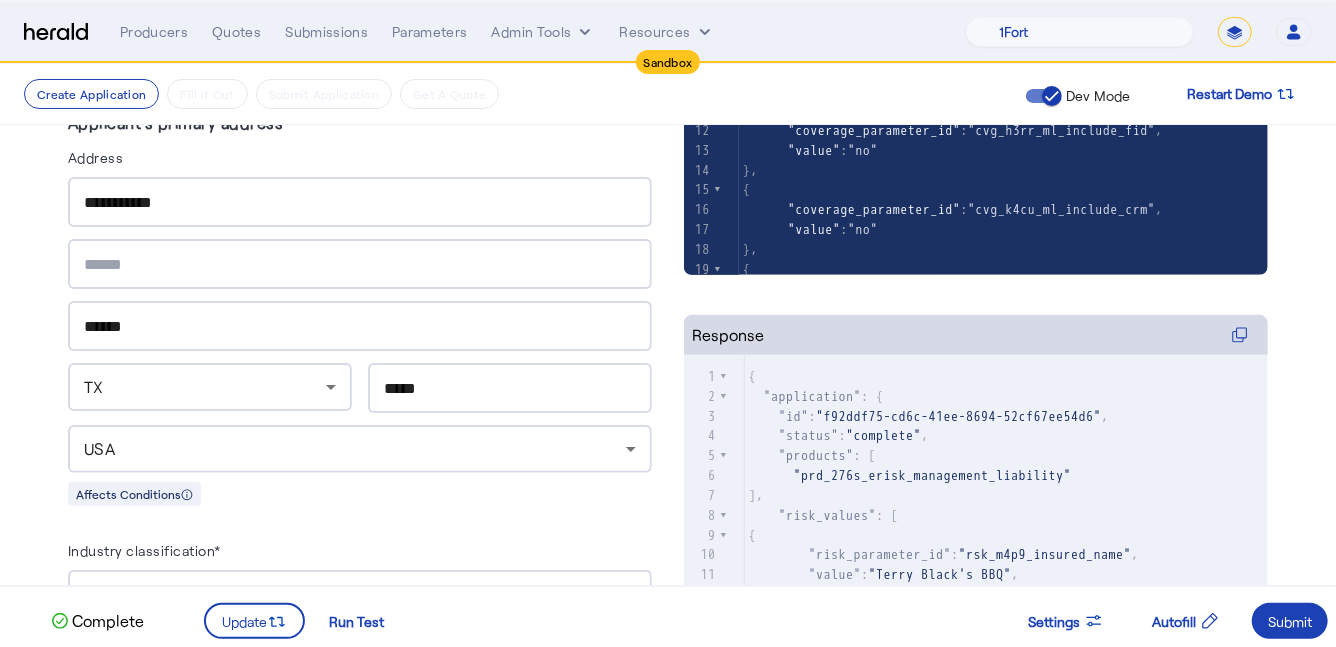 click on "**********" at bounding box center [360, 203] 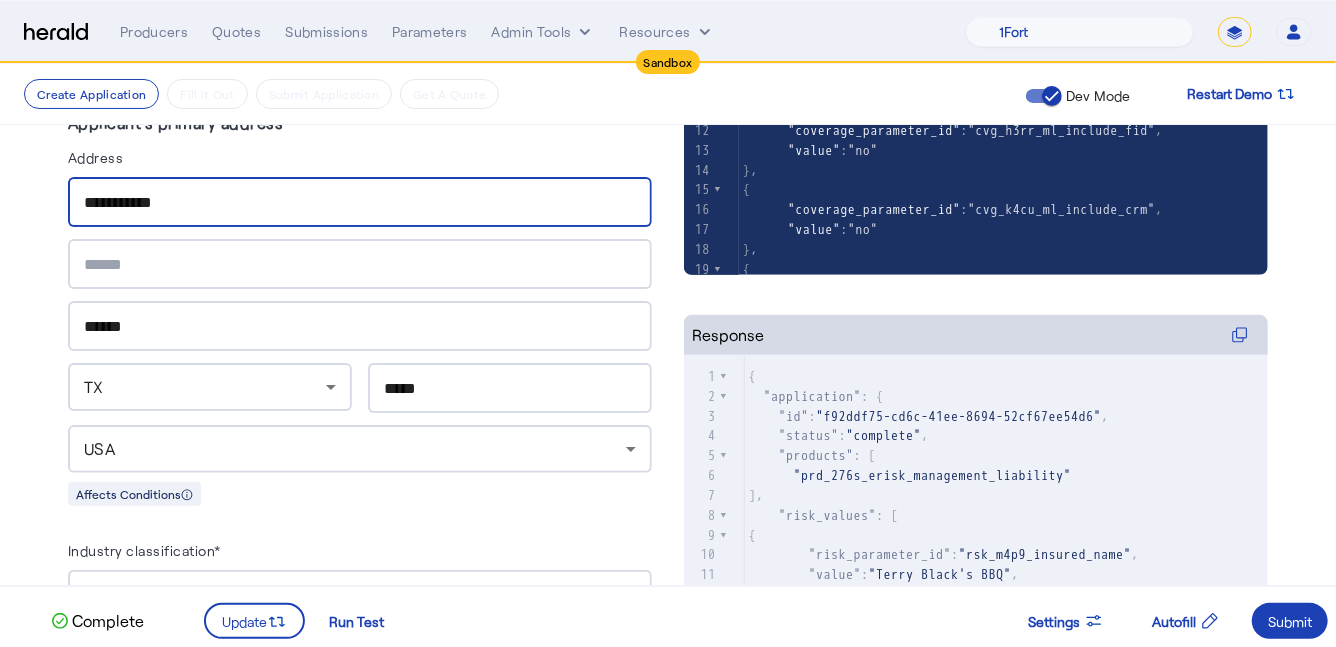 click on "**********" at bounding box center (360, 203) 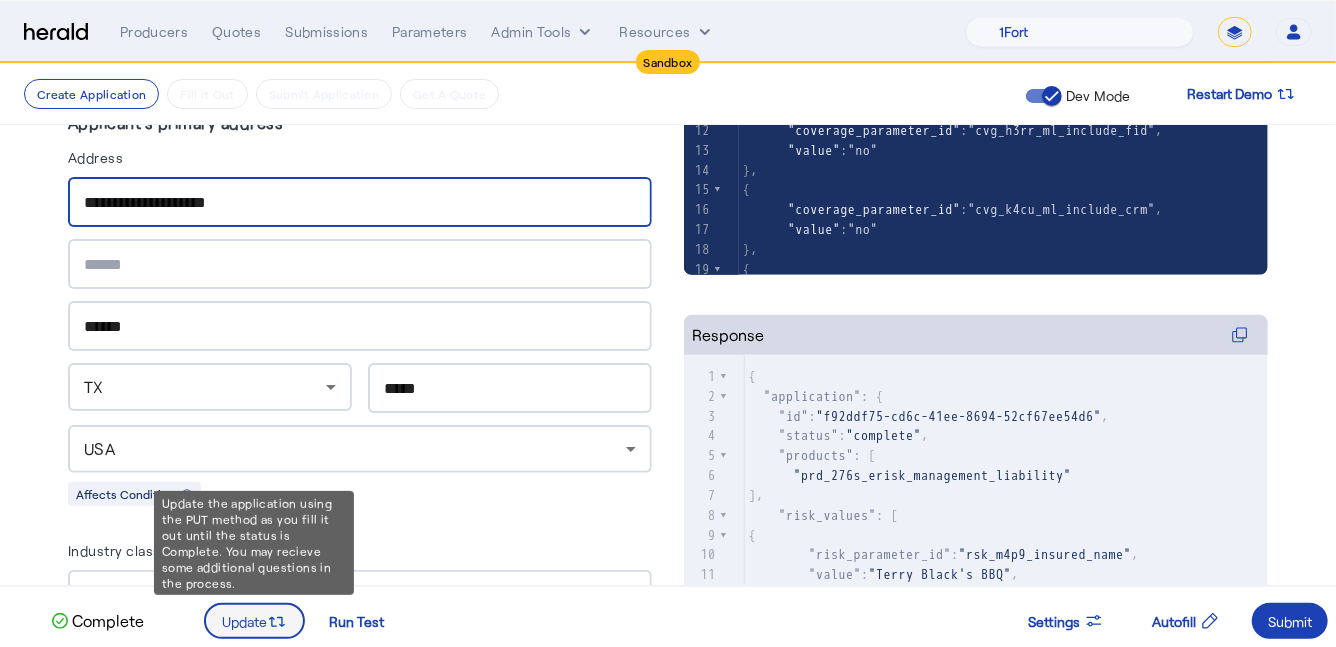 type on "**********" 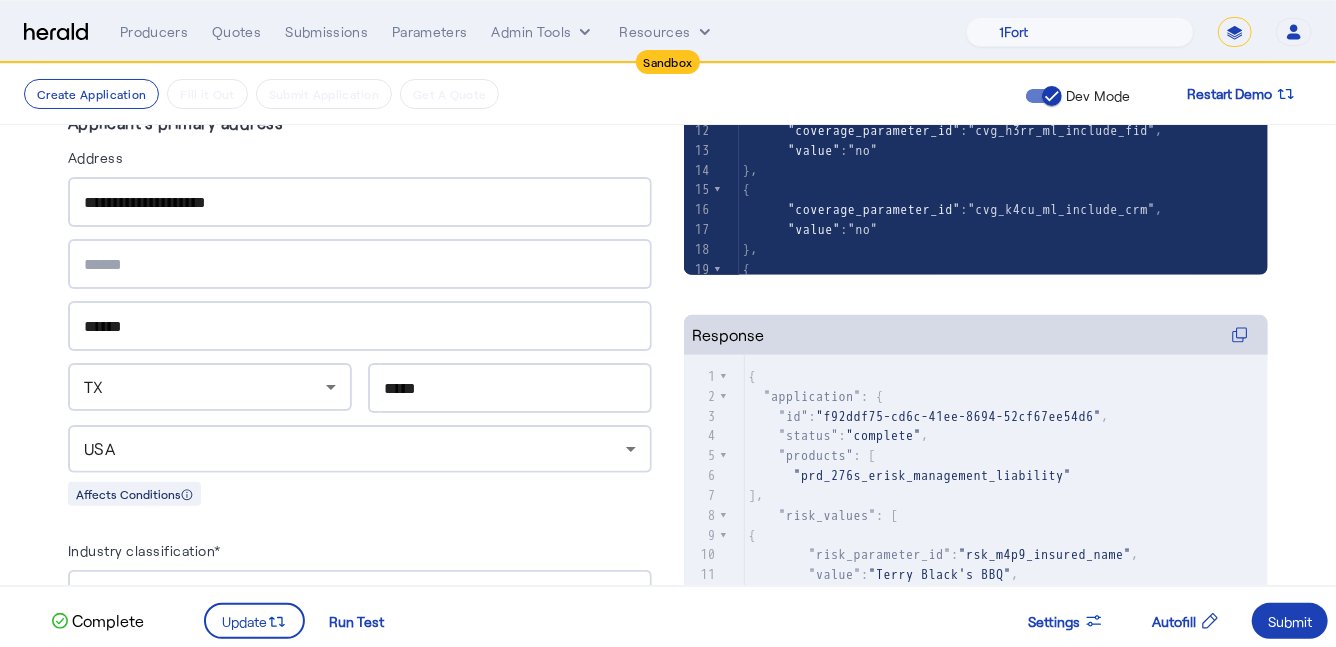 click on "******" at bounding box center (360, 327) 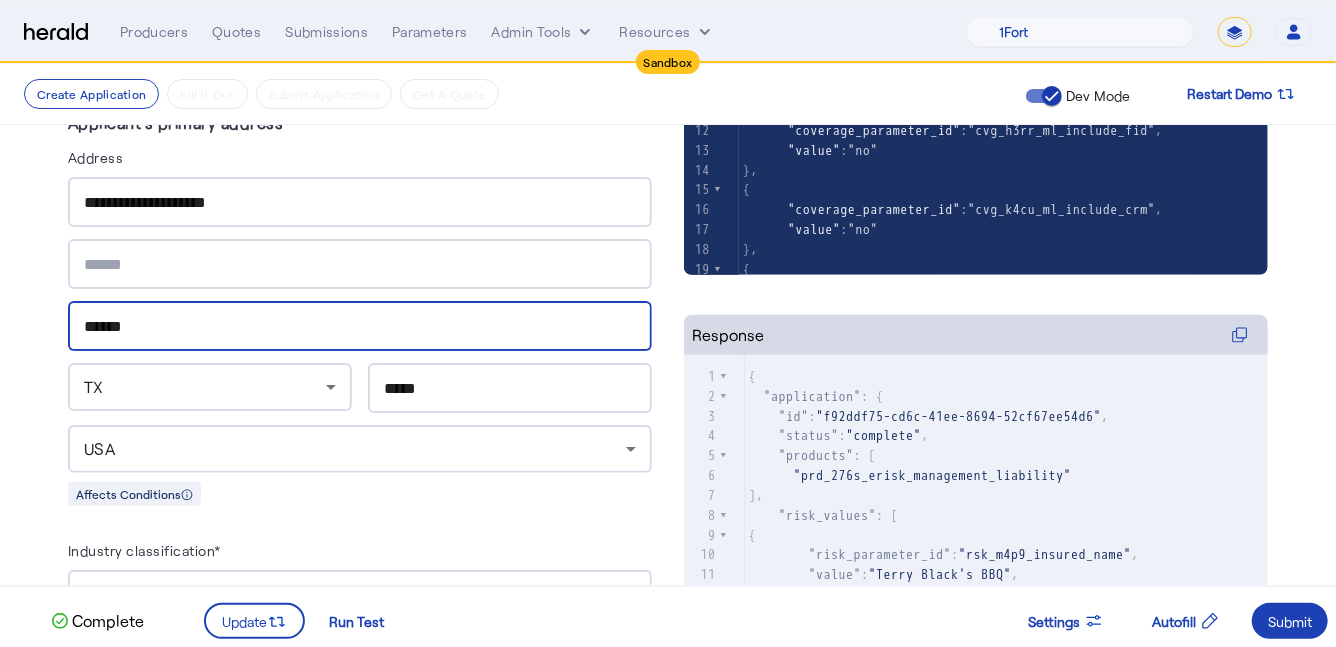 click on "******" at bounding box center [360, 327] 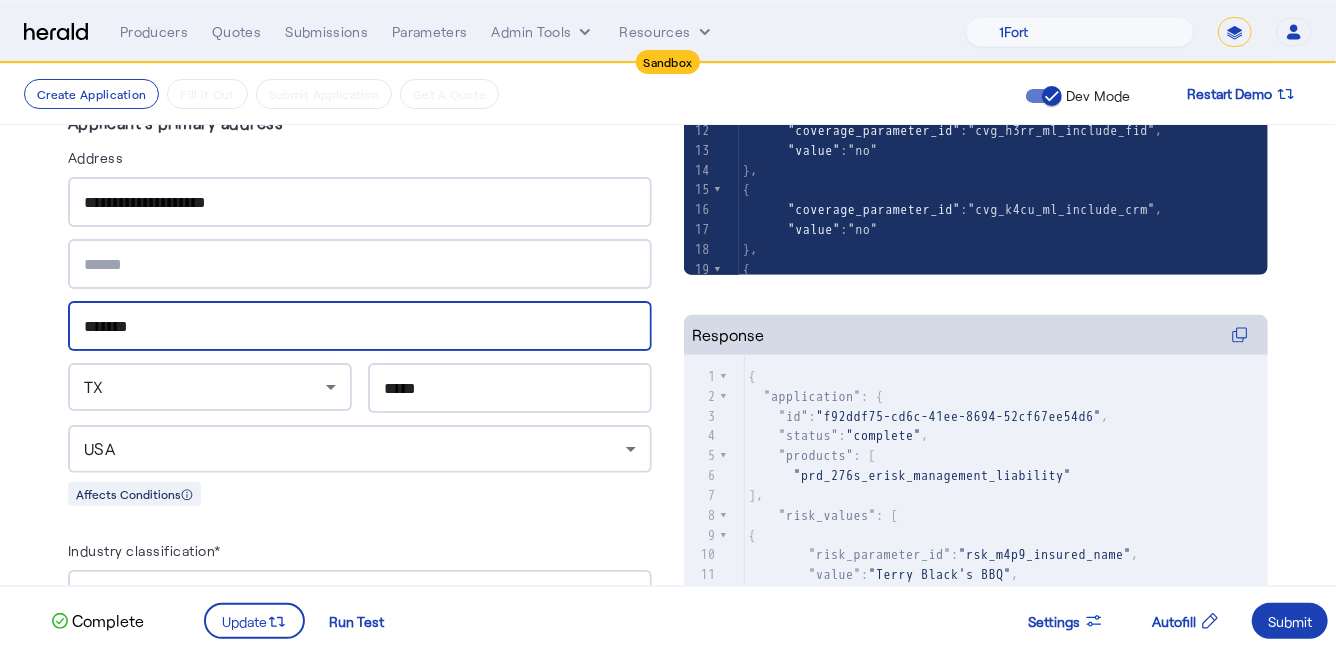 type on "*******" 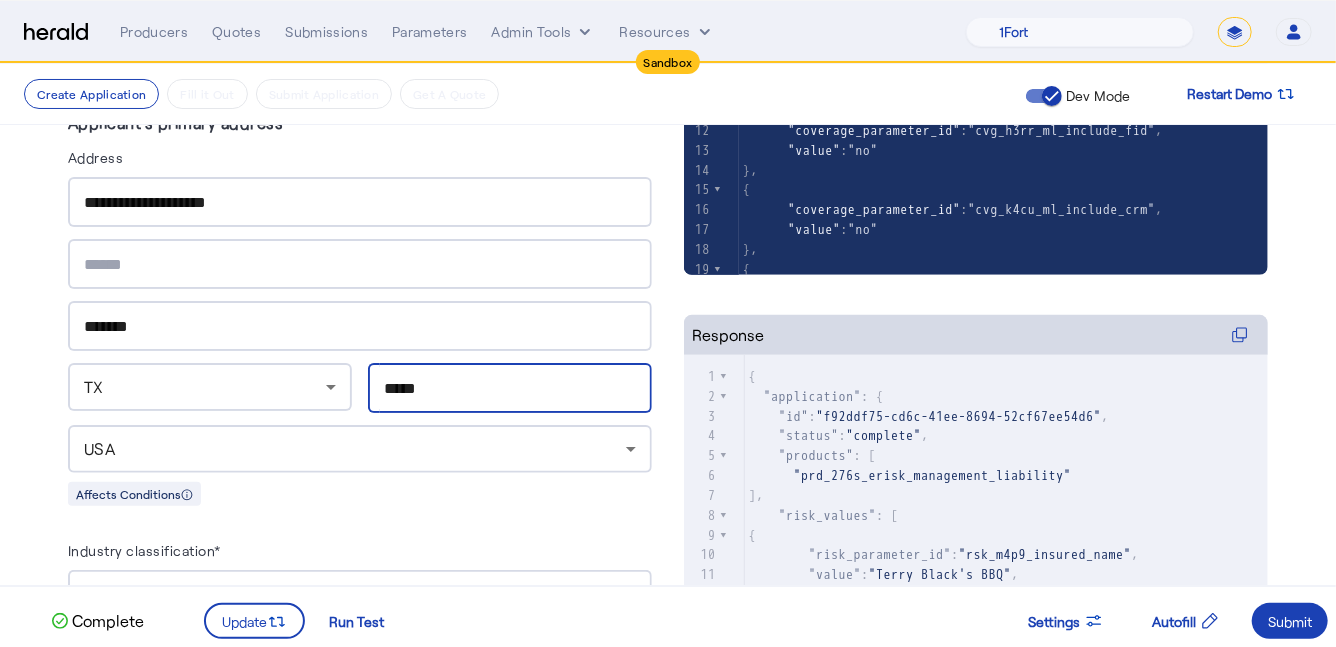 click on "*****" at bounding box center (510, 389) 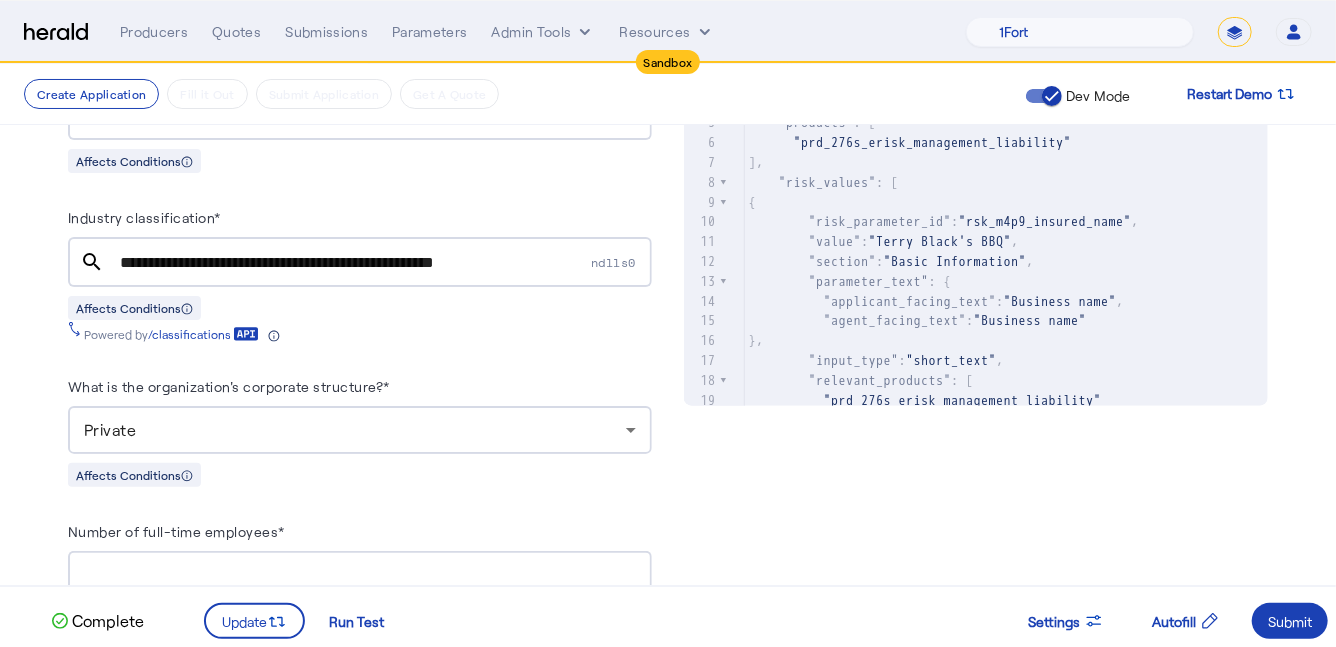 scroll, scrollTop: 731, scrollLeft: 0, axis: vertical 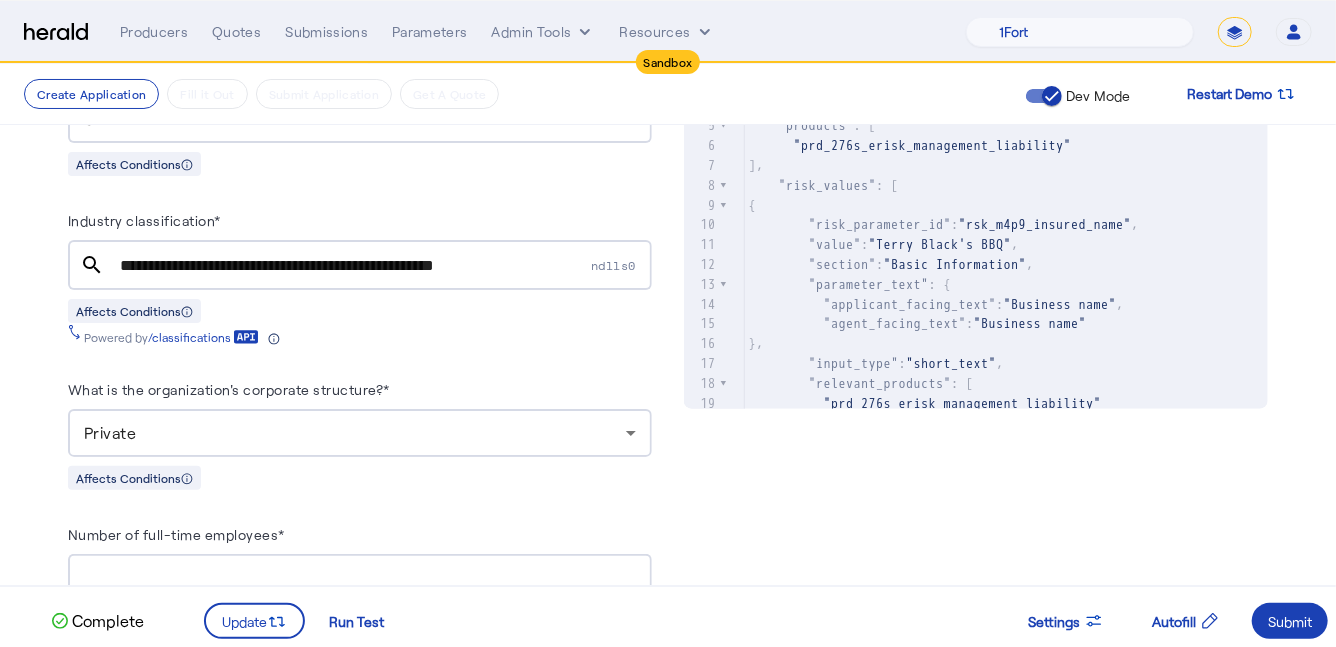 click on "**********" at bounding box center [353, 266] 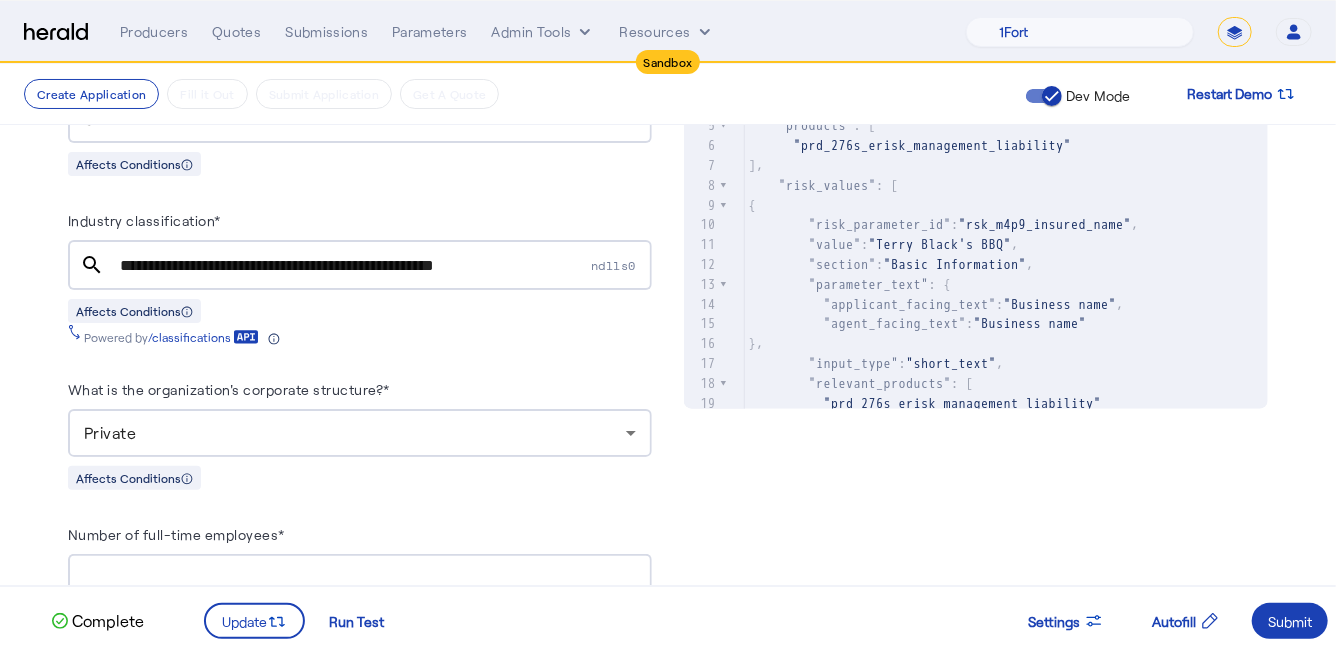 click on "**********" at bounding box center [353, 266] 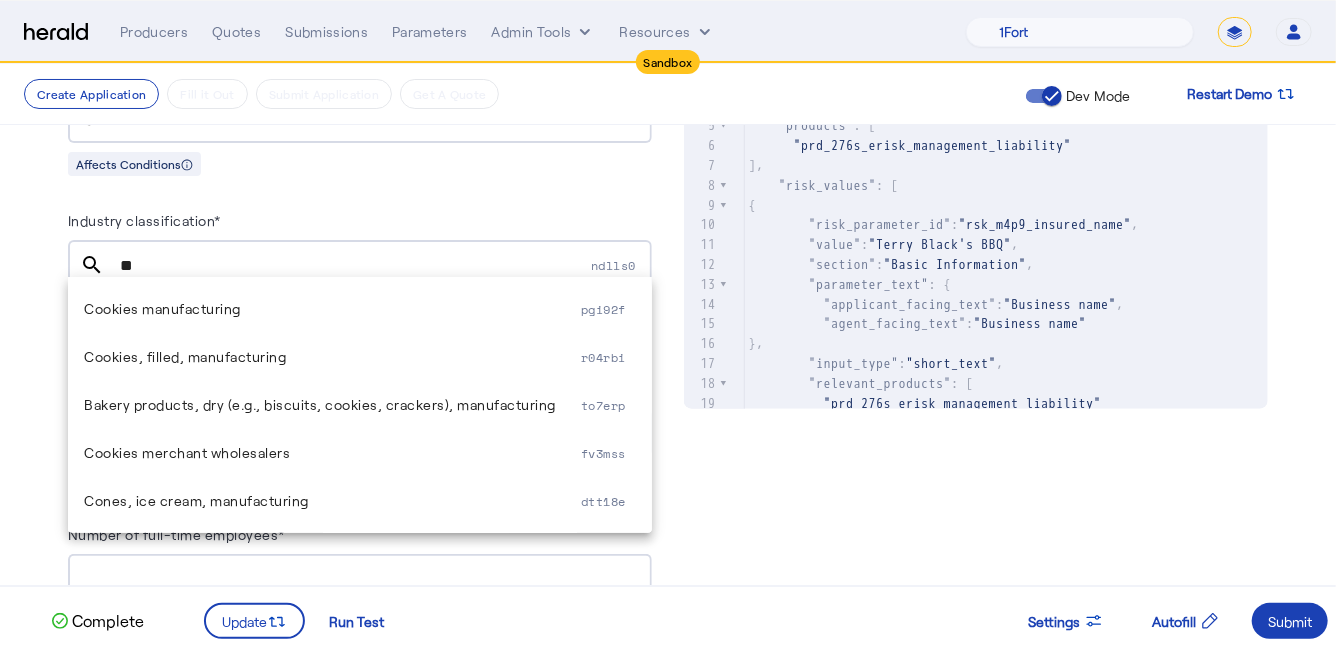 type on "*" 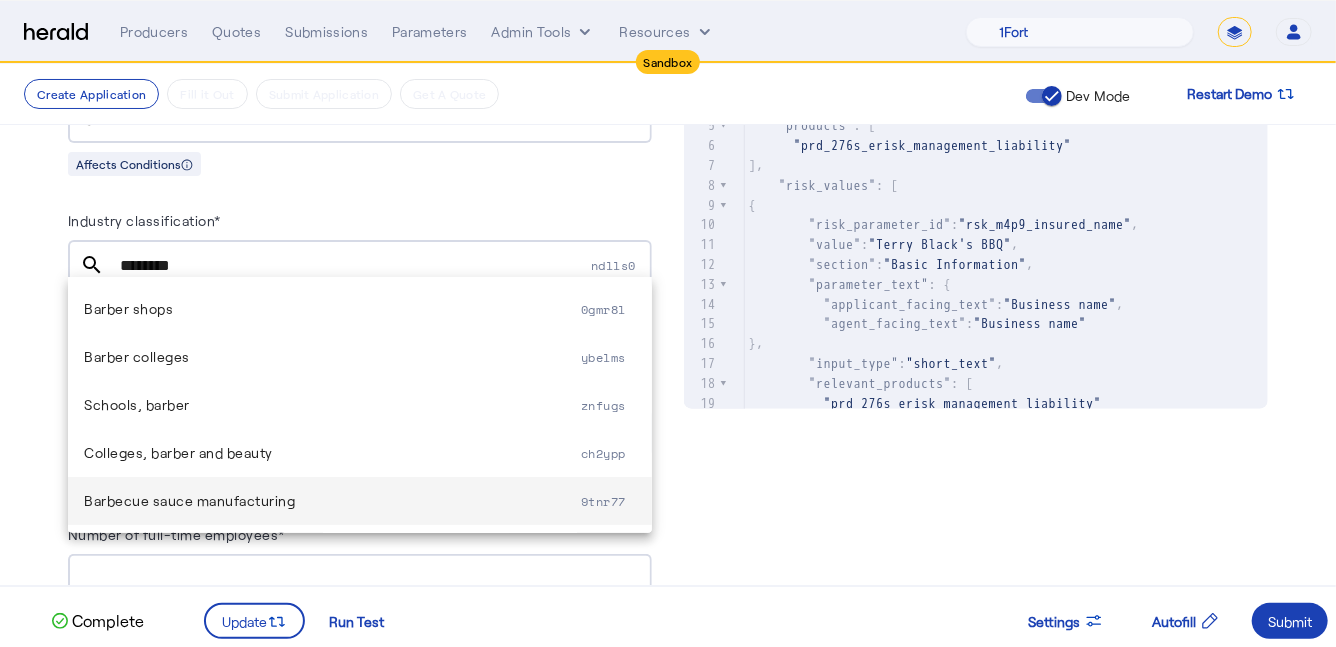 click on "Barbecue sauce manufacturing 9tnr77" at bounding box center (360, 501) 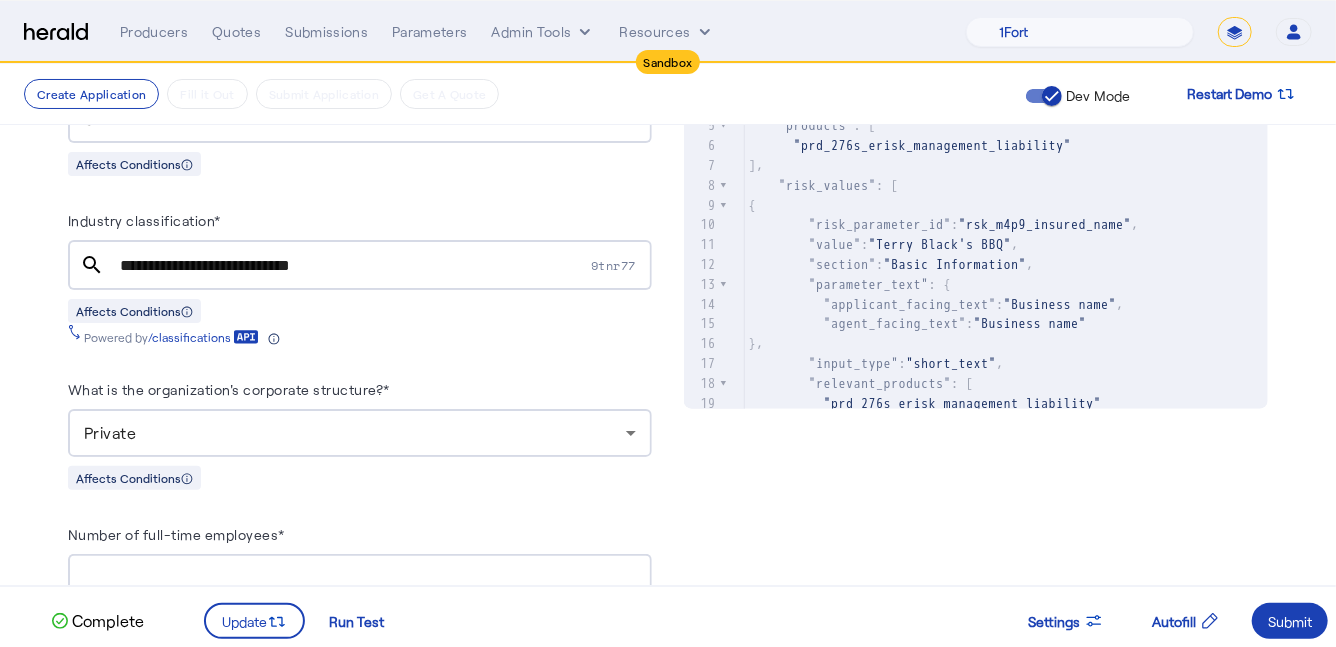 click on "**********" 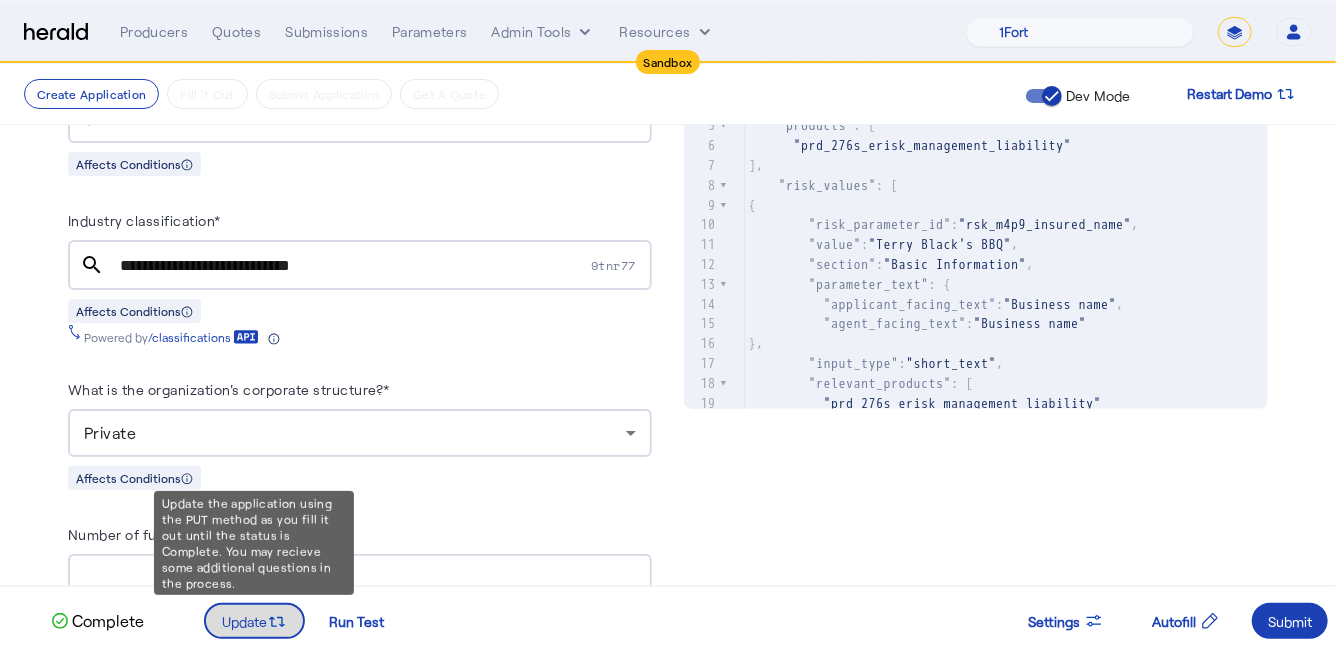 click 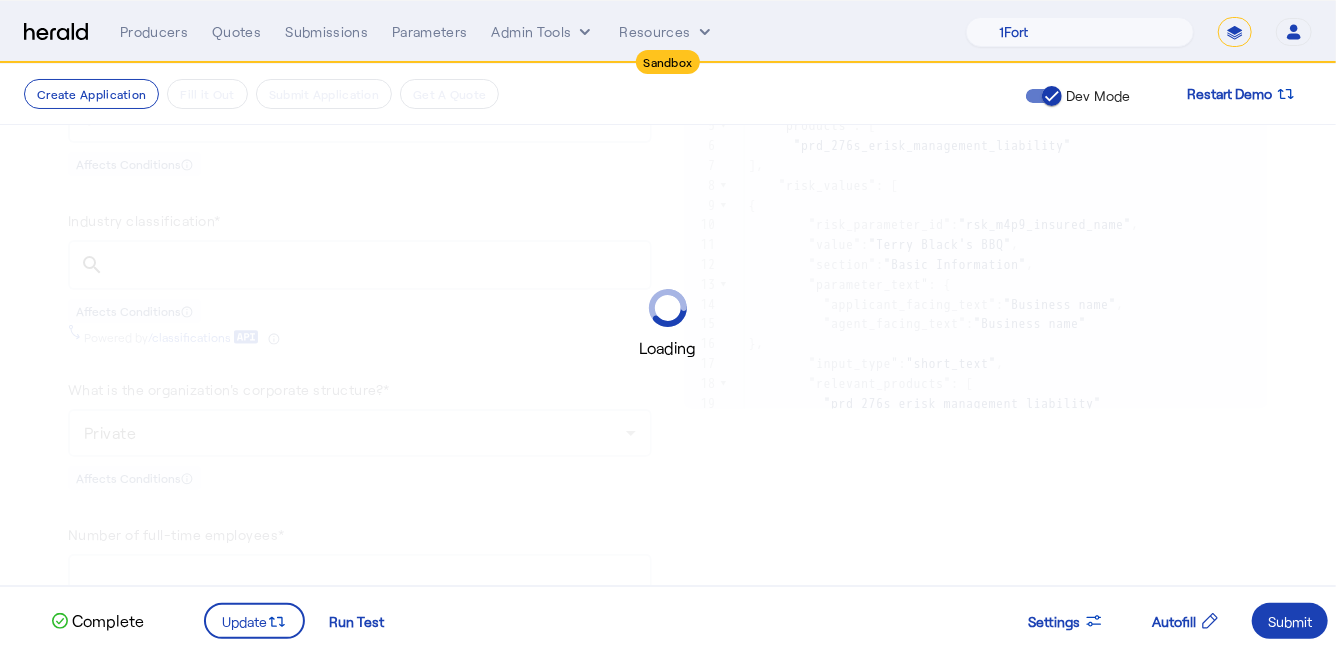 scroll, scrollTop: 0, scrollLeft: 0, axis: both 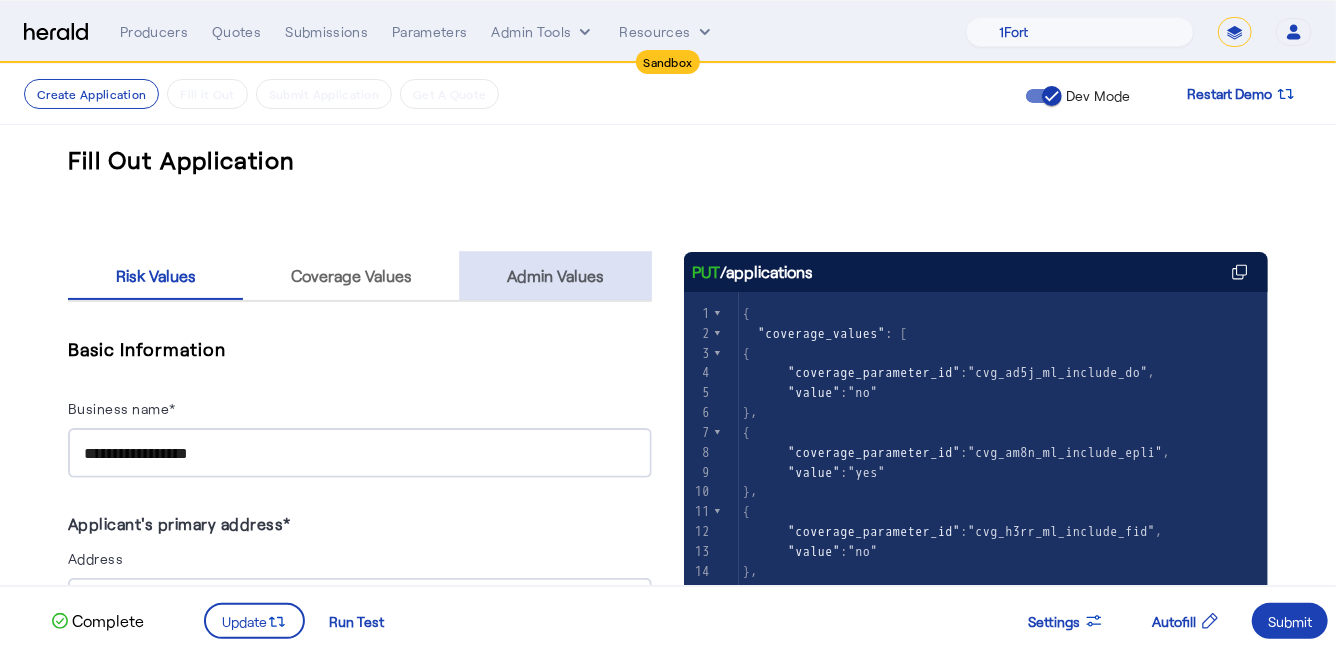 click on "Admin Values" at bounding box center [555, 276] 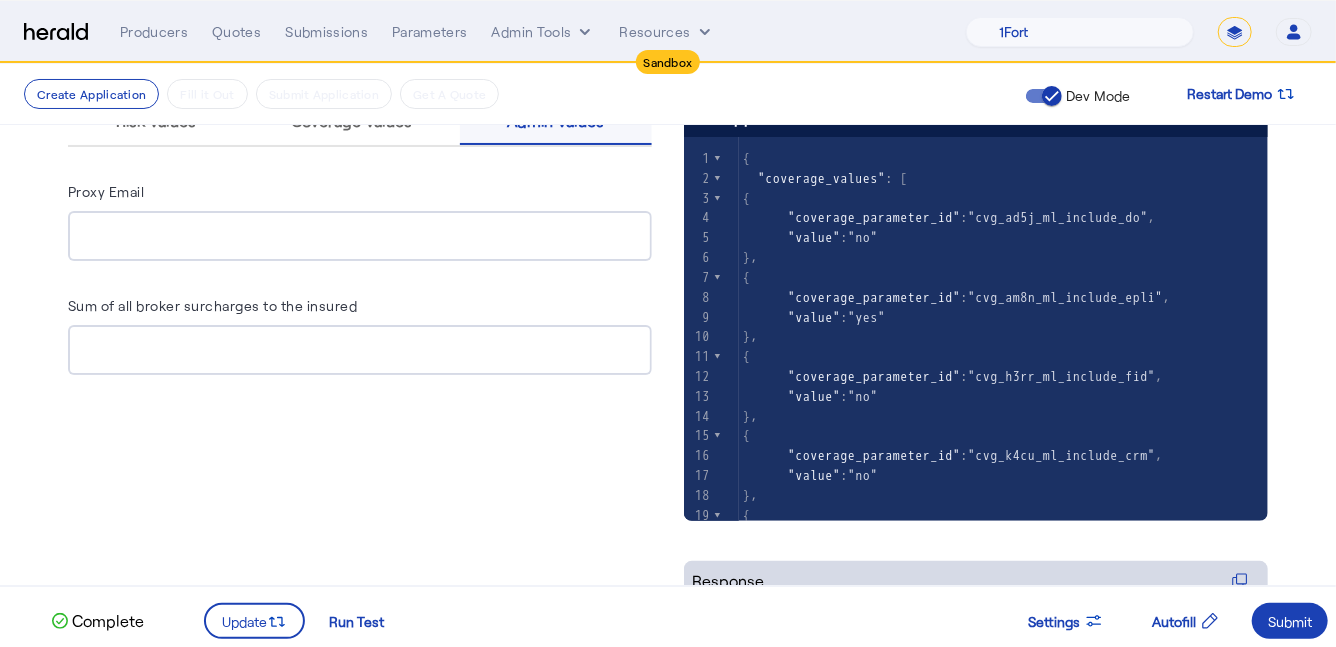 scroll, scrollTop: 157, scrollLeft: 0, axis: vertical 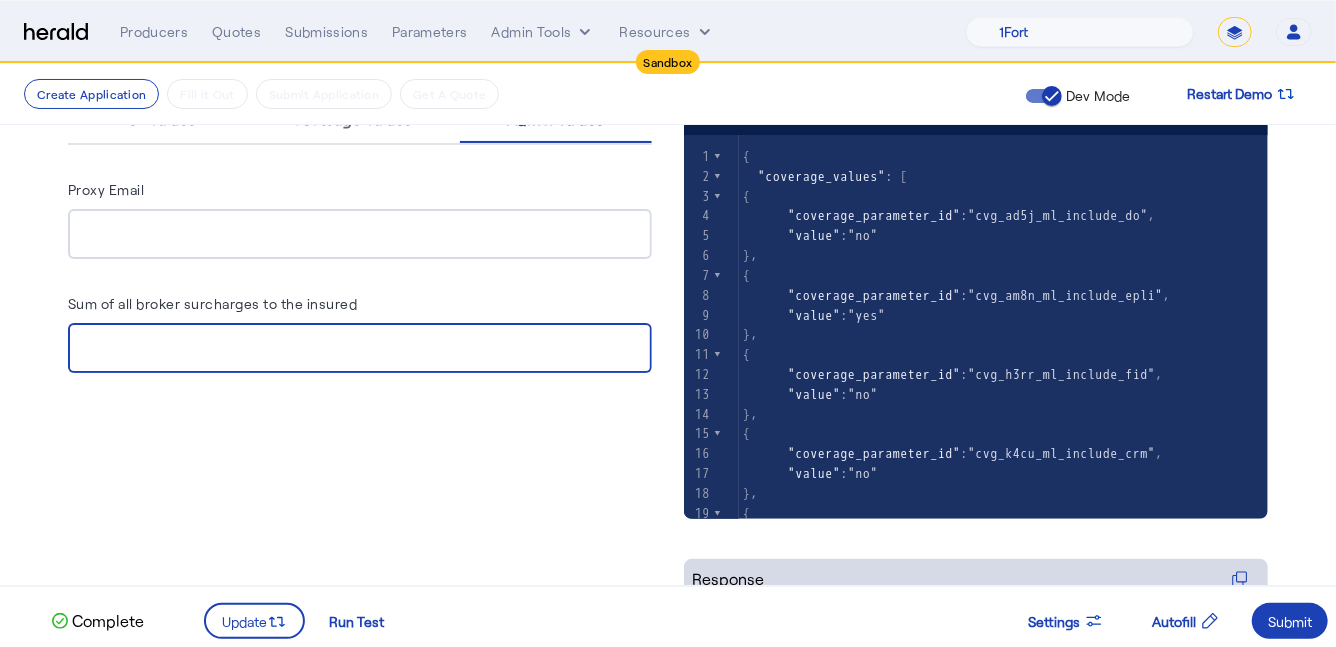 click on "Sum of all broker surcharges to the insured" at bounding box center [360, 349] 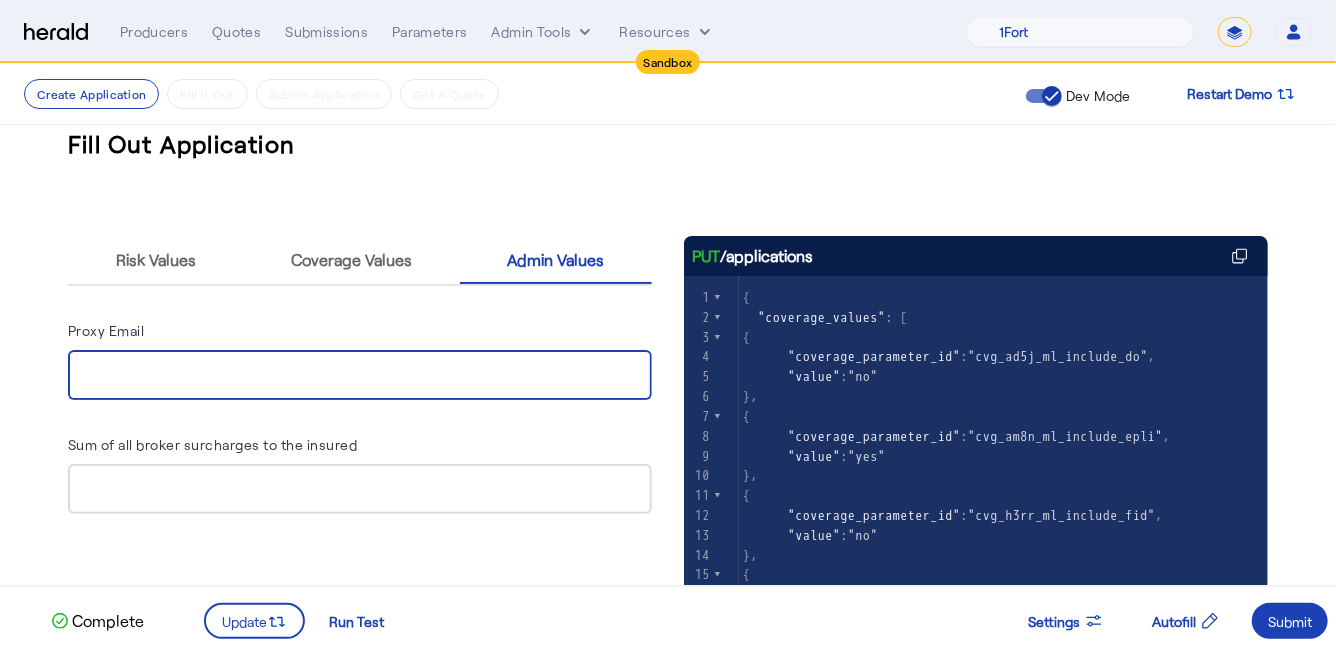 scroll, scrollTop: 15, scrollLeft: 0, axis: vertical 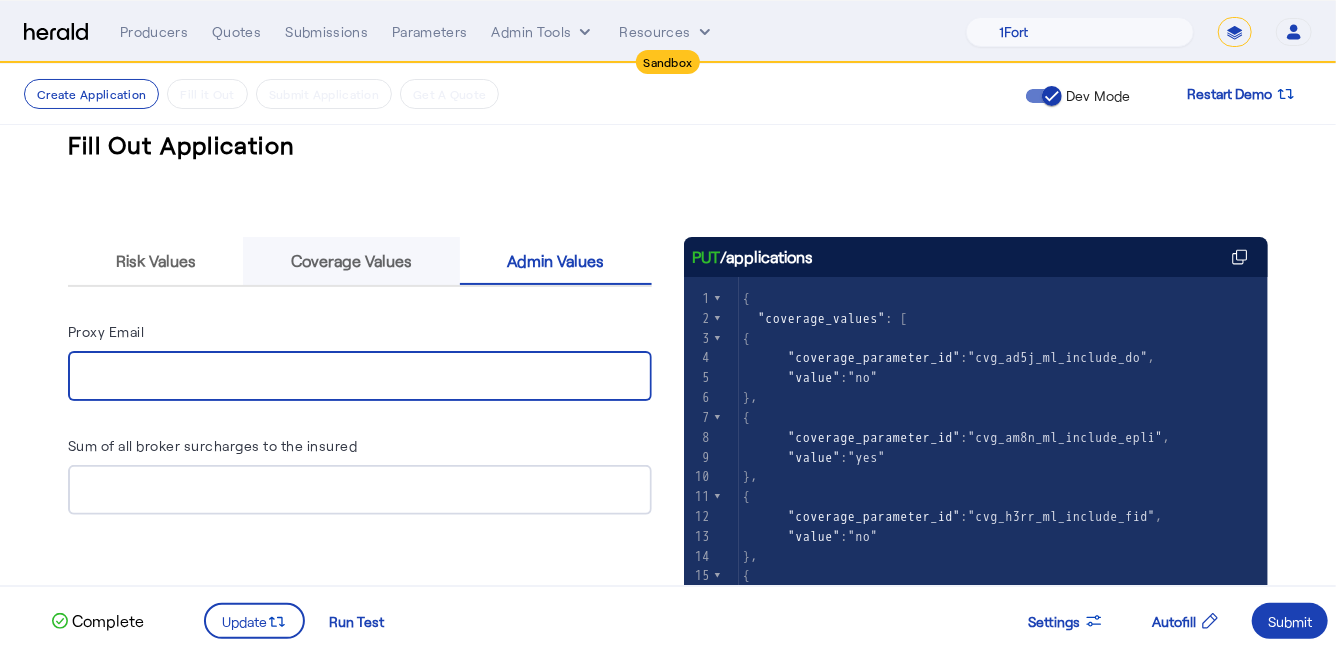 click on "Coverage Values" at bounding box center [351, 261] 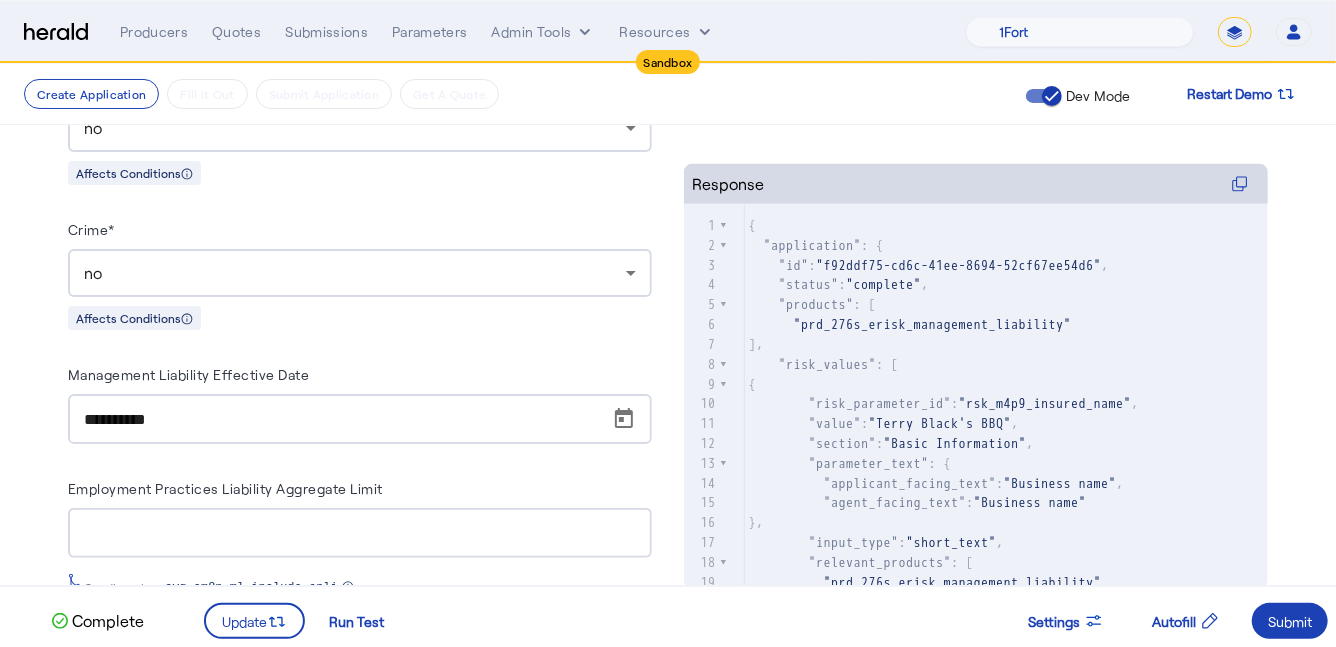 scroll, scrollTop: 100, scrollLeft: 0, axis: vertical 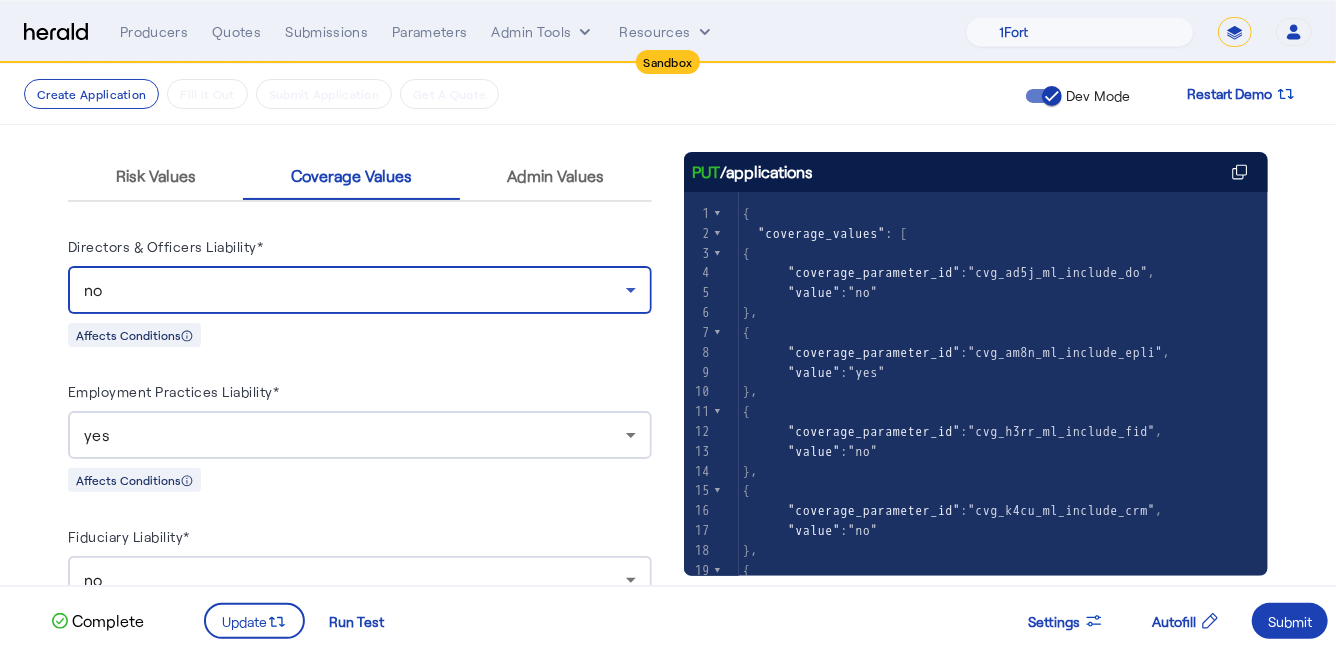 click on "no" at bounding box center (355, 290) 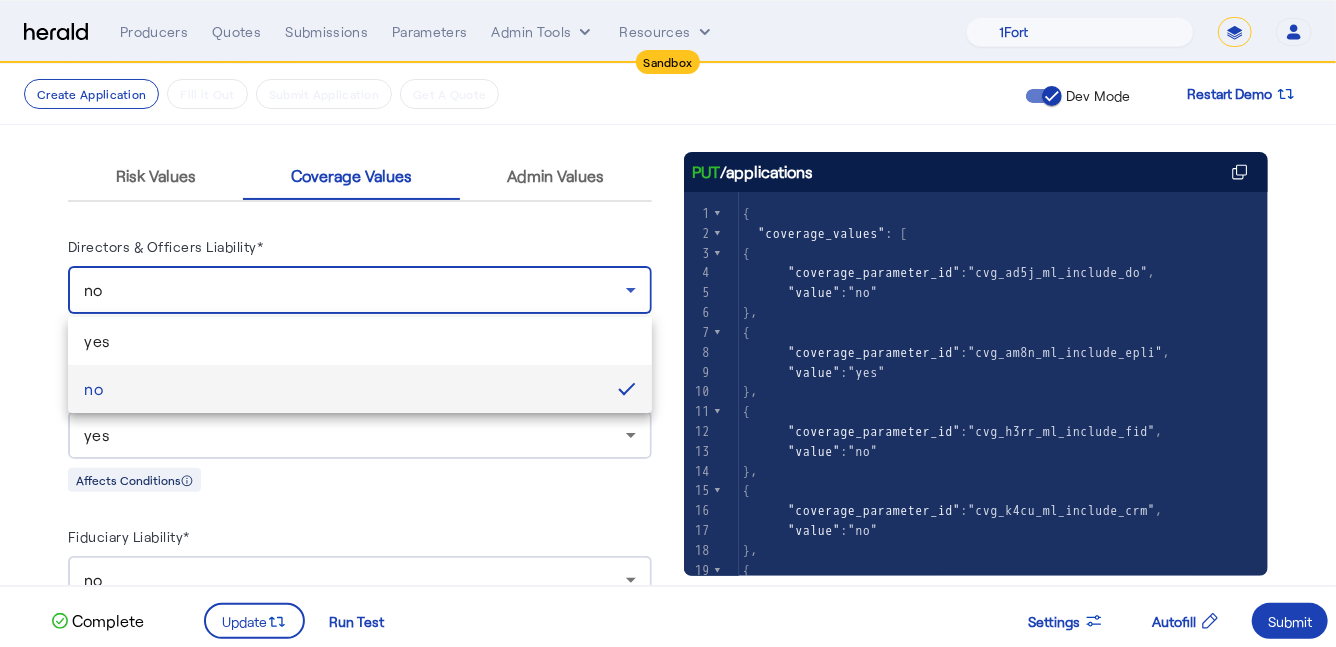 click at bounding box center [668, 323] 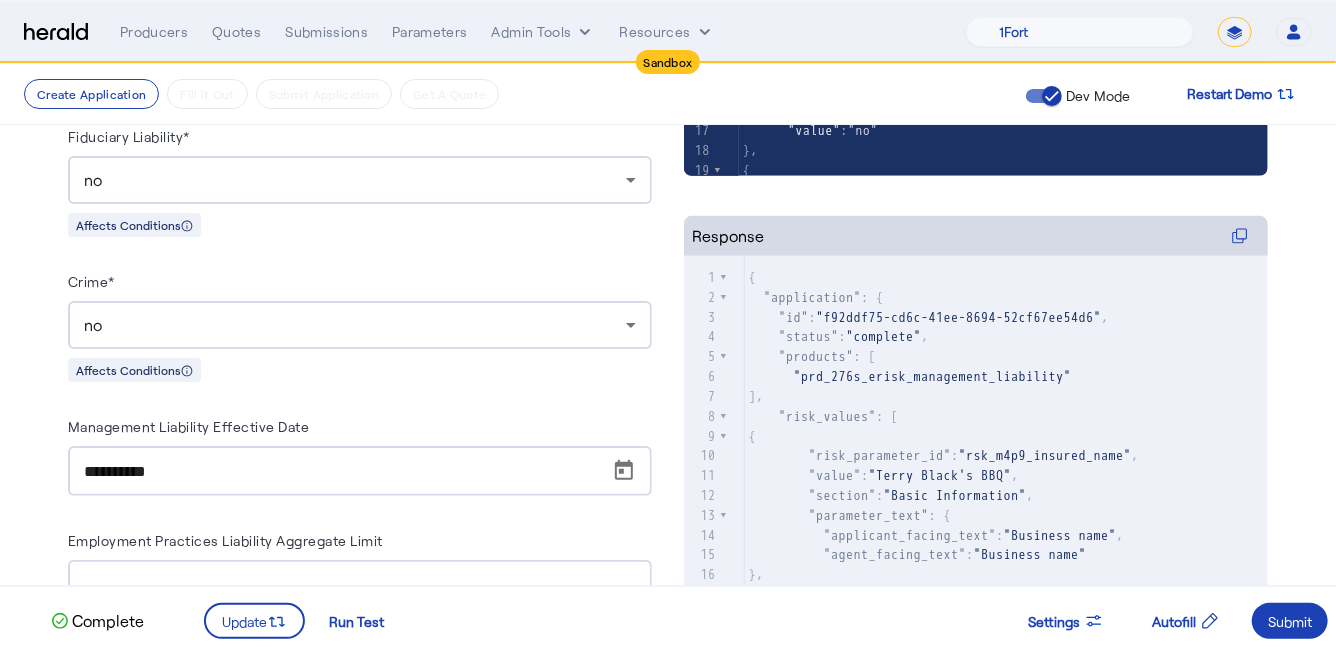 scroll, scrollTop: 519, scrollLeft: 0, axis: vertical 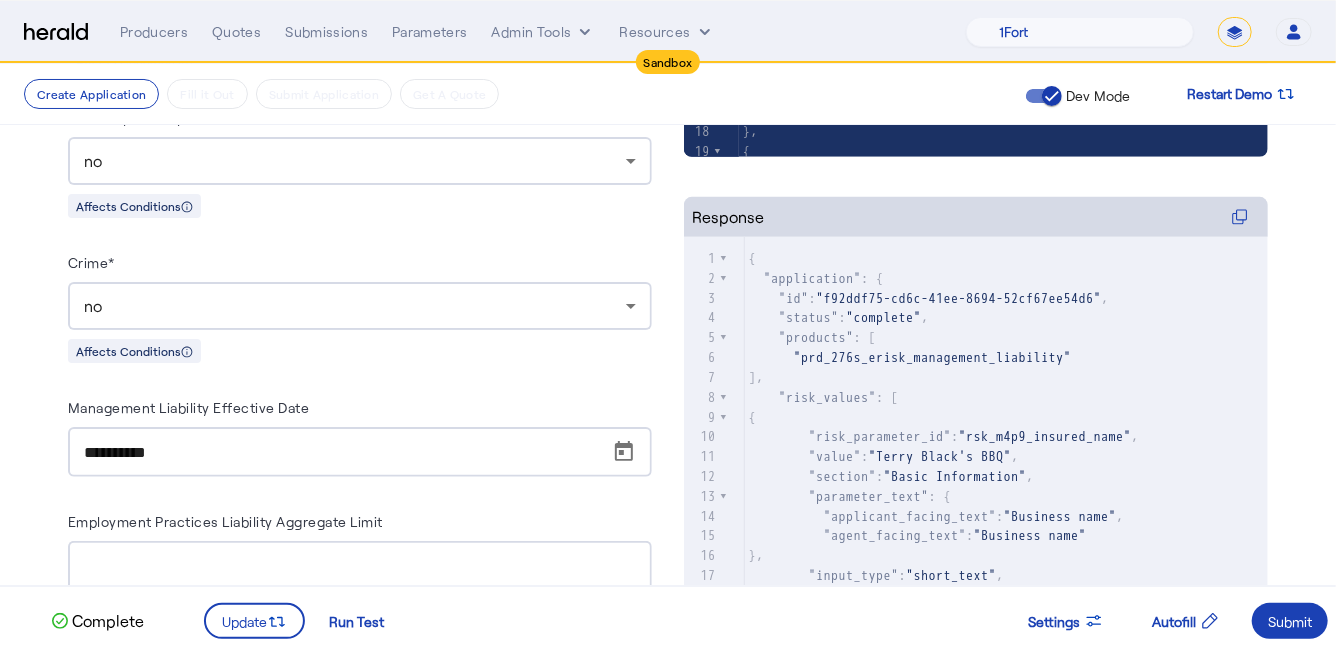 click on "no" at bounding box center [355, 306] 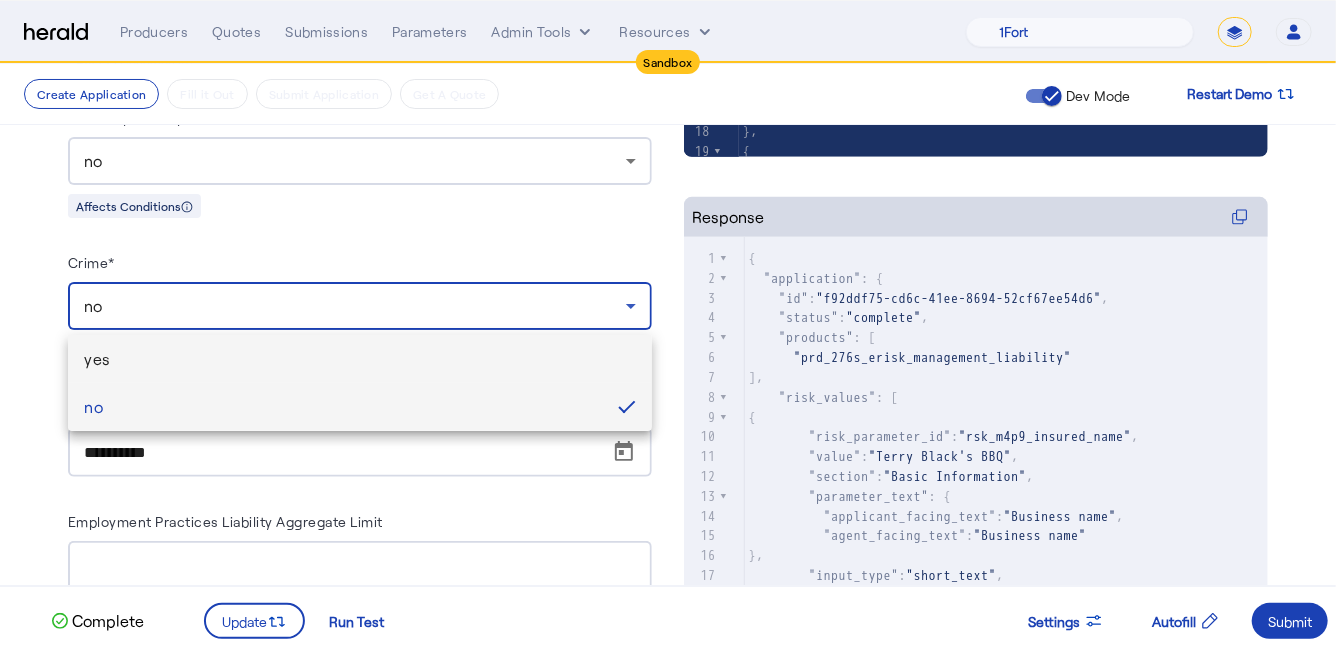 click on "yes" at bounding box center [360, 359] 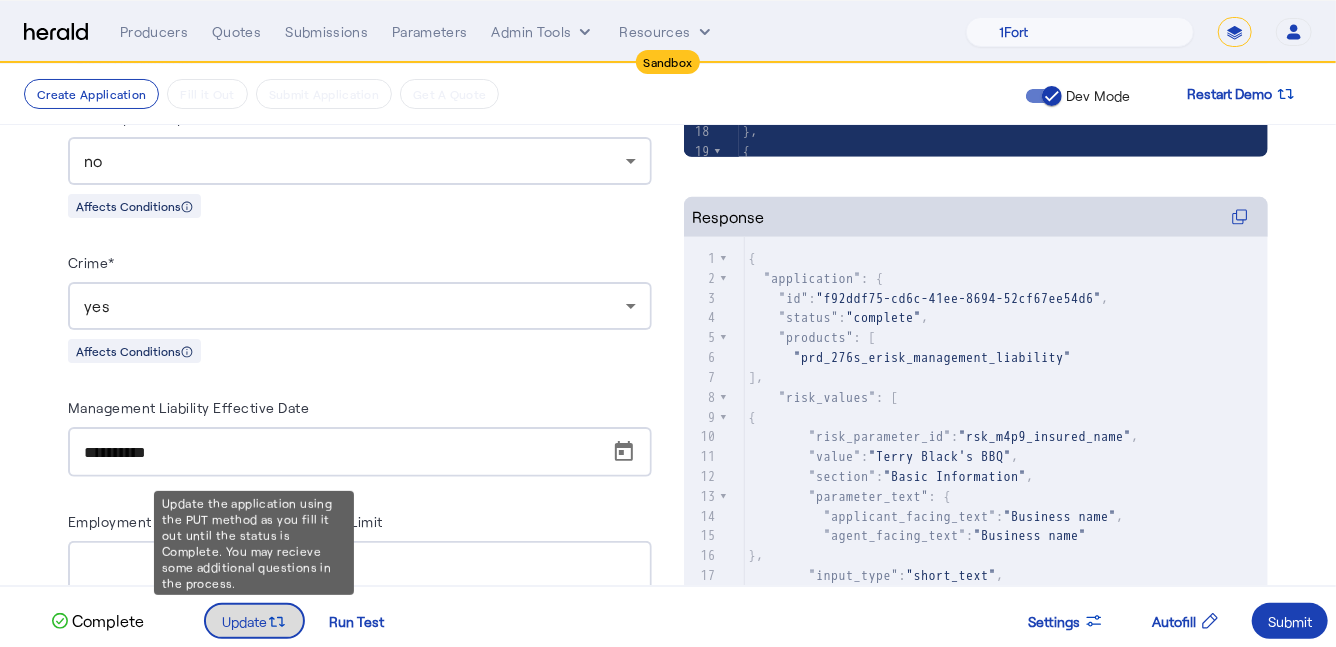 click on "Update" at bounding box center (244, 621) 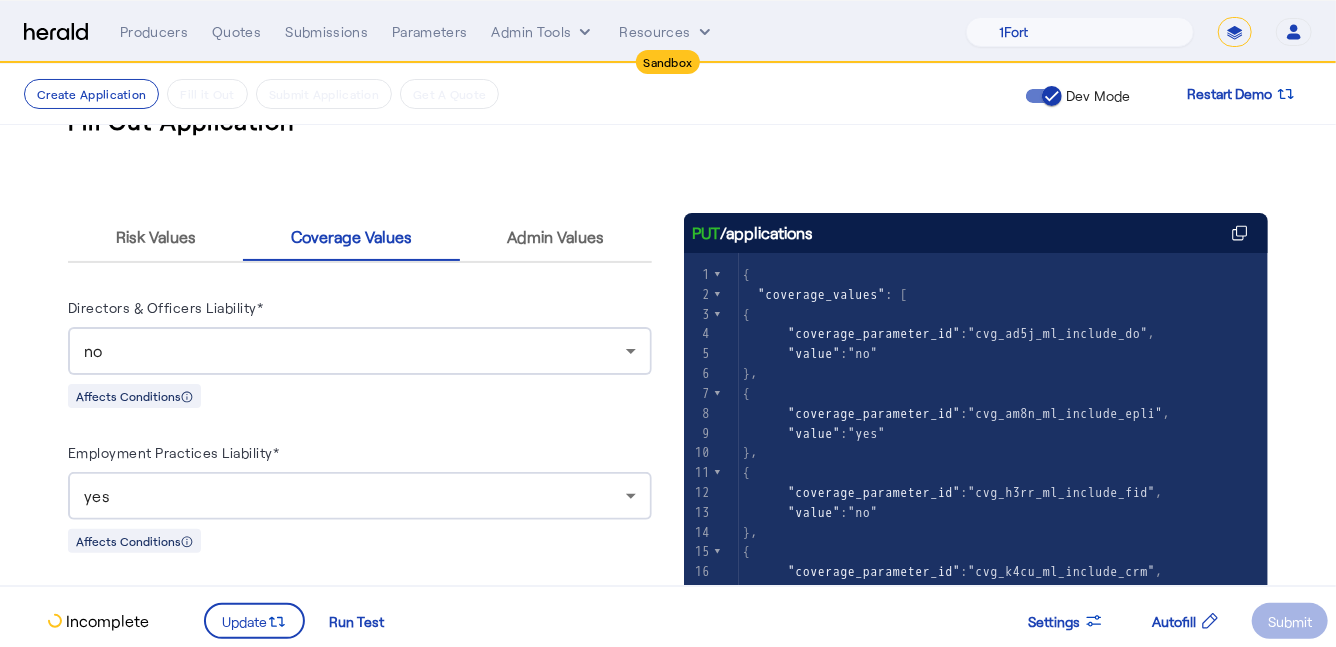 scroll, scrollTop: 0, scrollLeft: 0, axis: both 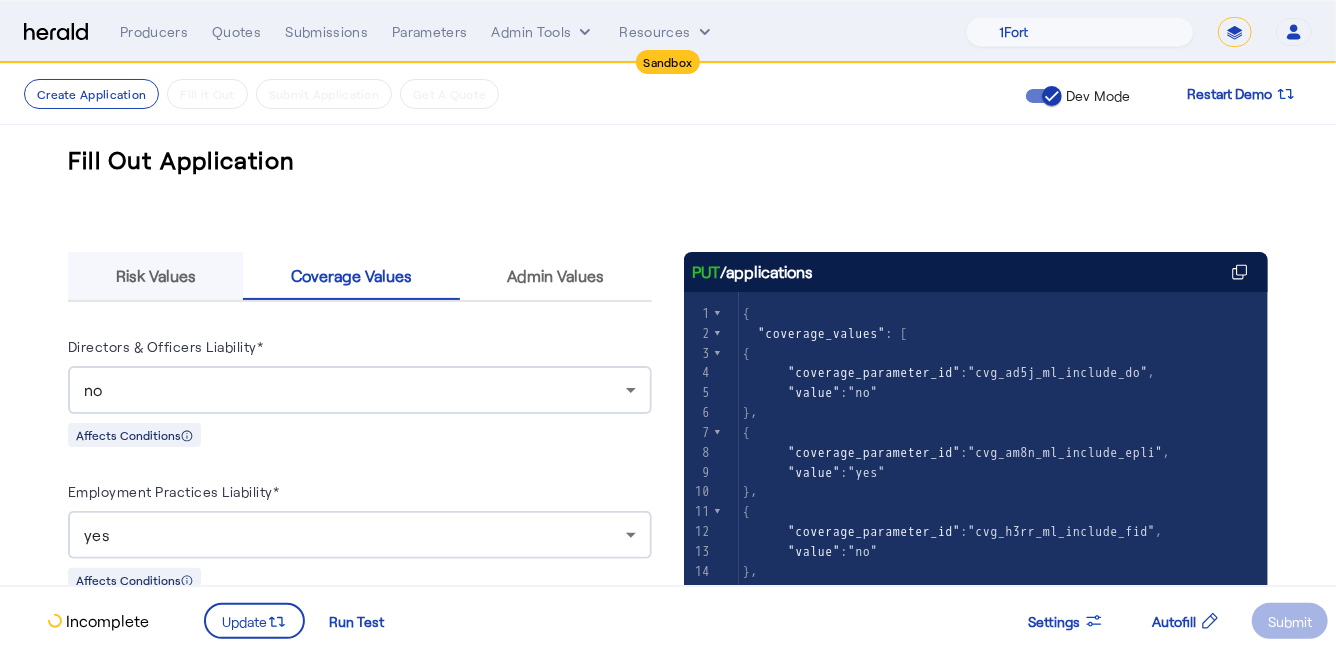 click on "Risk Values" at bounding box center (156, 276) 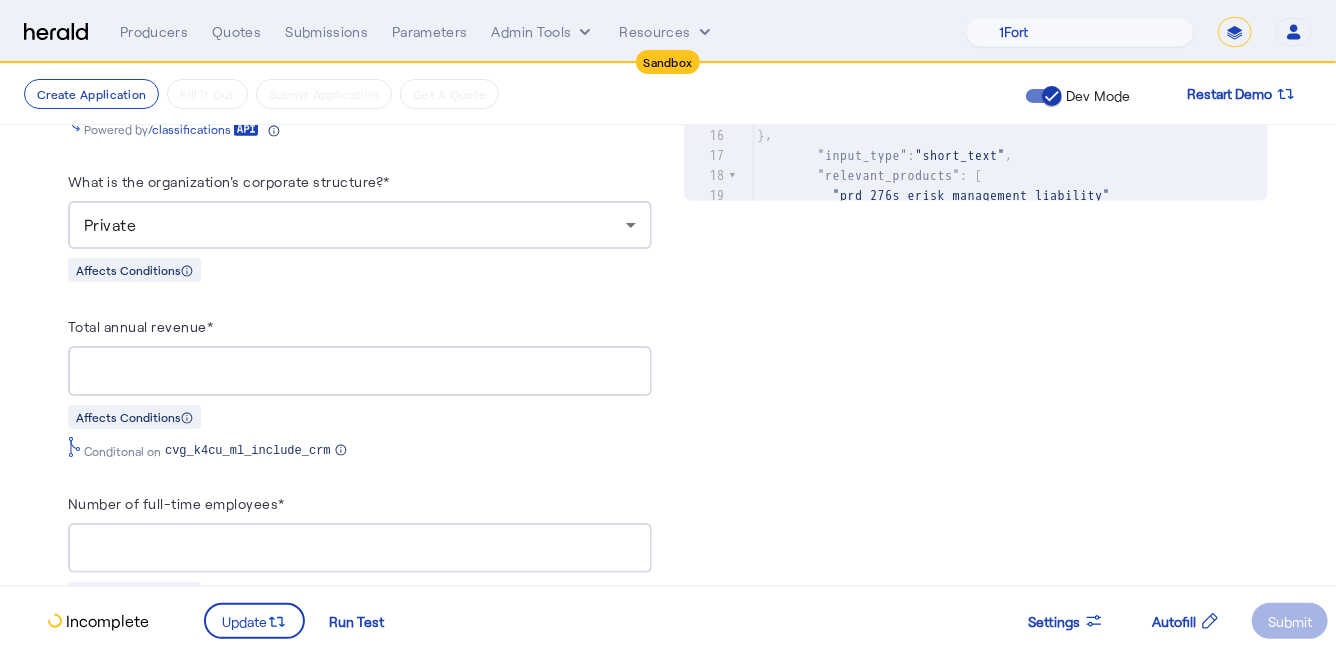 scroll, scrollTop: 940, scrollLeft: 0, axis: vertical 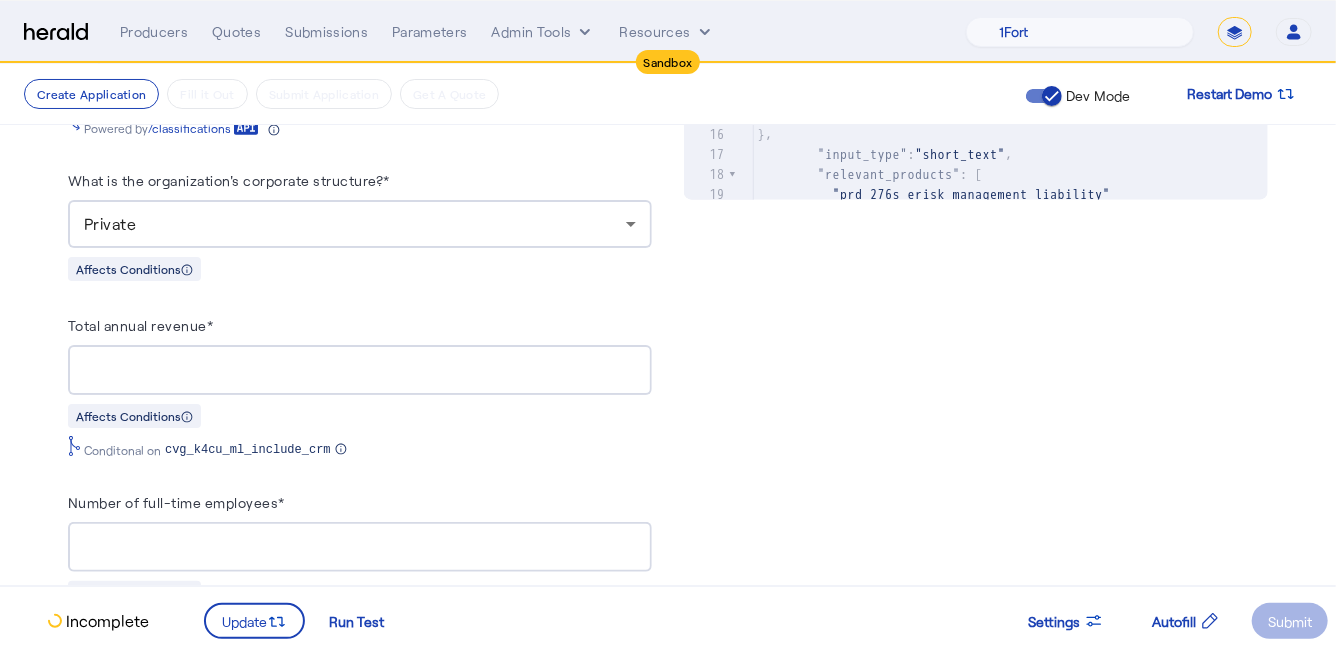 click on "Total annual revenue*" at bounding box center (360, 371) 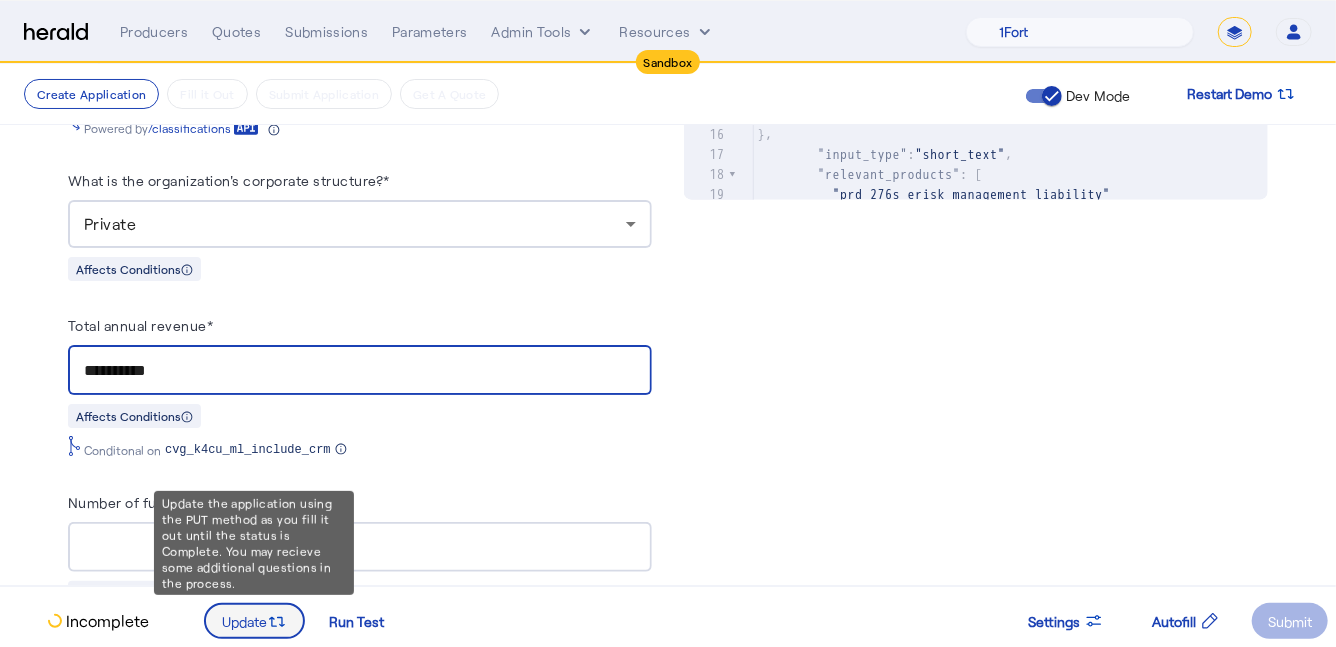 type on "**********" 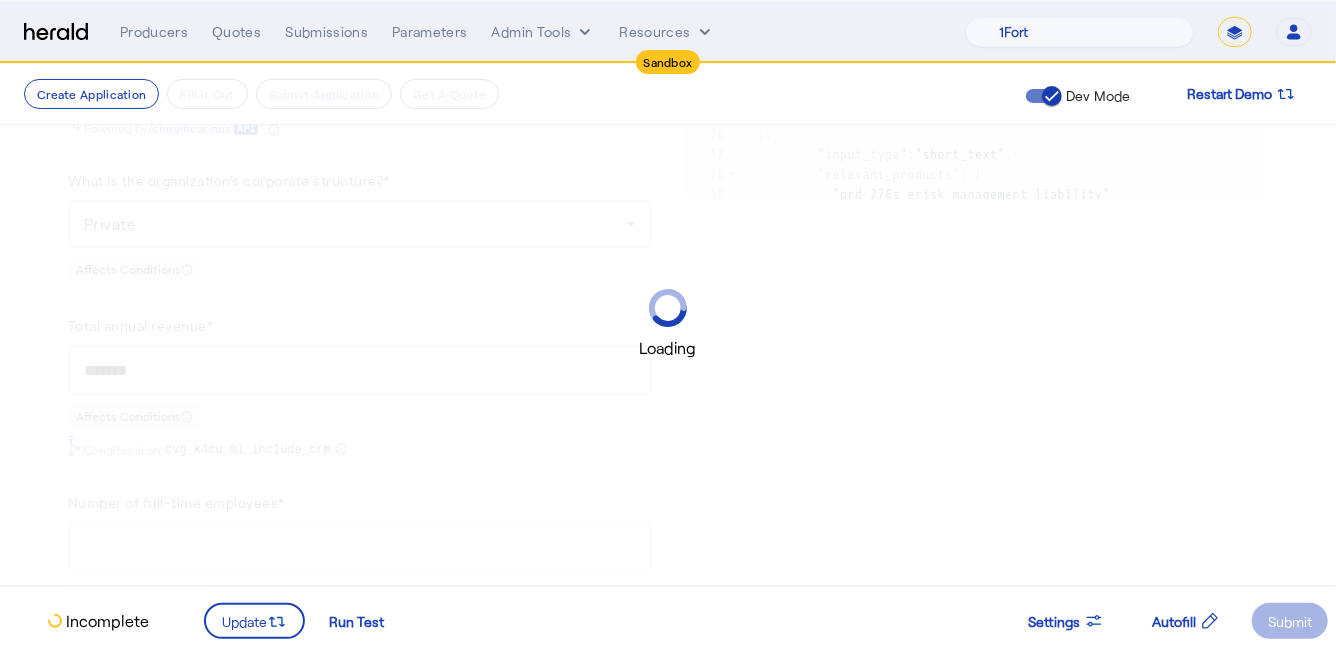 scroll, scrollTop: 0, scrollLeft: 0, axis: both 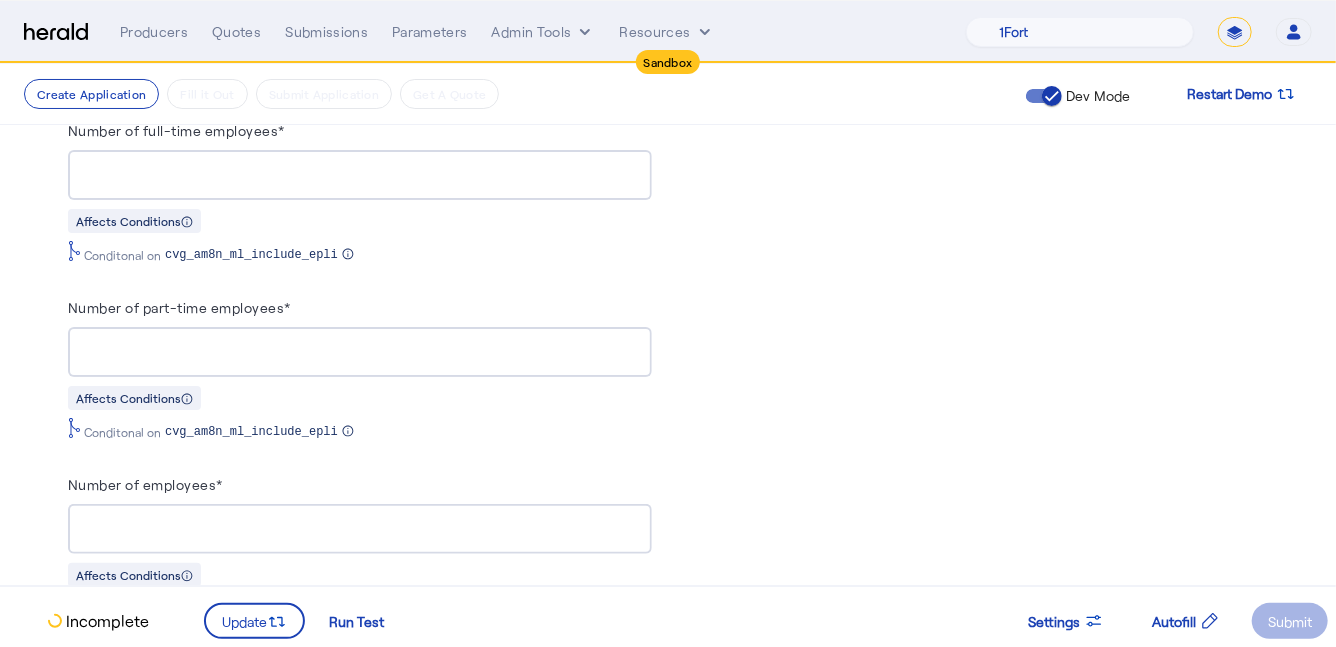 click on "Number of employees*" at bounding box center [360, 530] 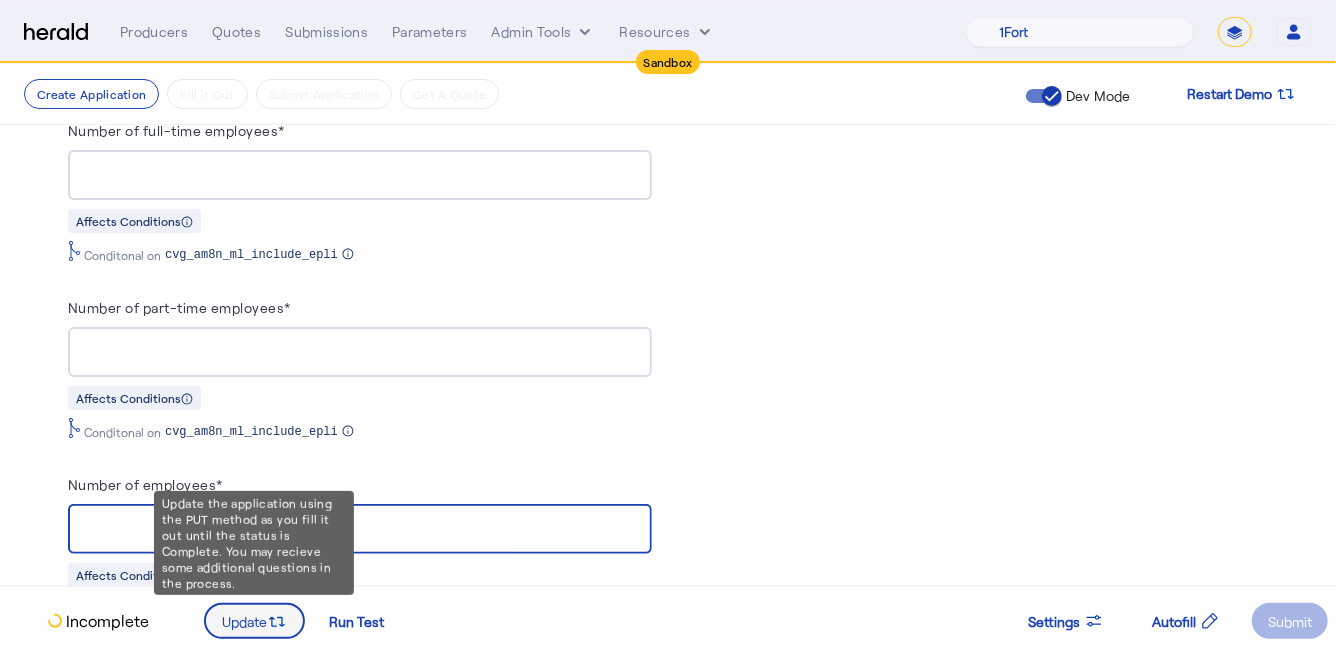 type on "**" 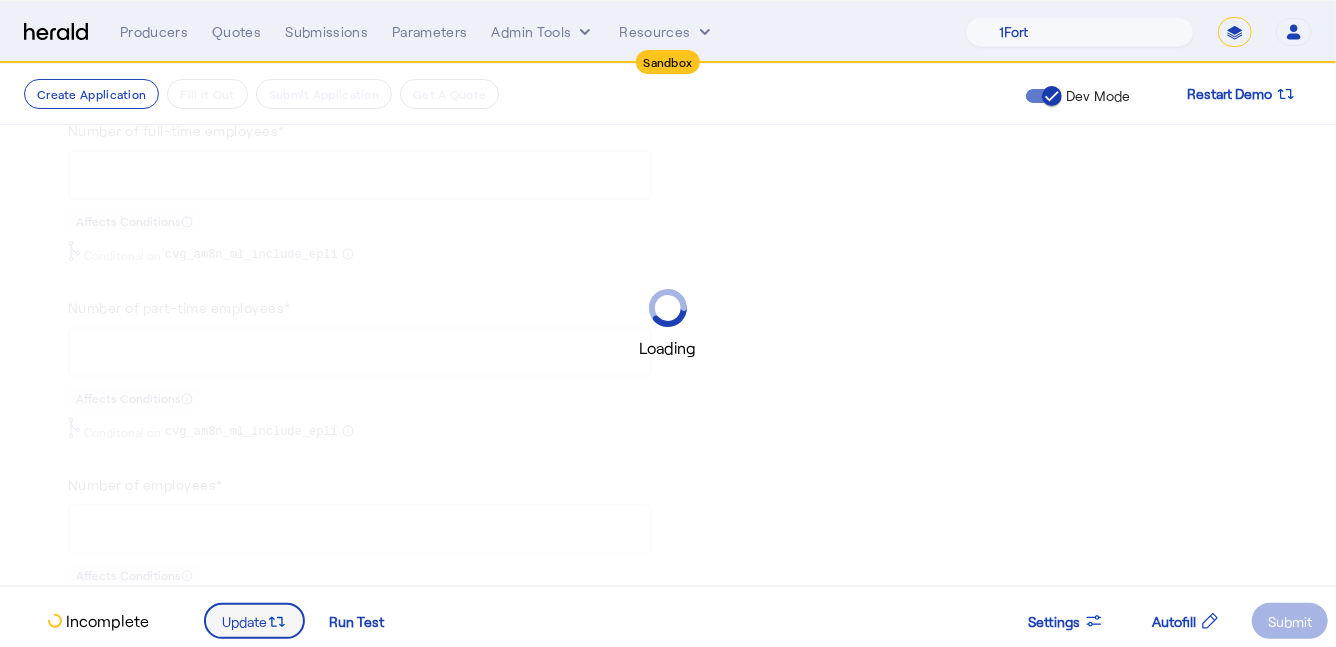 scroll, scrollTop: 0, scrollLeft: 0, axis: both 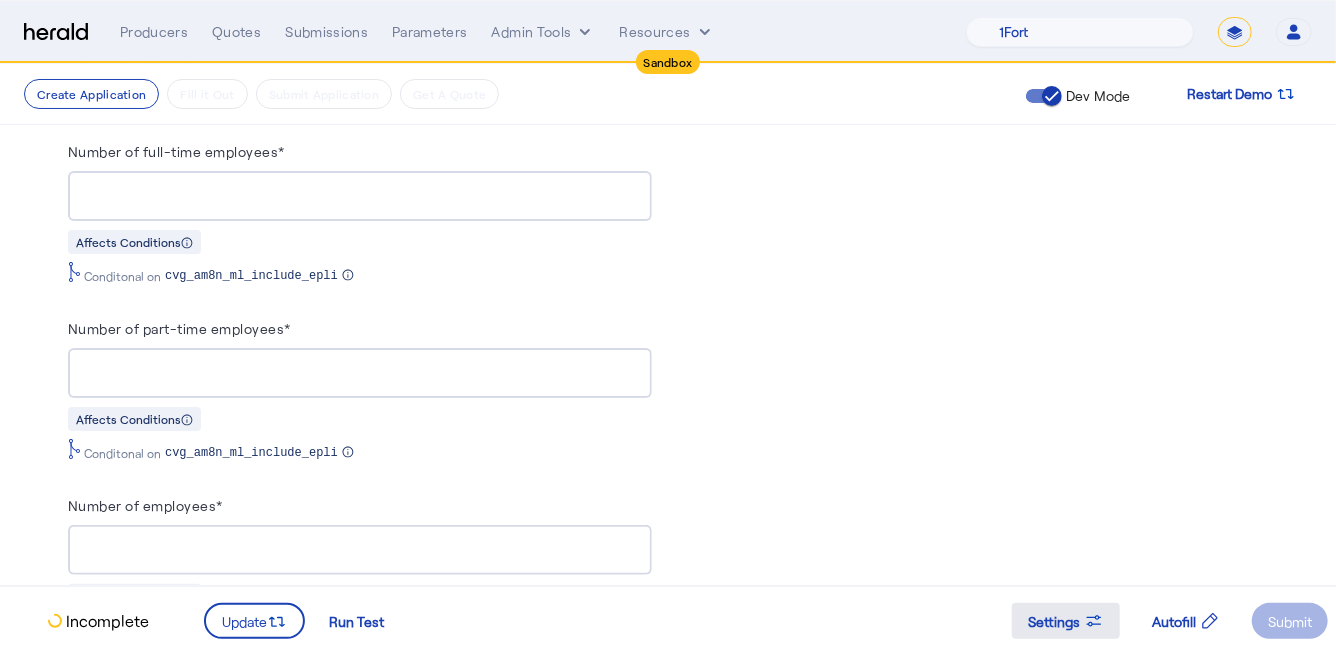 click on "Settings" at bounding box center (1054, 621) 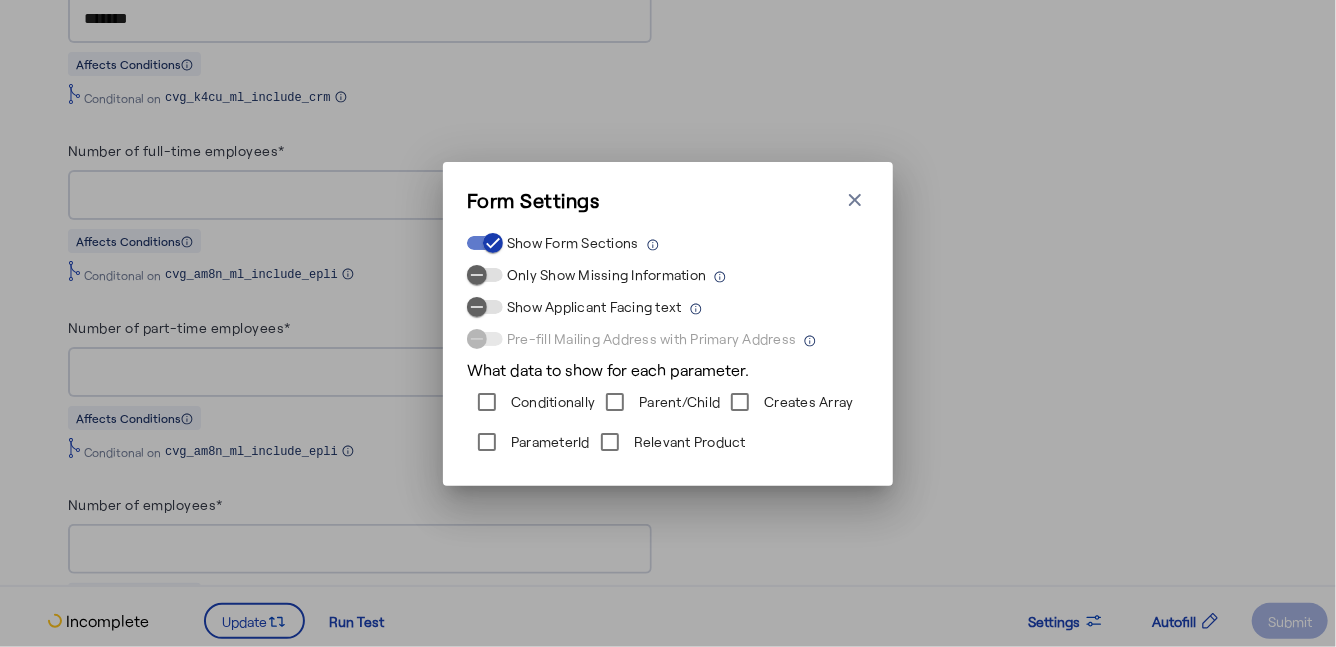 click on "ParameterId" at bounding box center (548, 442) 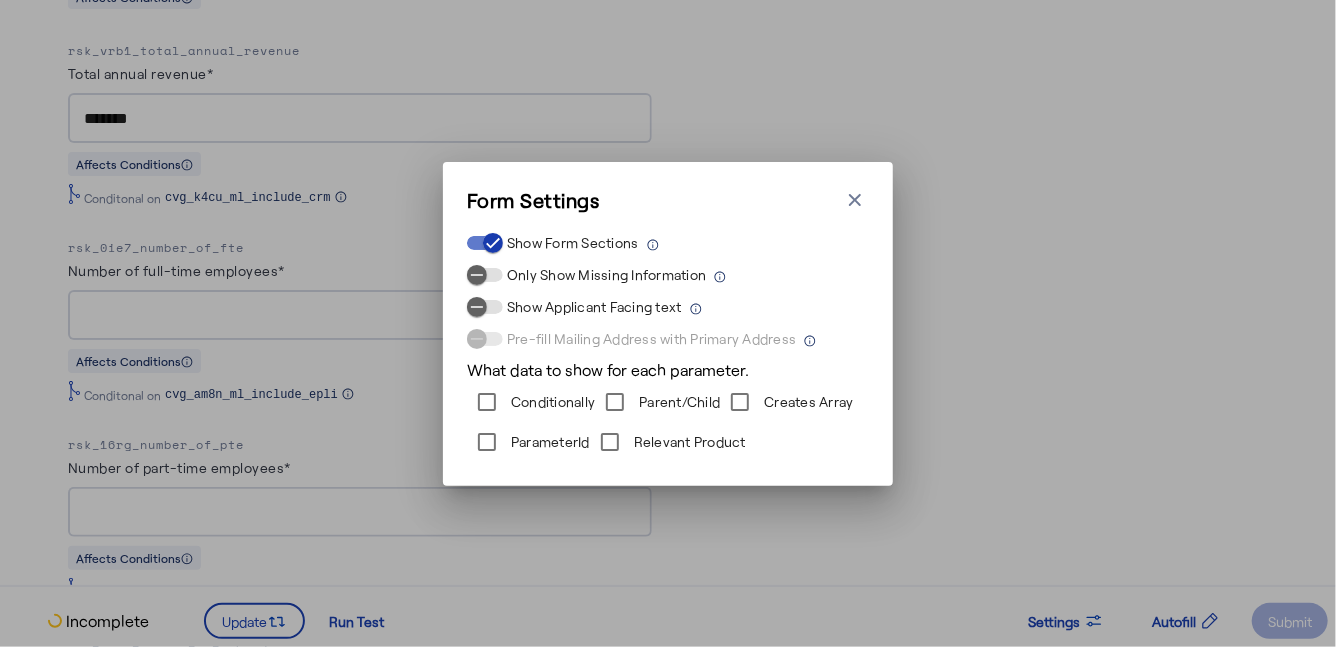 click on "Form Settings Close modal Show Form Sections
Only Show Missing Information
Show Applicant Facing text
Pre-fill Mailing Address with Primary Address
What data to show for each parameter. Conditionally Parent/Child Creates Array ParameterId Relevant Product" at bounding box center (668, 323) 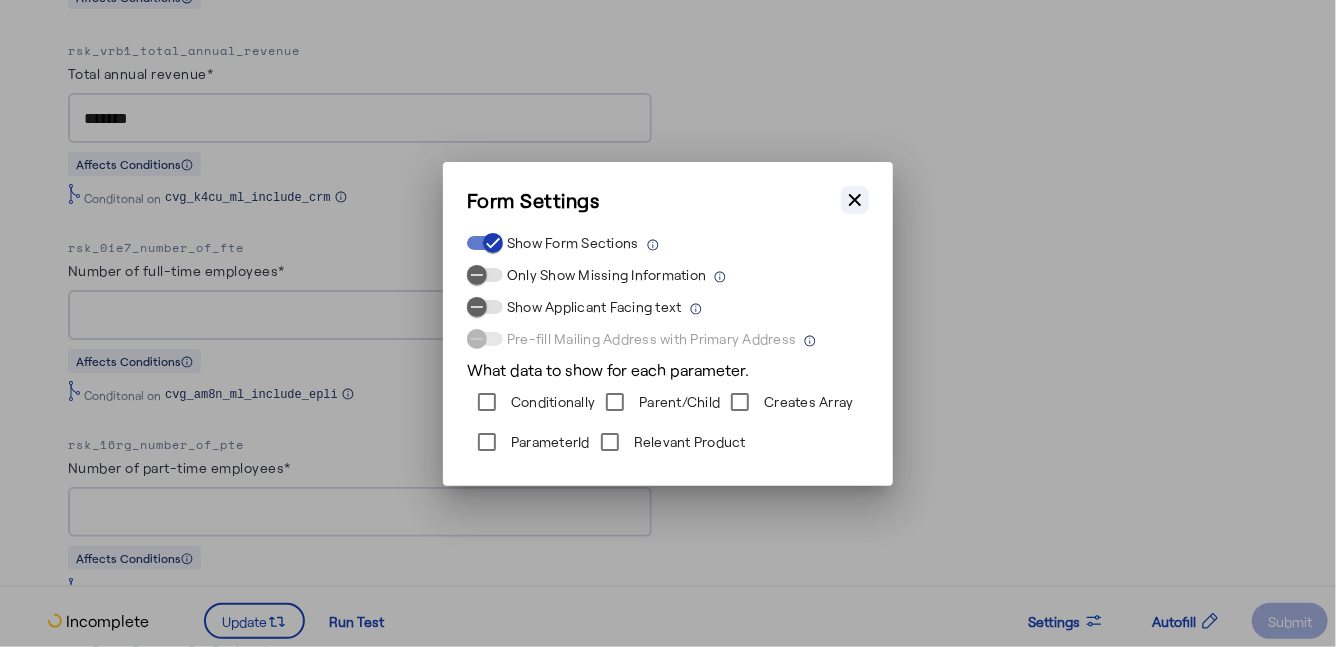 click 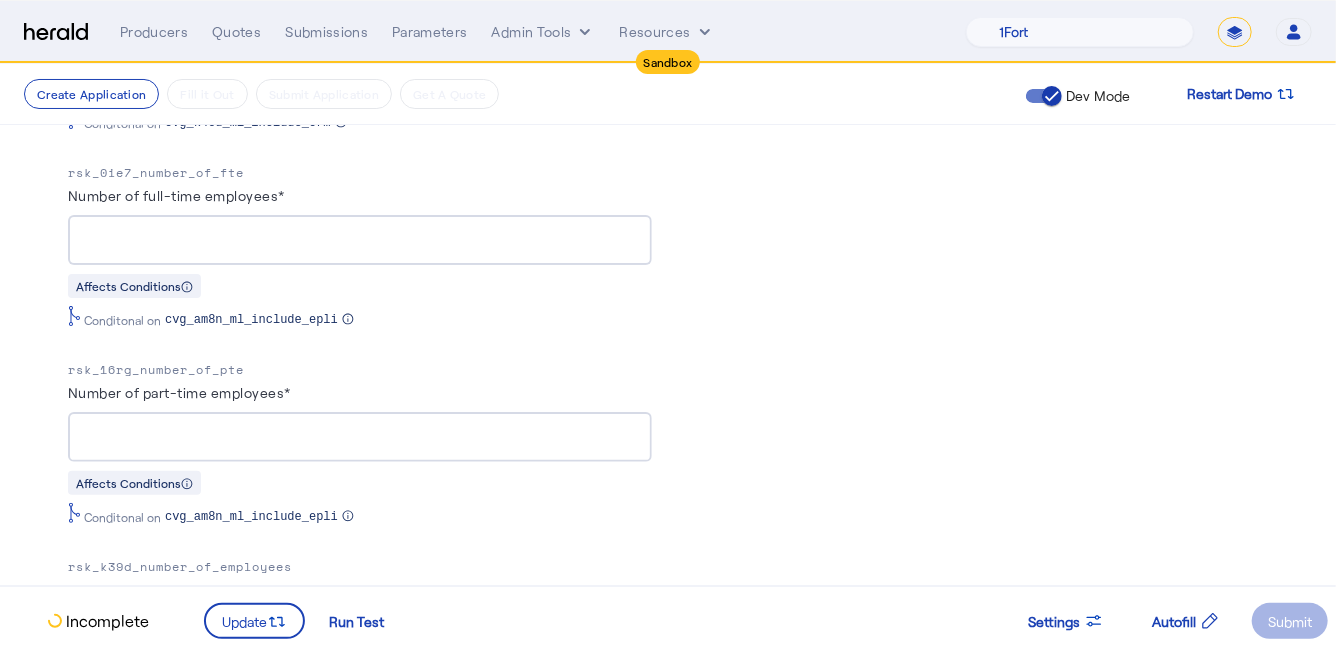 scroll, scrollTop: 1368, scrollLeft: 0, axis: vertical 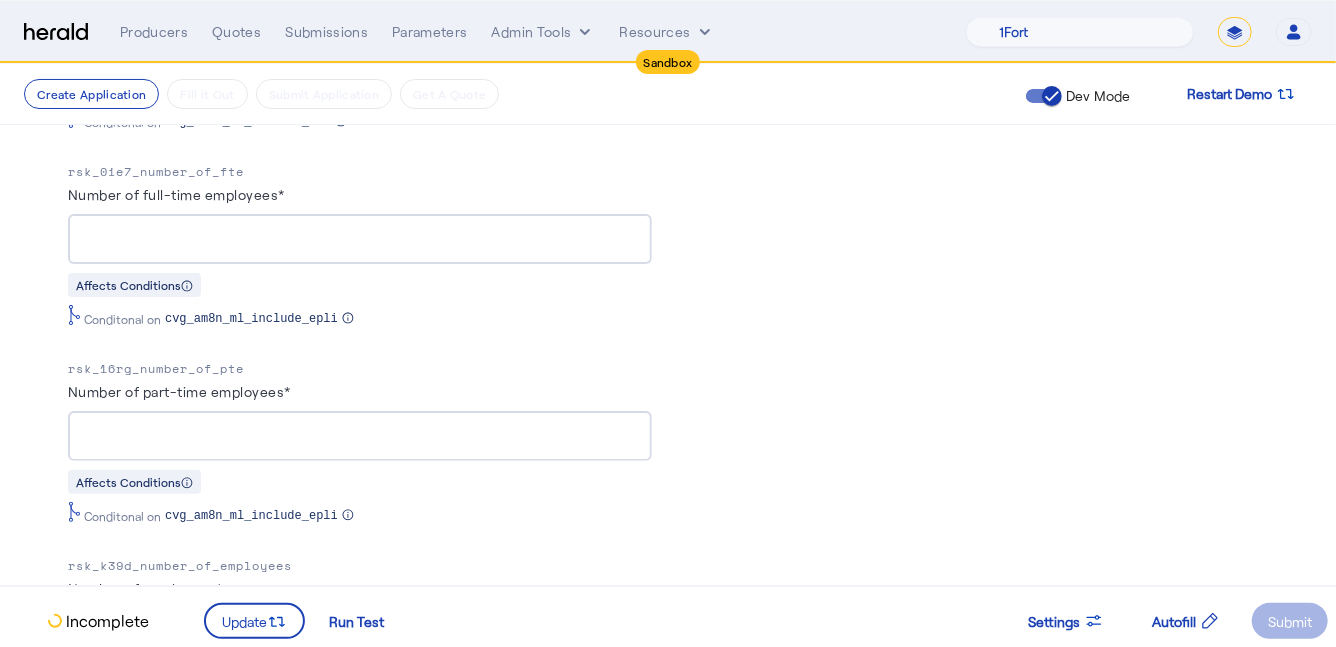 drag, startPoint x: 253, startPoint y: 155, endPoint x: 71, endPoint y: 156, distance: 182.00275 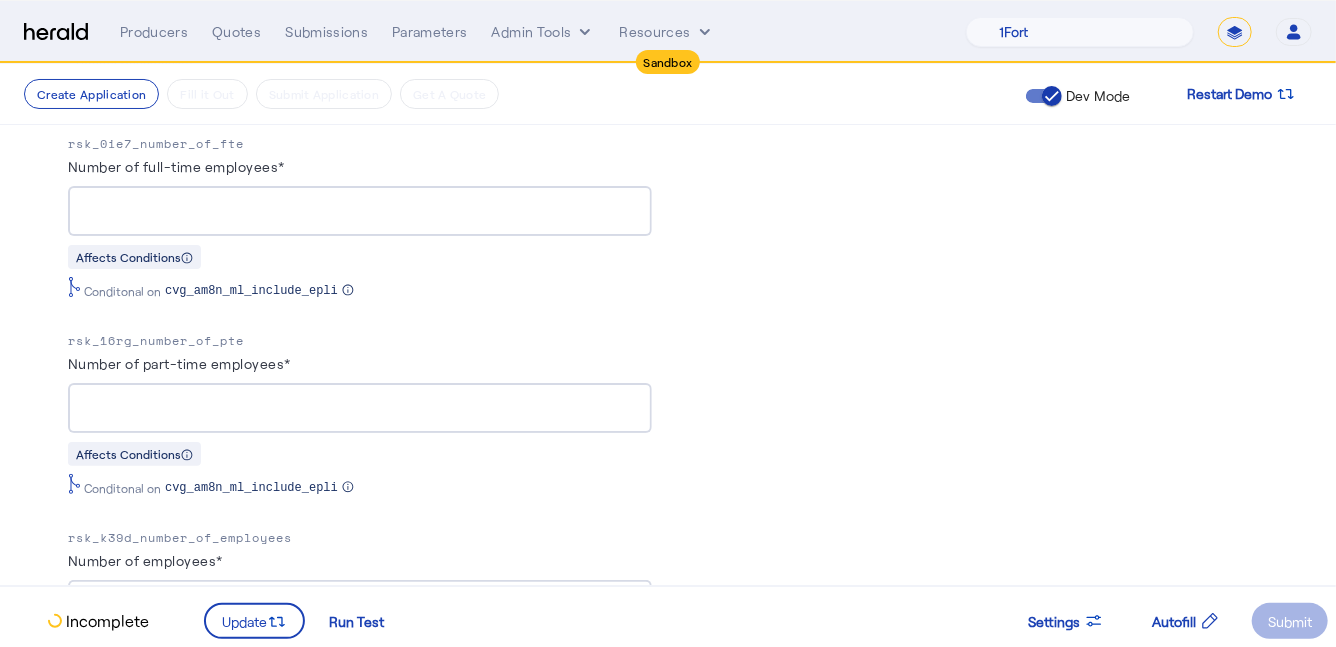 scroll, scrollTop: 1407, scrollLeft: 0, axis: vertical 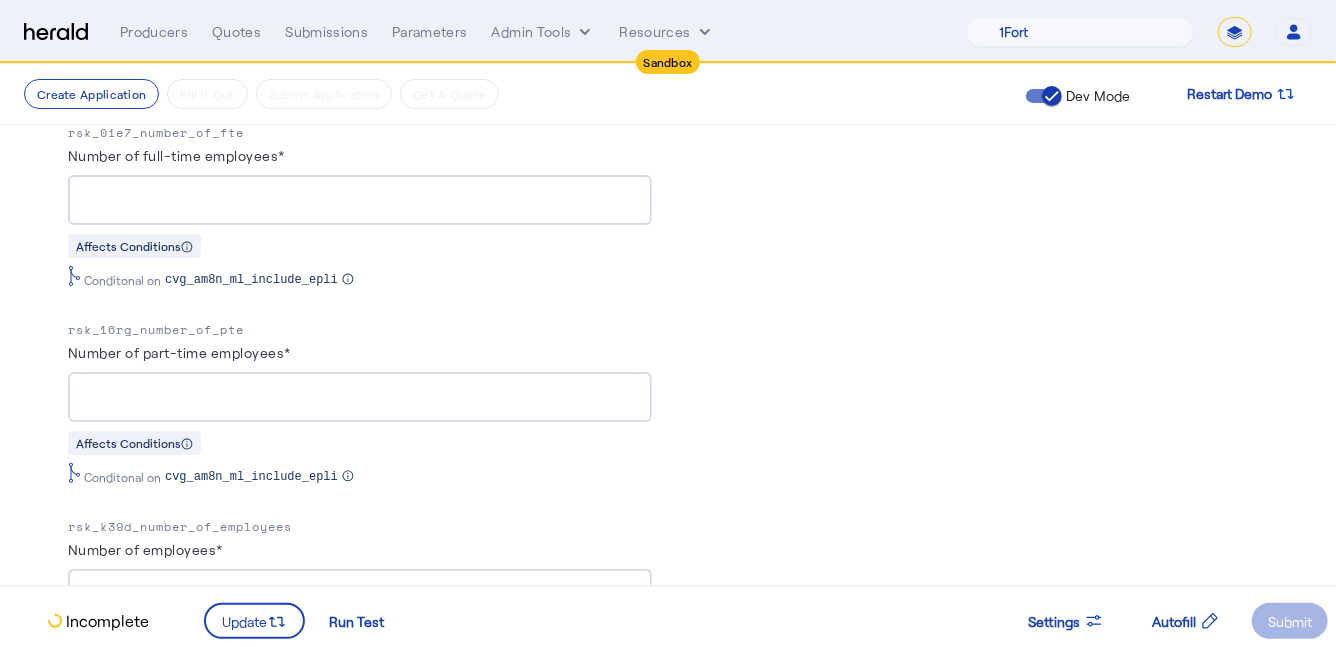 drag, startPoint x: 254, startPoint y: 319, endPoint x: 92, endPoint y: 304, distance: 162.69296 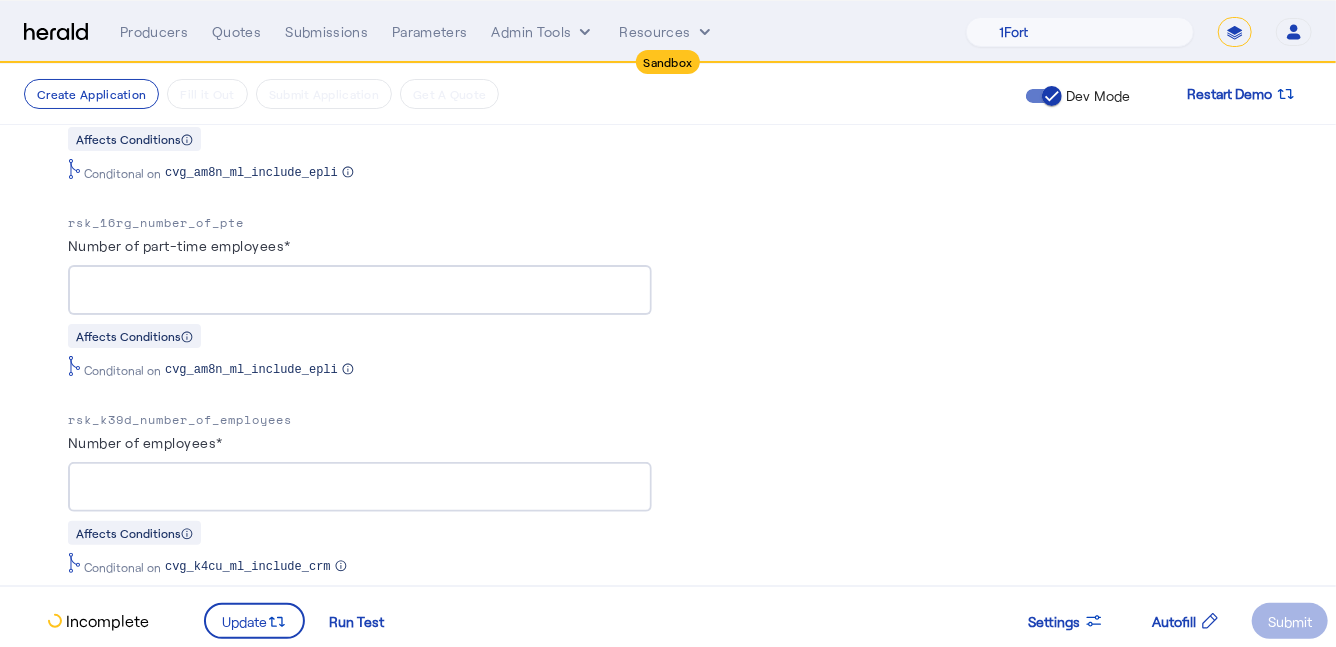 scroll, scrollTop: 1516, scrollLeft: 0, axis: vertical 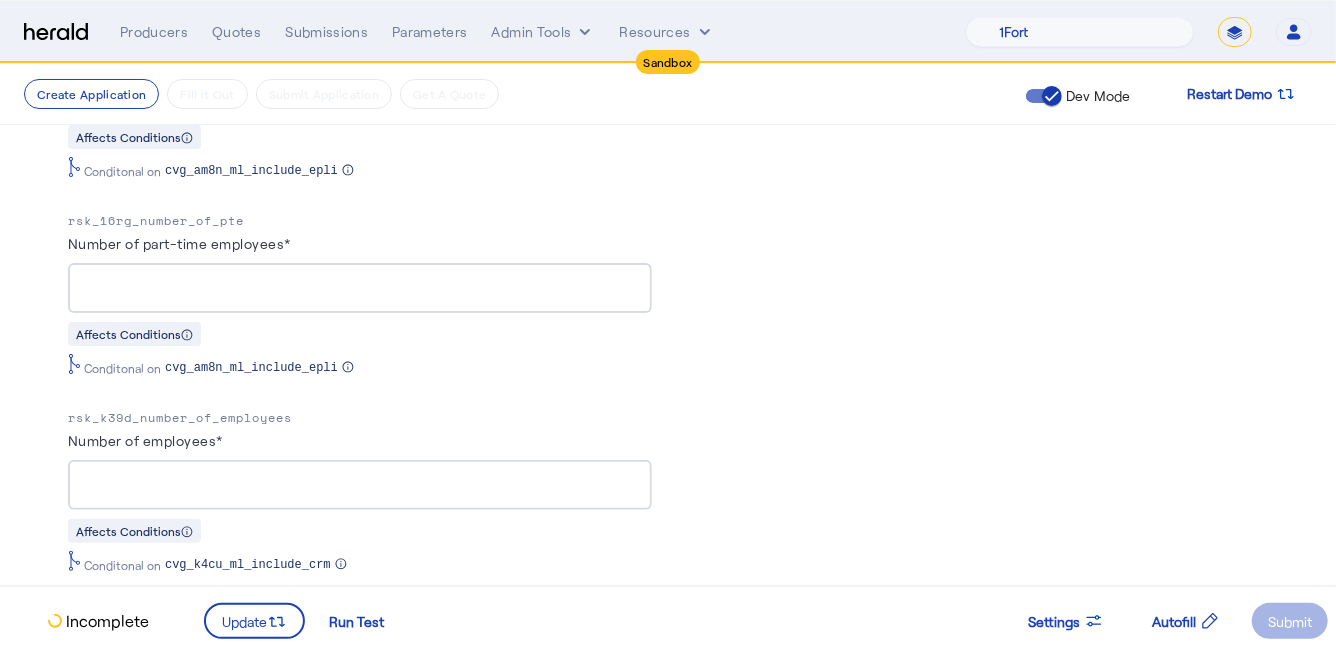 drag, startPoint x: 327, startPoint y: 405, endPoint x: 62, endPoint y: 402, distance: 265.01697 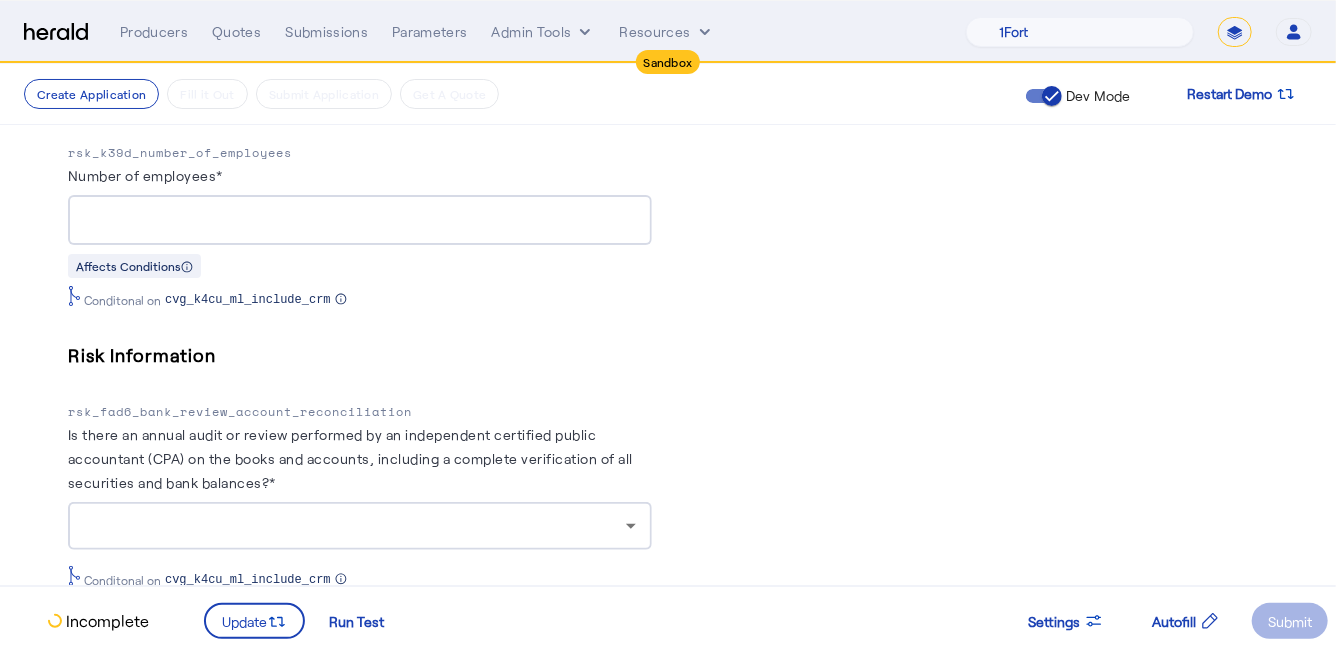 scroll, scrollTop: 2023, scrollLeft: 0, axis: vertical 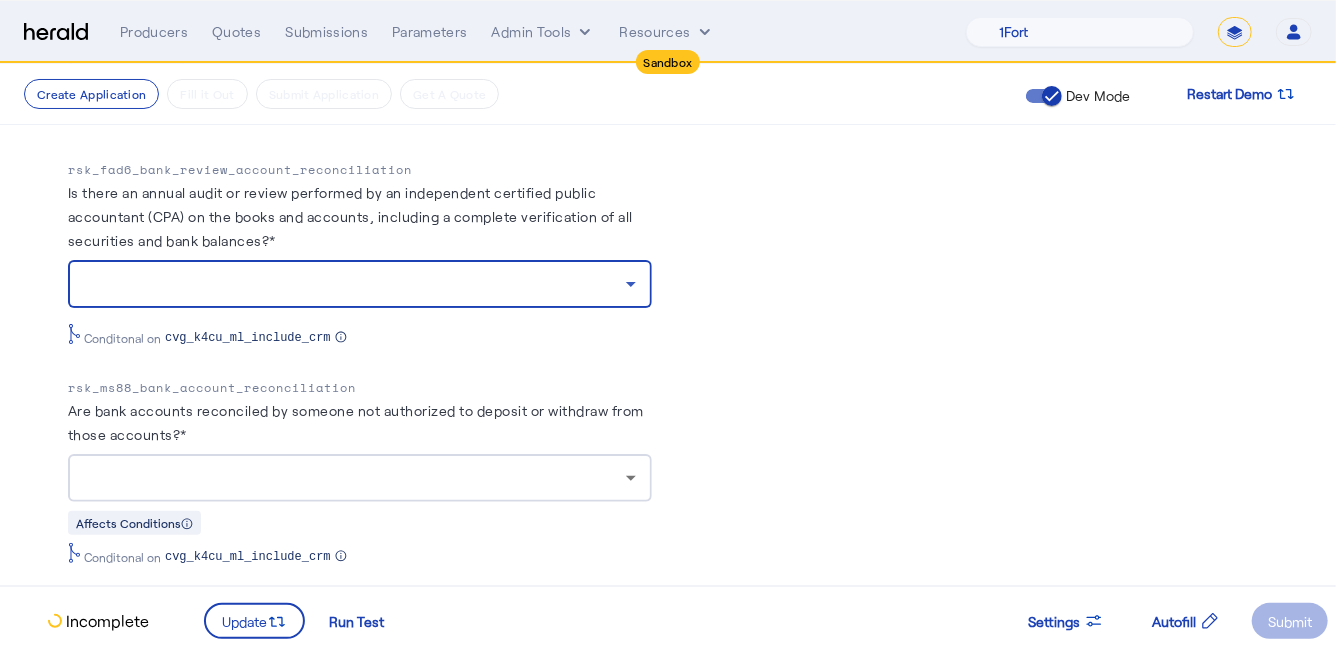 click at bounding box center [355, 284] 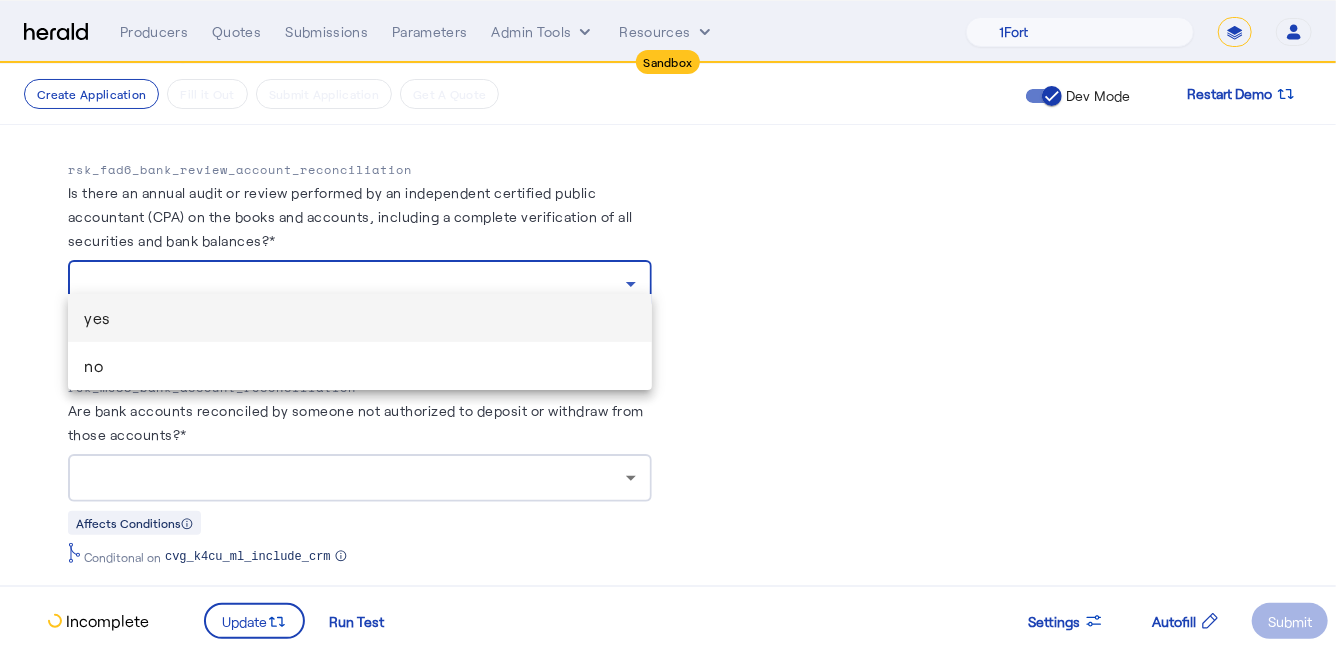 click on "yes" at bounding box center (360, 318) 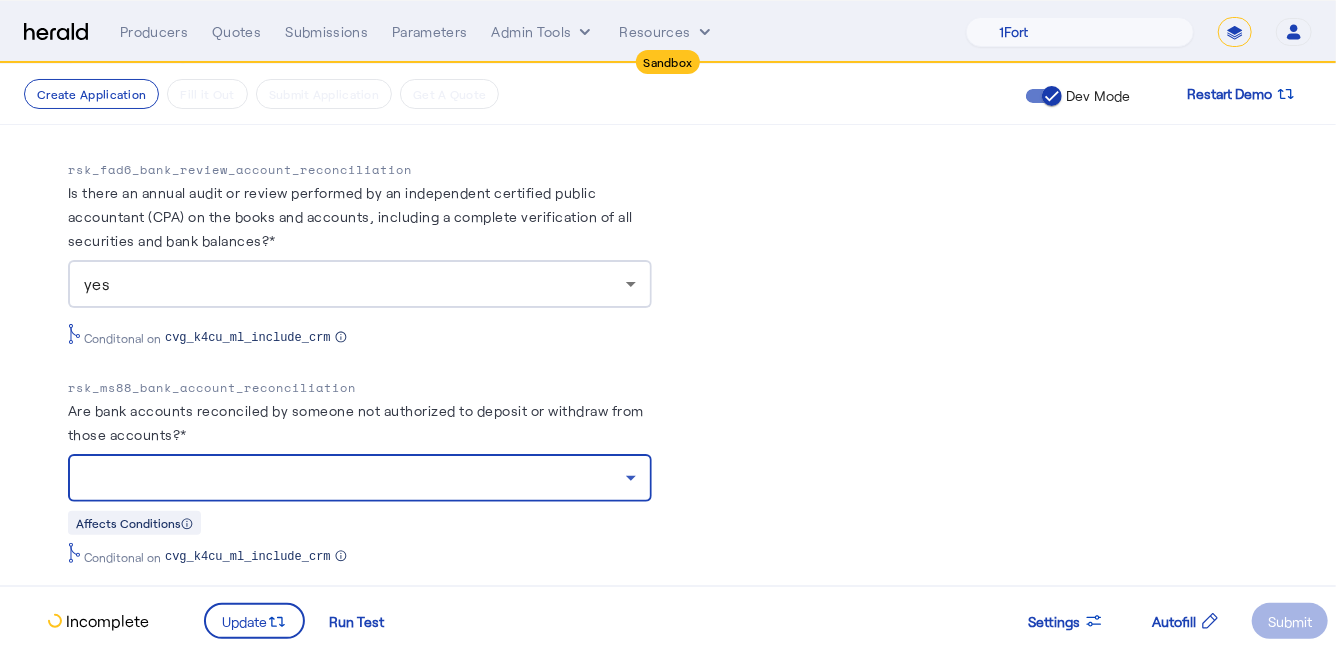 click at bounding box center [355, 478] 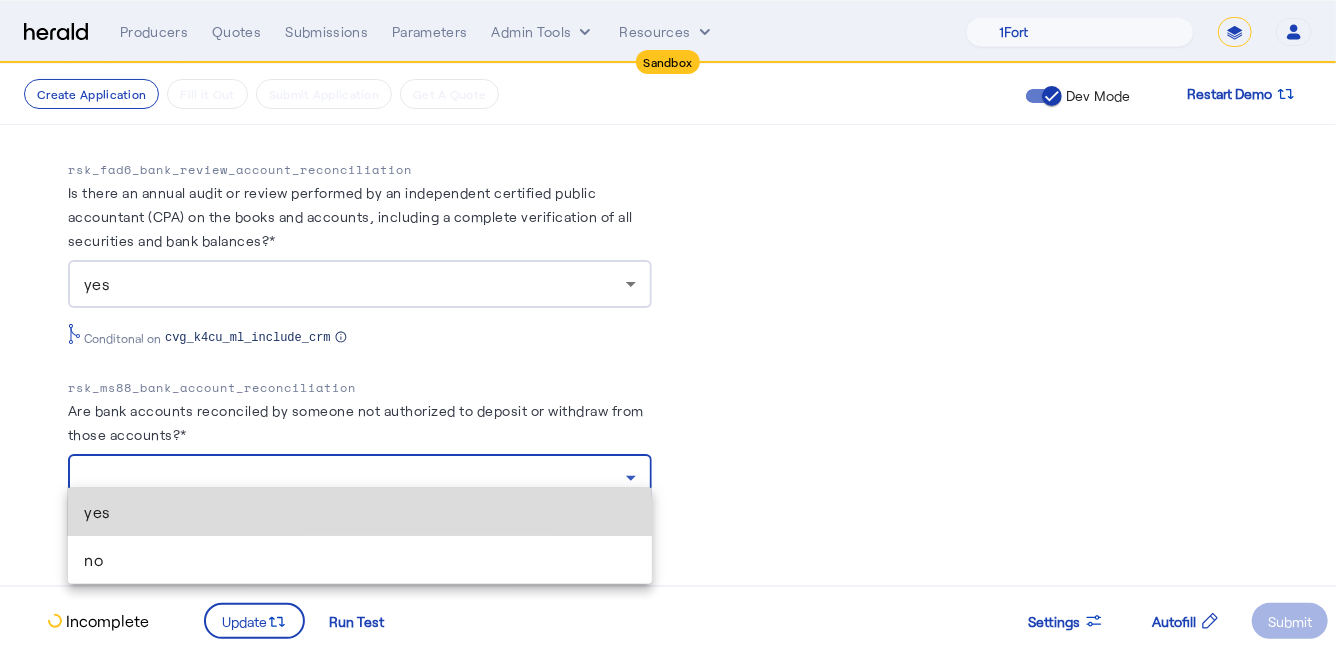 click on "yes" at bounding box center (360, 512) 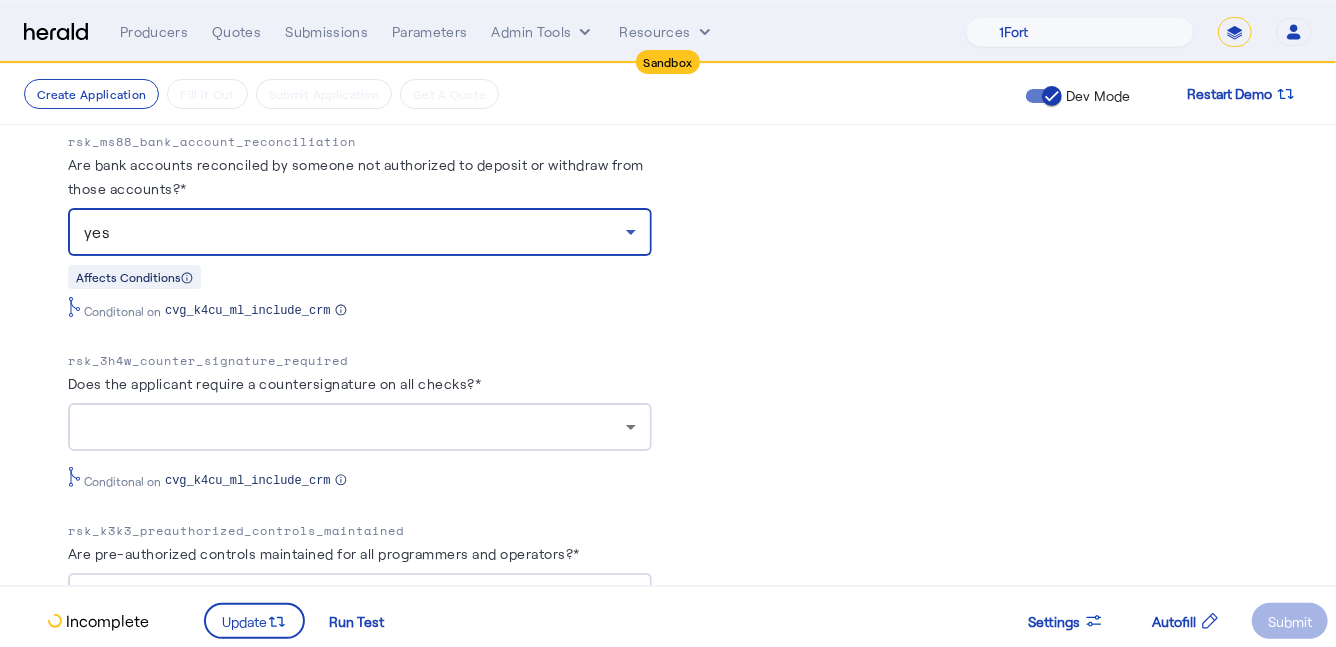 scroll, scrollTop: 2274, scrollLeft: 0, axis: vertical 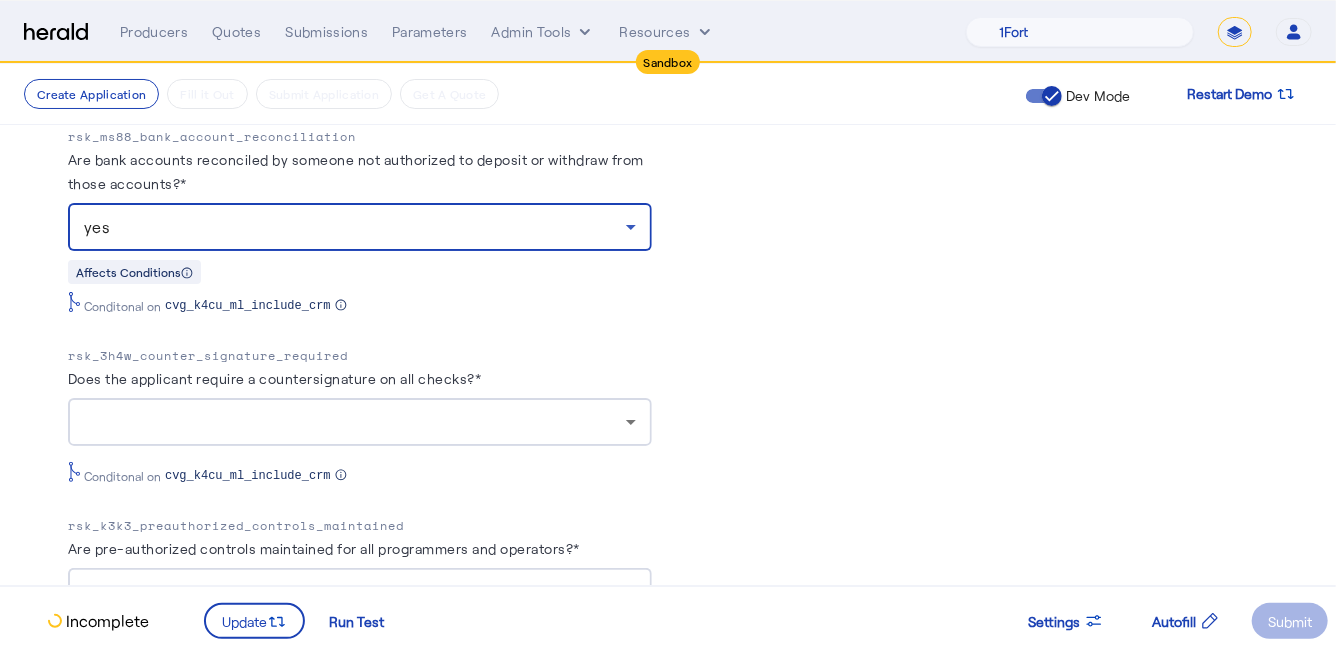 click at bounding box center (355, 422) 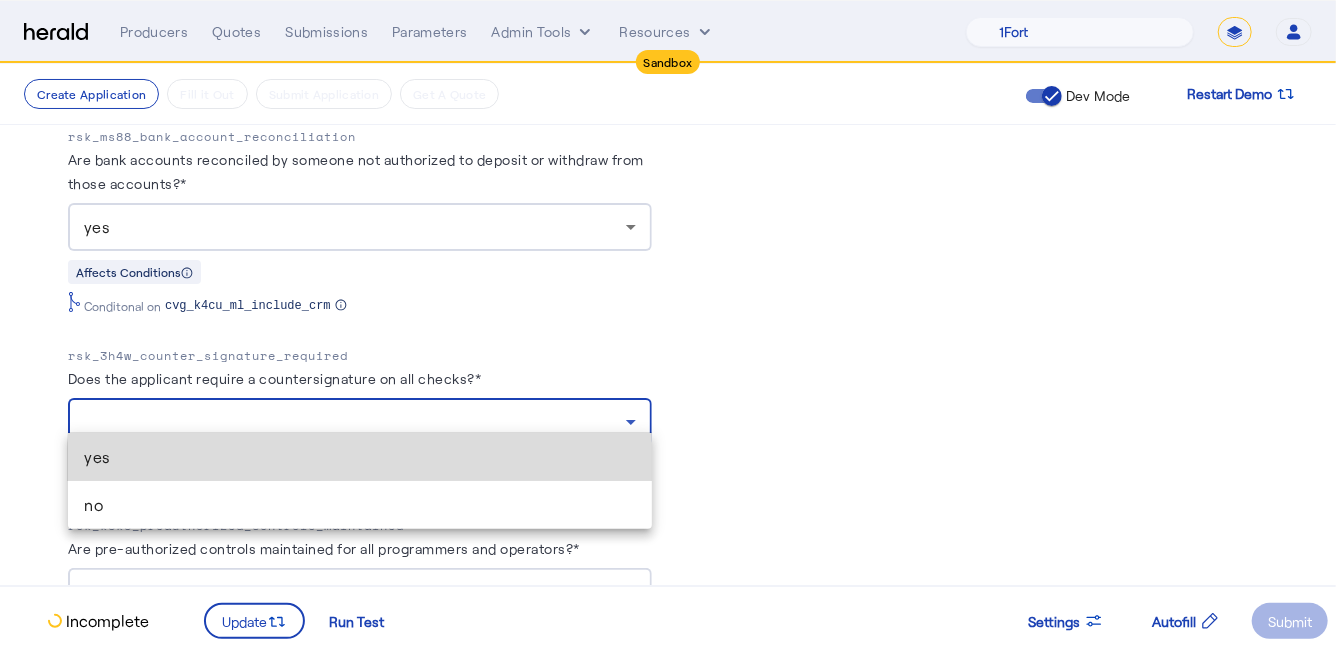 click on "yes" at bounding box center [360, 457] 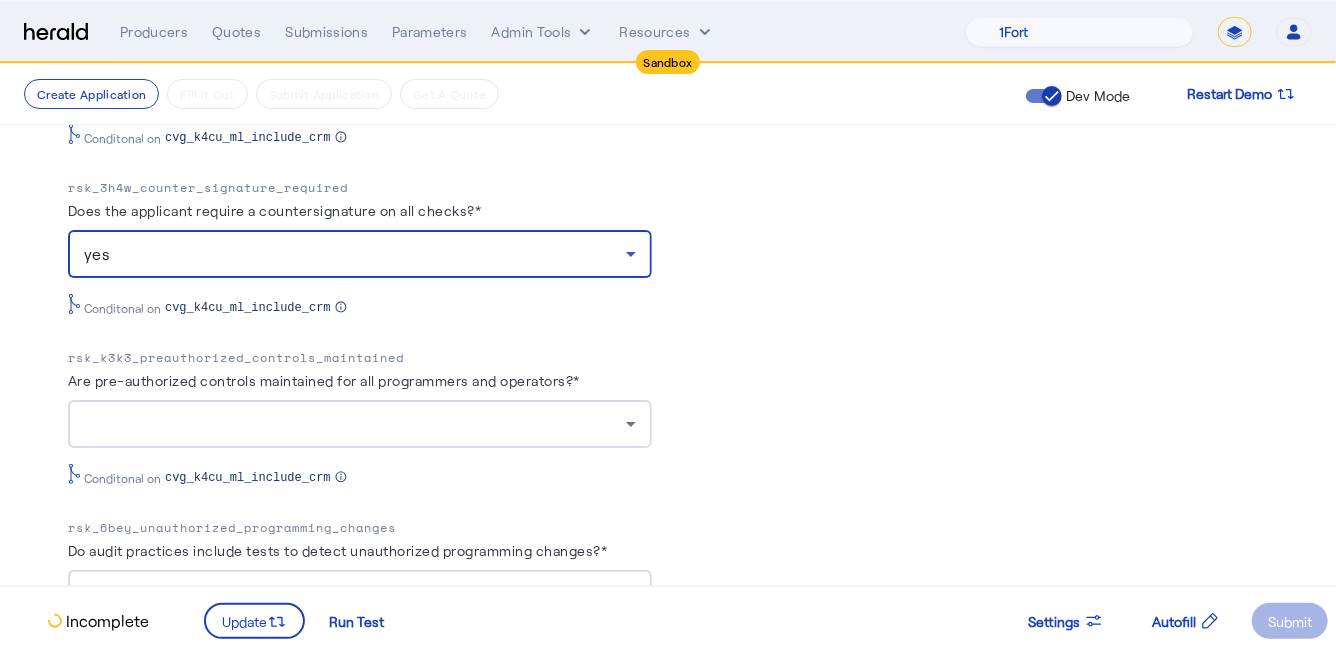 scroll, scrollTop: 2450, scrollLeft: 0, axis: vertical 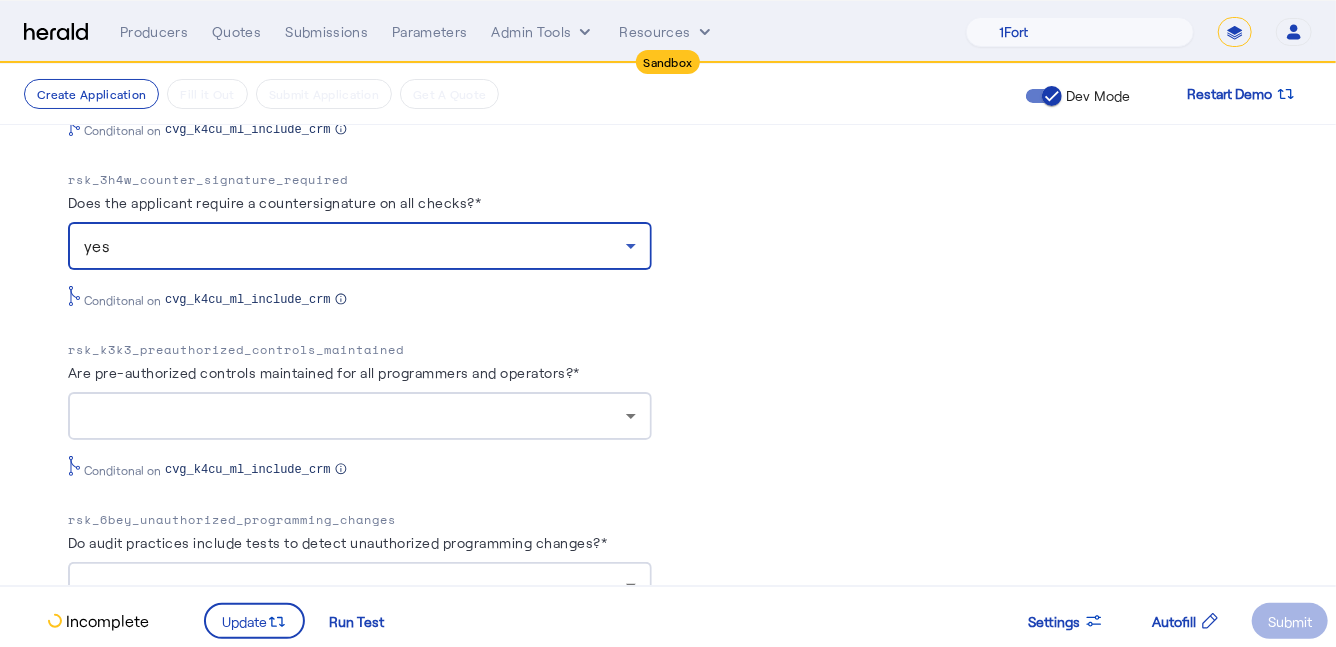 click at bounding box center [355, 416] 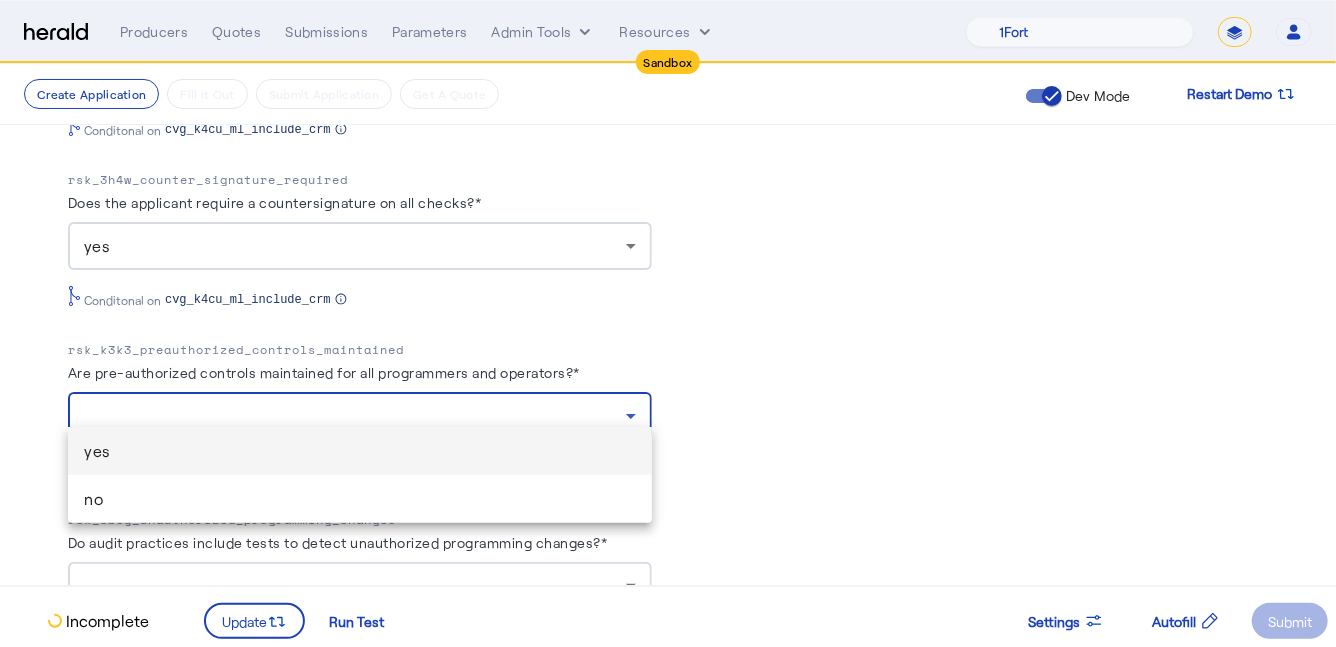 click on "yes" at bounding box center [360, 451] 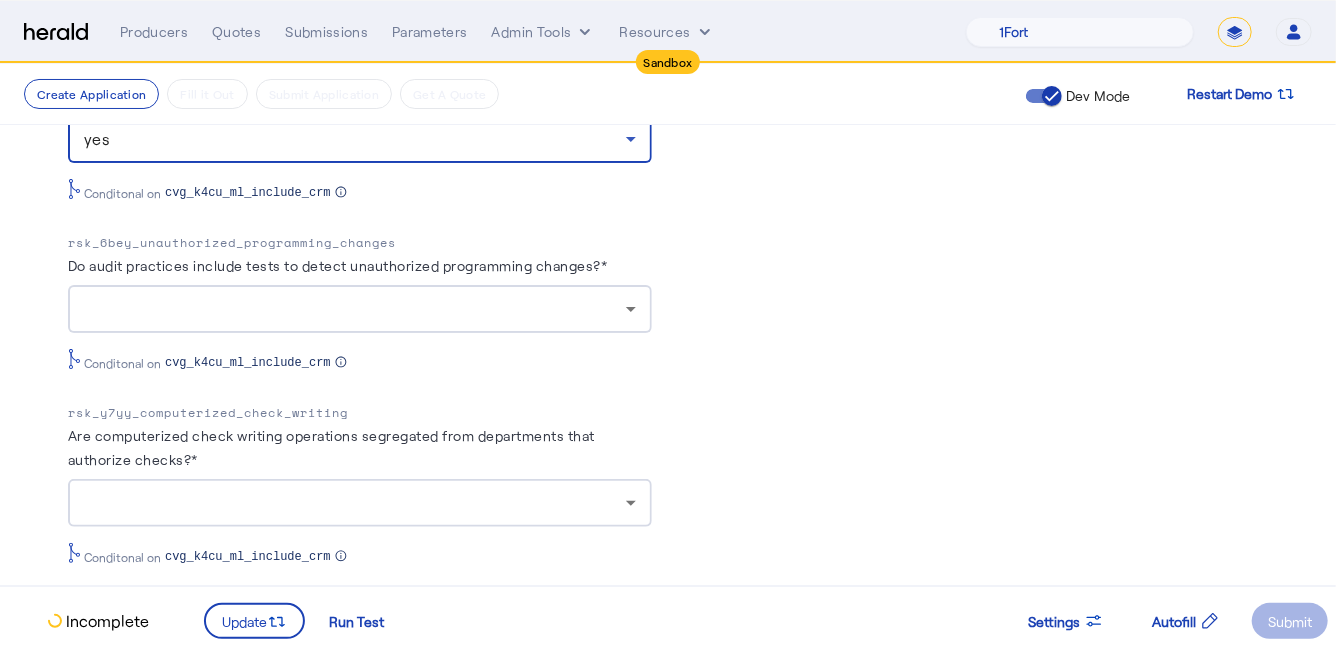 scroll, scrollTop: 2728, scrollLeft: 0, axis: vertical 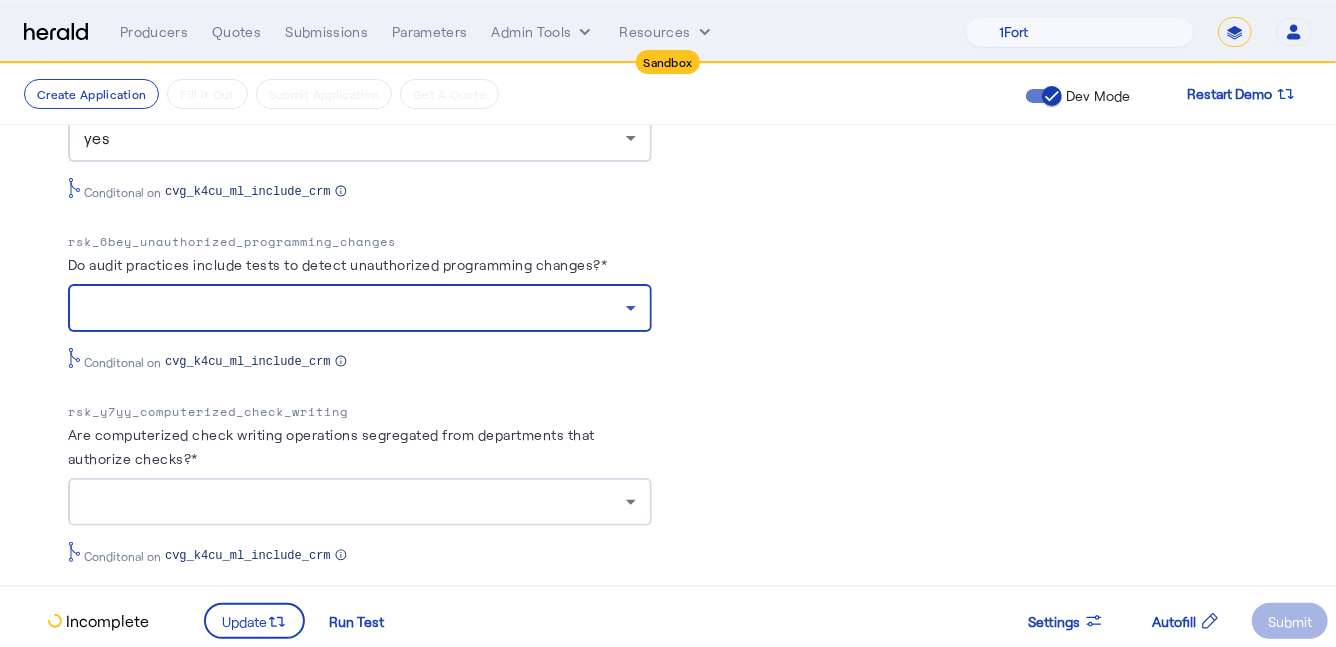 click at bounding box center (355, 308) 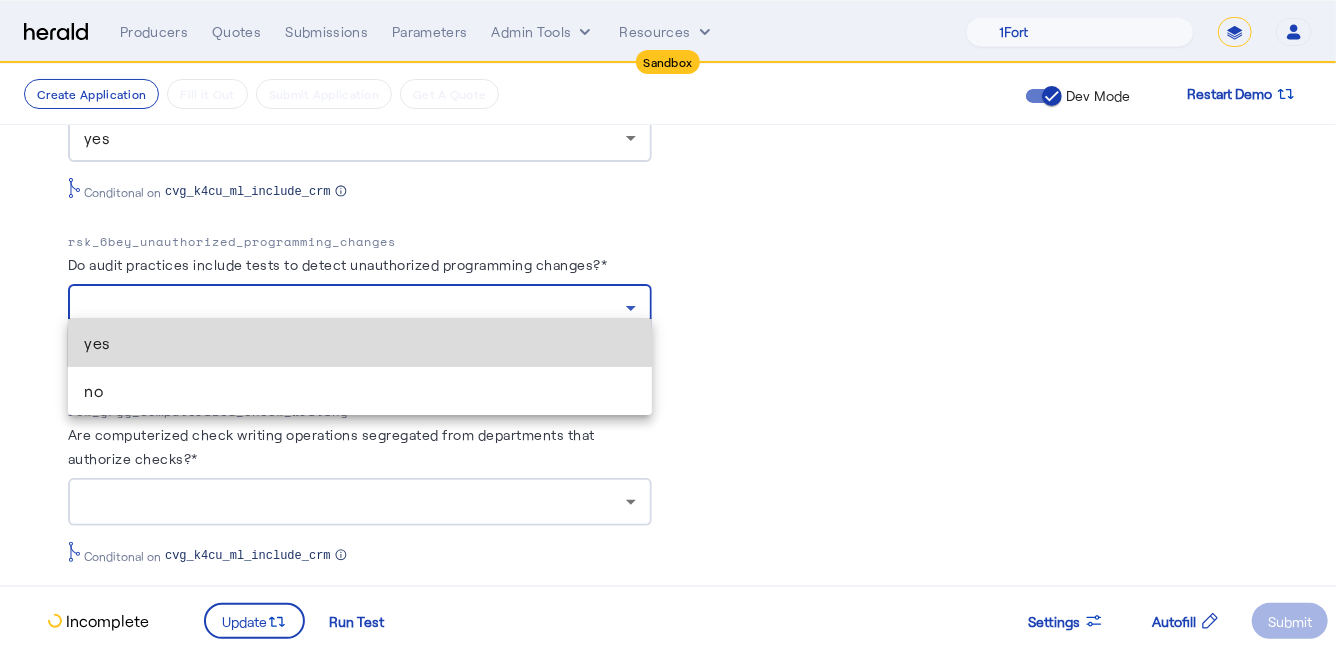 click on "yes" at bounding box center (360, 343) 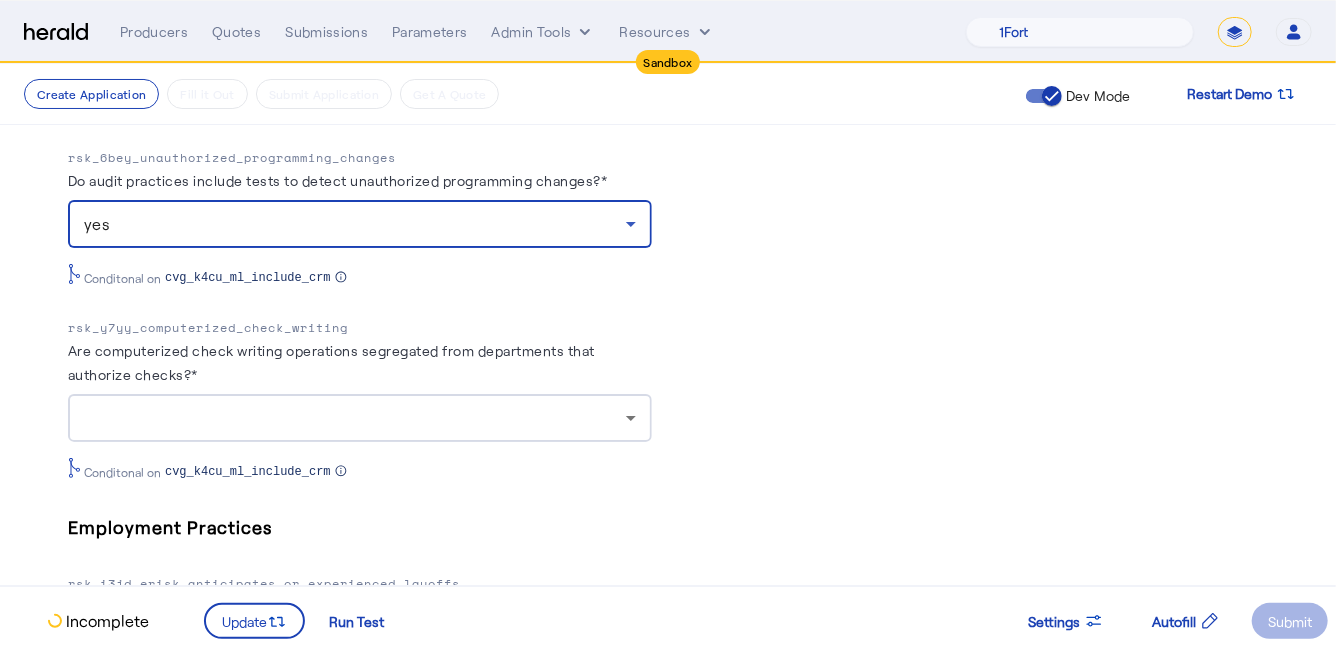 scroll, scrollTop: 2839, scrollLeft: 0, axis: vertical 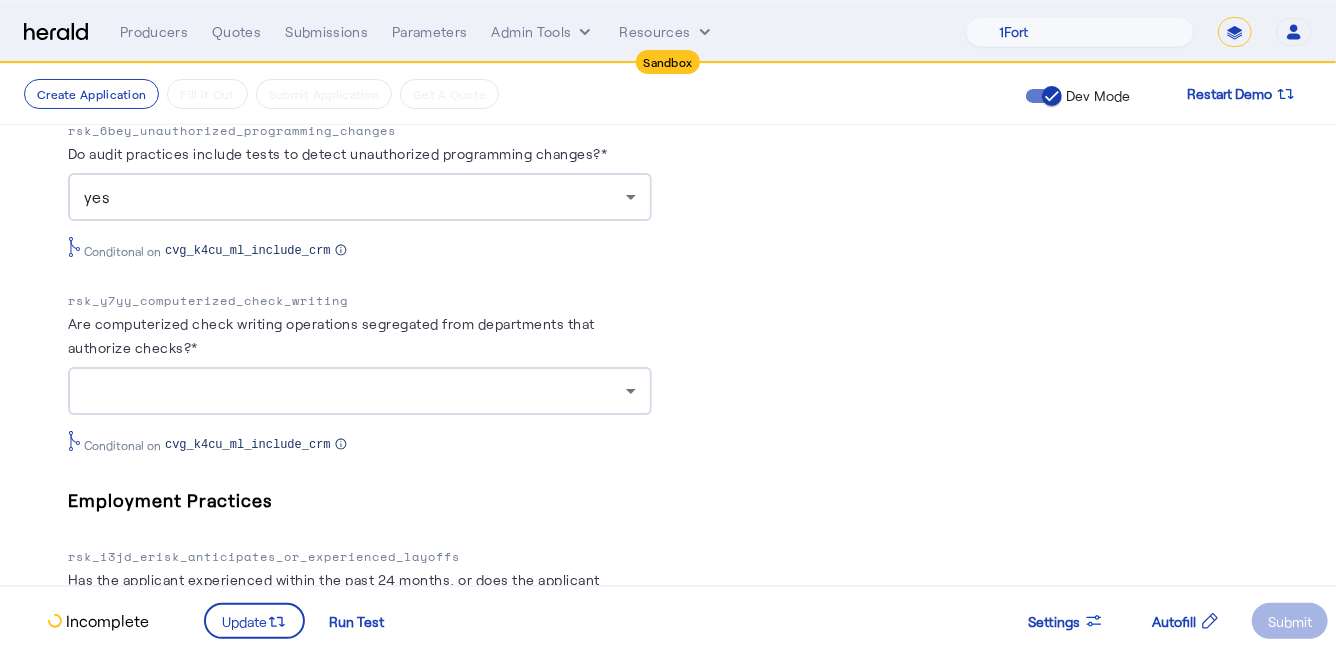 click at bounding box center (360, 391) 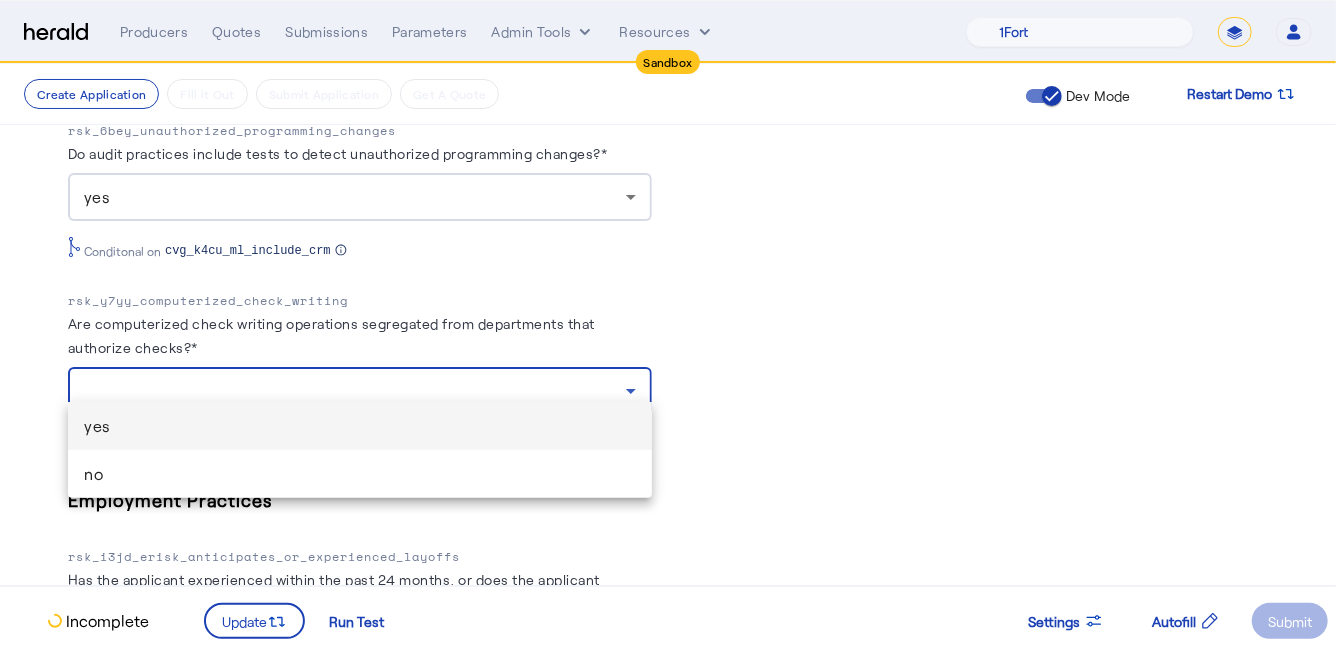 click on "yes" at bounding box center [360, 426] 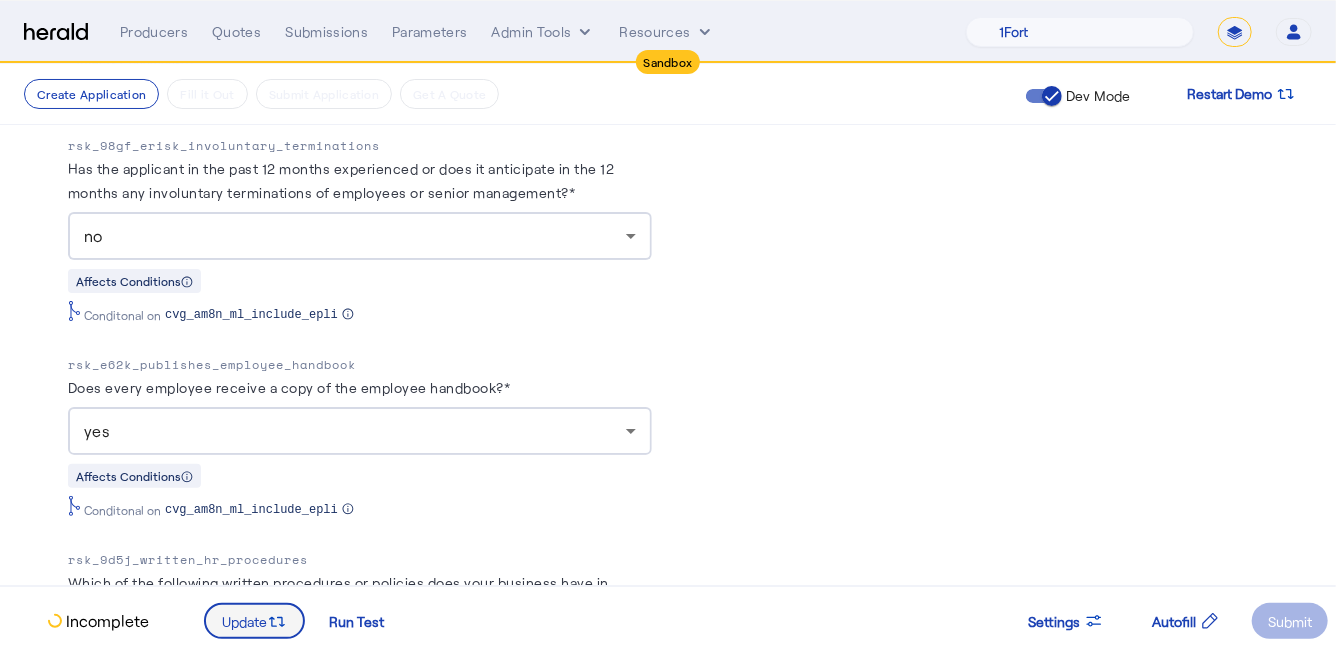 scroll, scrollTop: 3468, scrollLeft: 0, axis: vertical 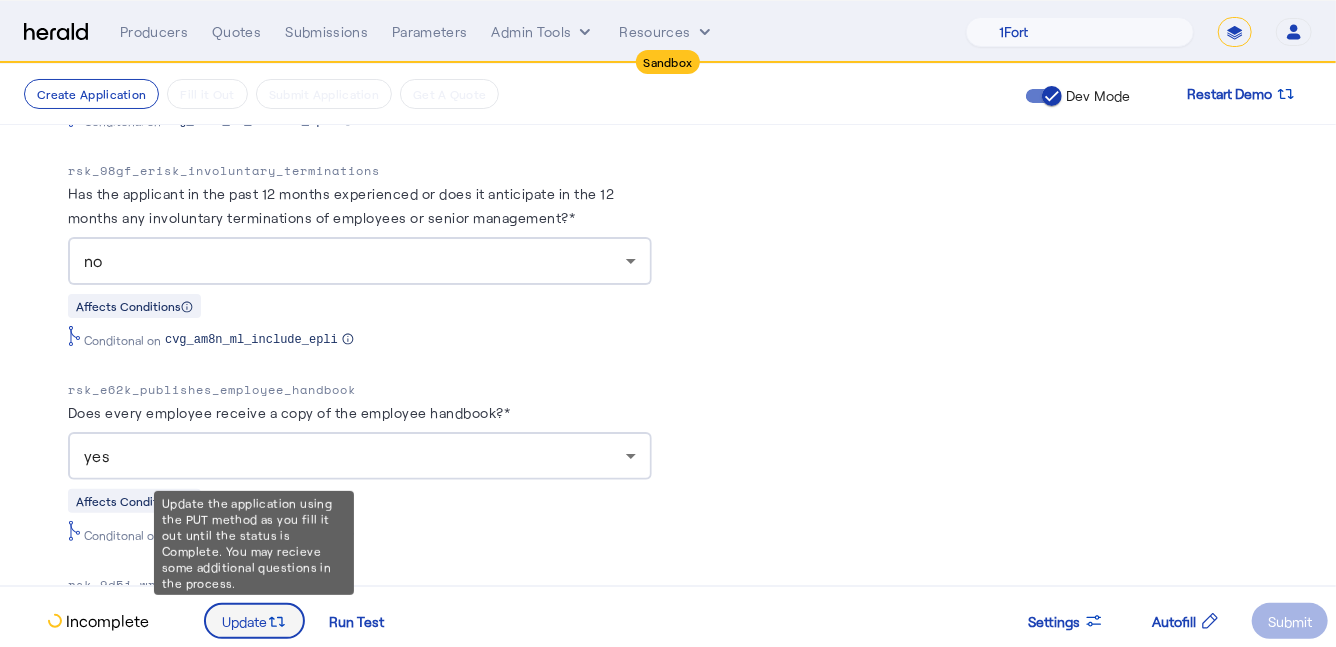 click 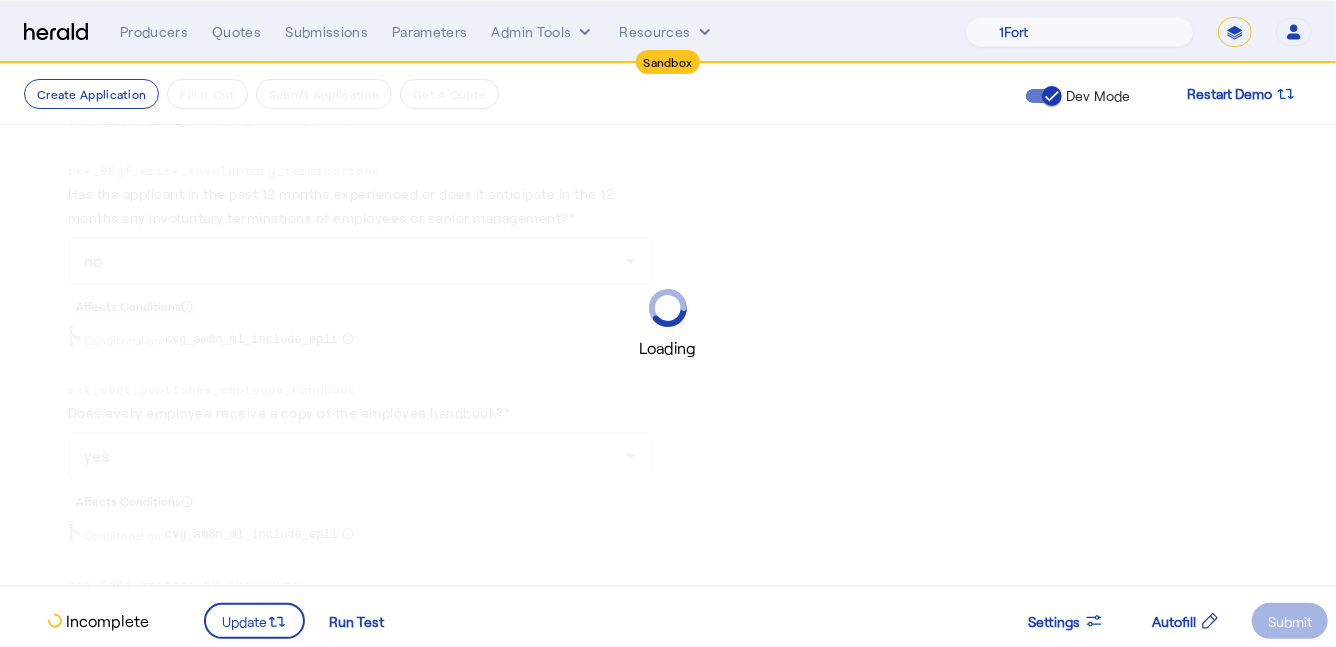 scroll, scrollTop: 0, scrollLeft: 0, axis: both 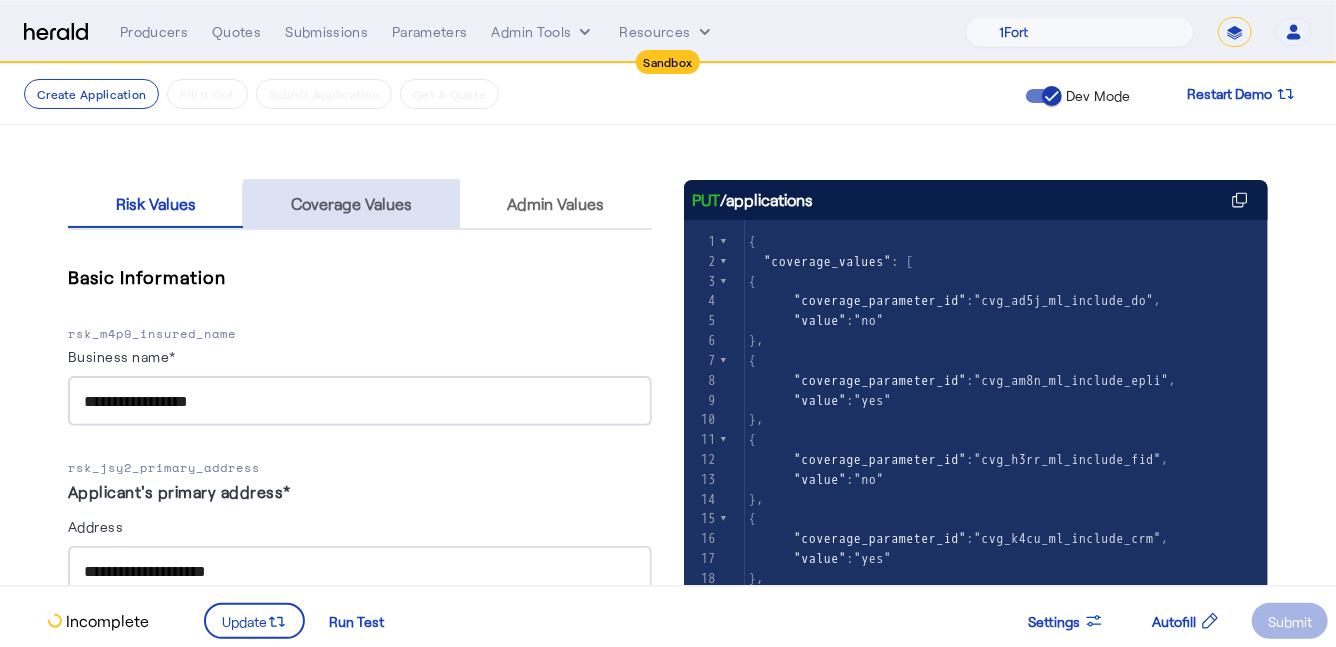 click on "Coverage Values" at bounding box center (351, 204) 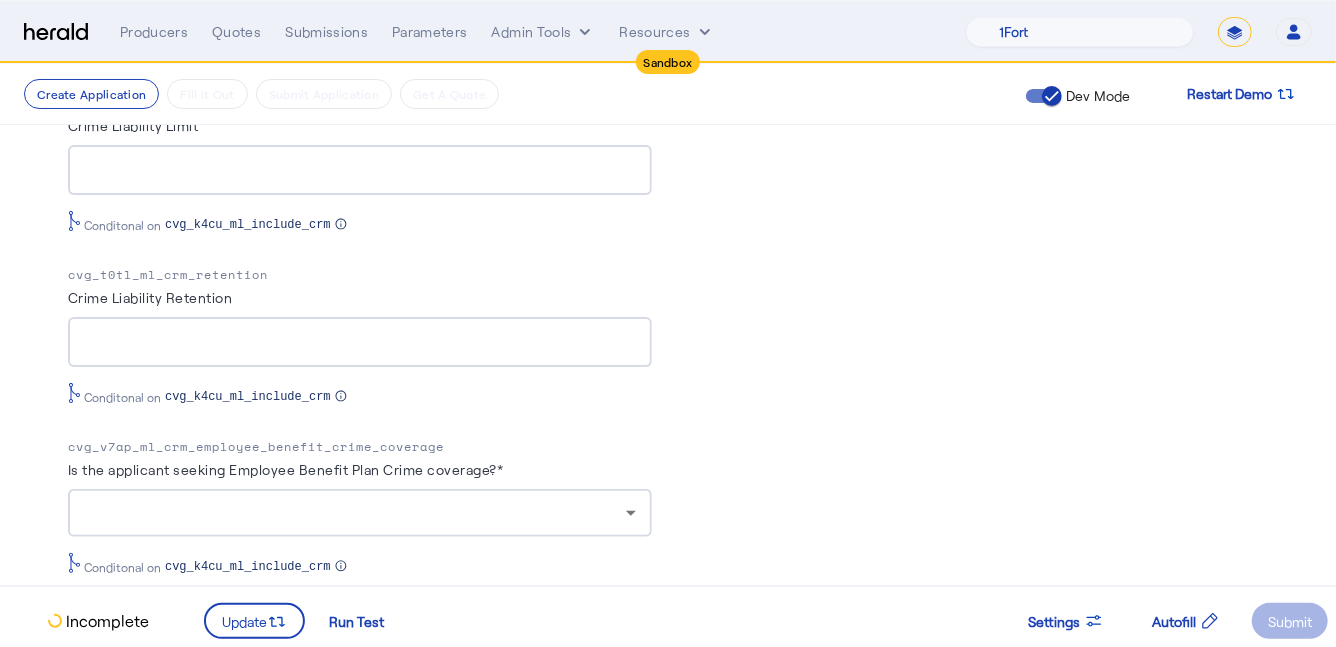 scroll, scrollTop: 1410, scrollLeft: 0, axis: vertical 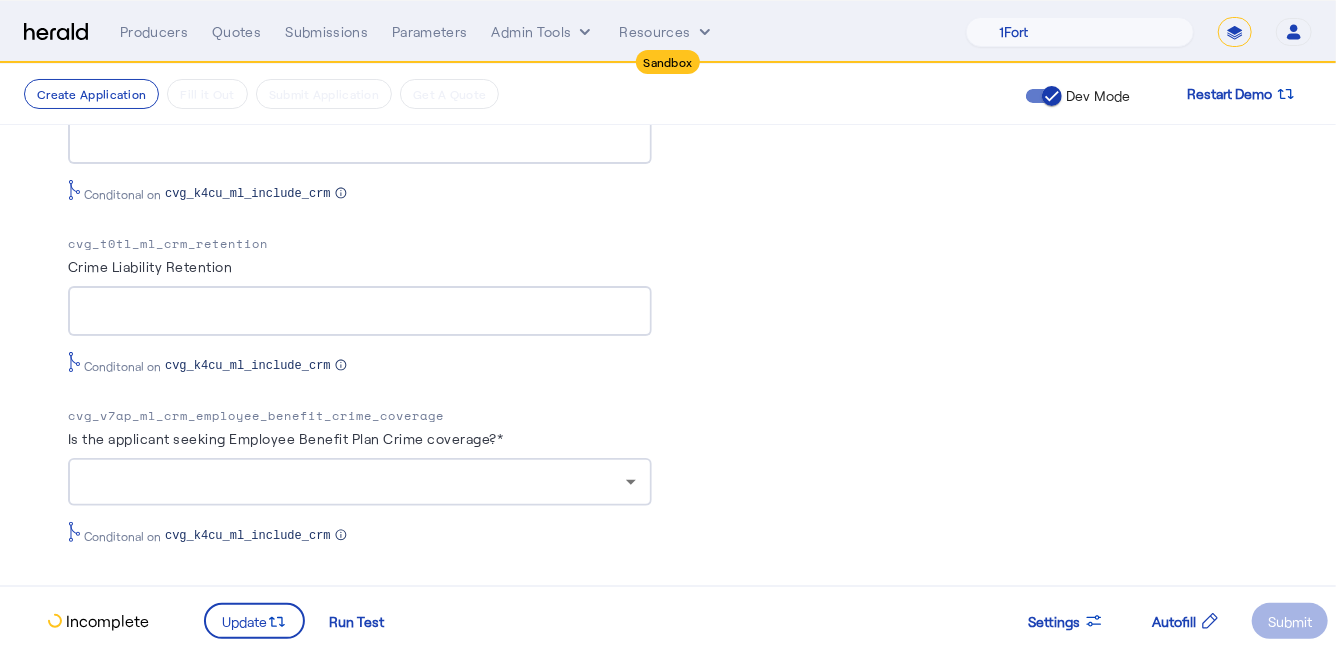 click at bounding box center [360, 482] 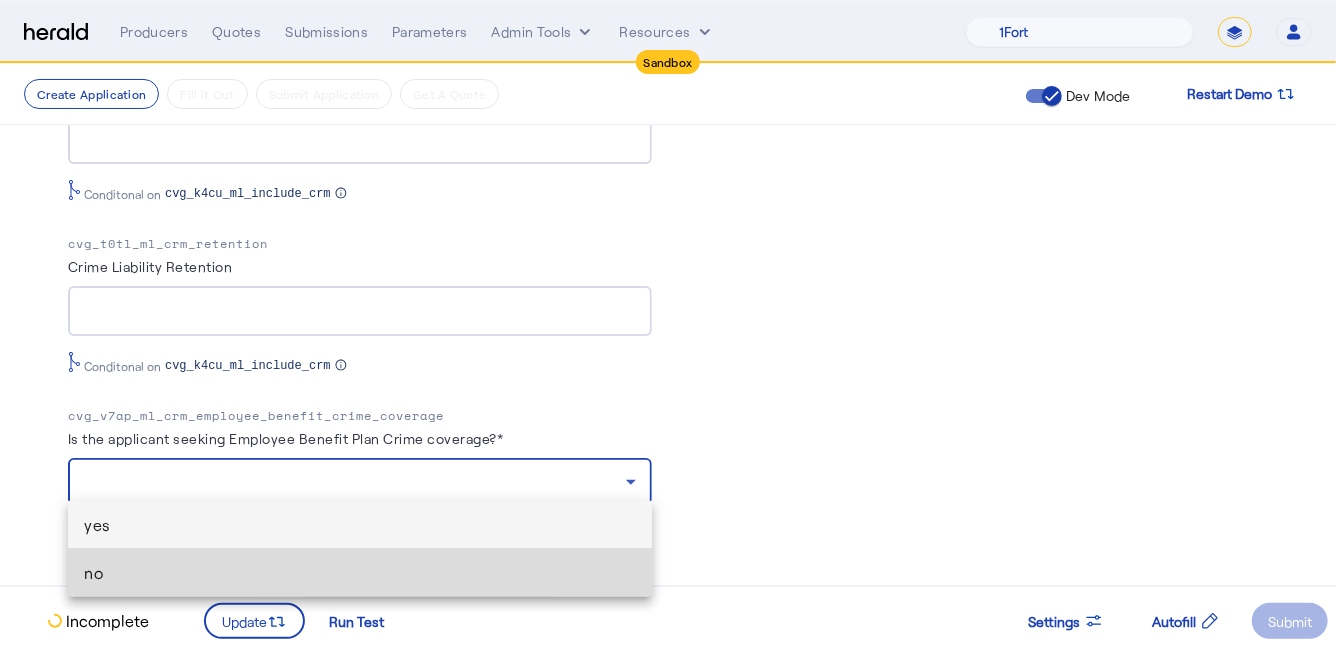 click on "no" at bounding box center (360, 573) 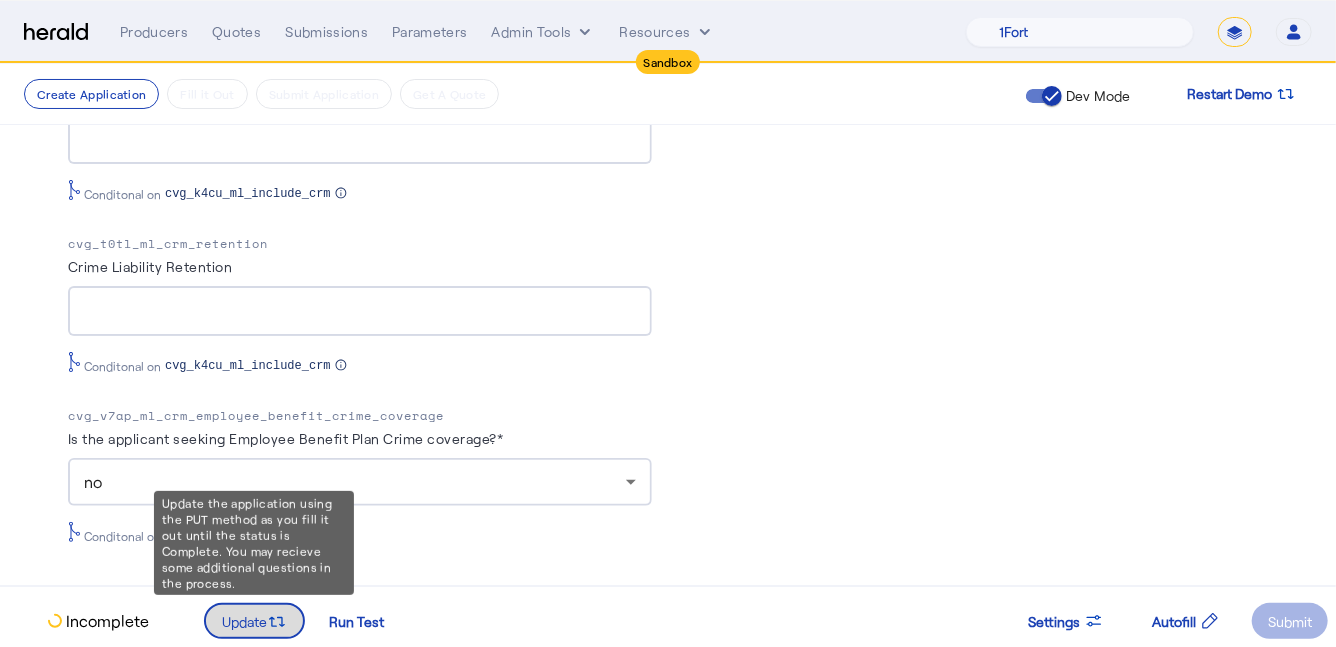 click at bounding box center (254, 621) 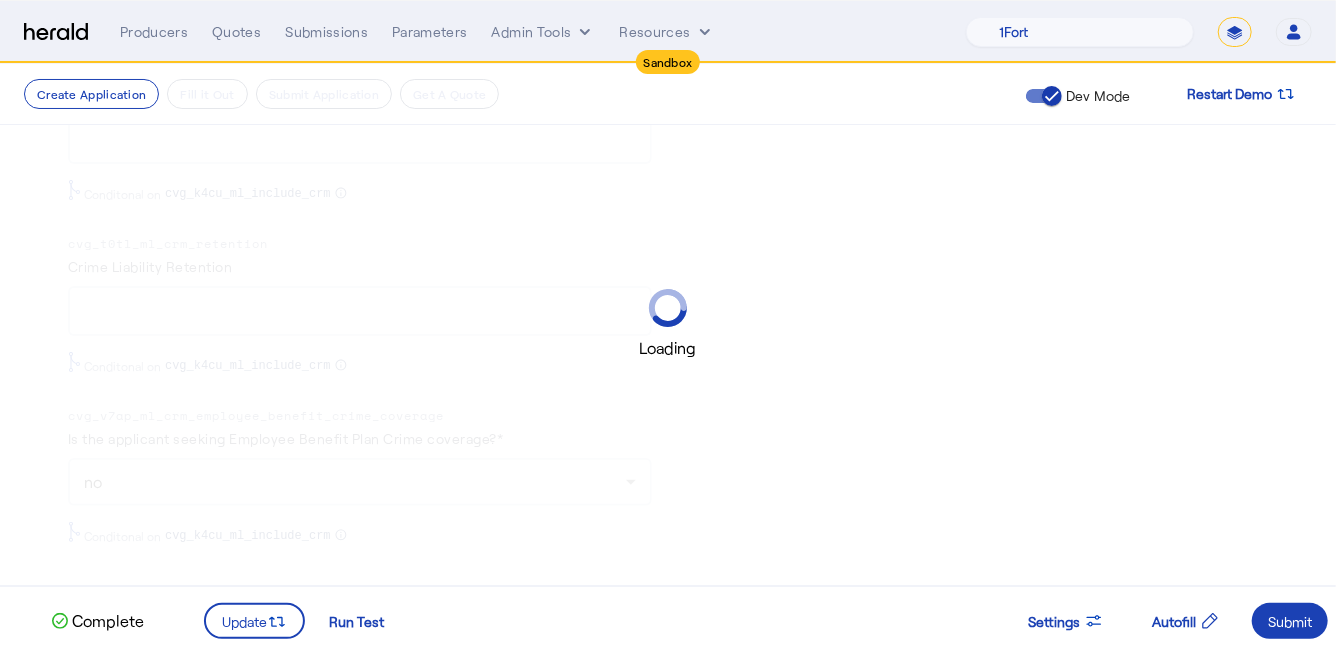 scroll, scrollTop: 0, scrollLeft: 0, axis: both 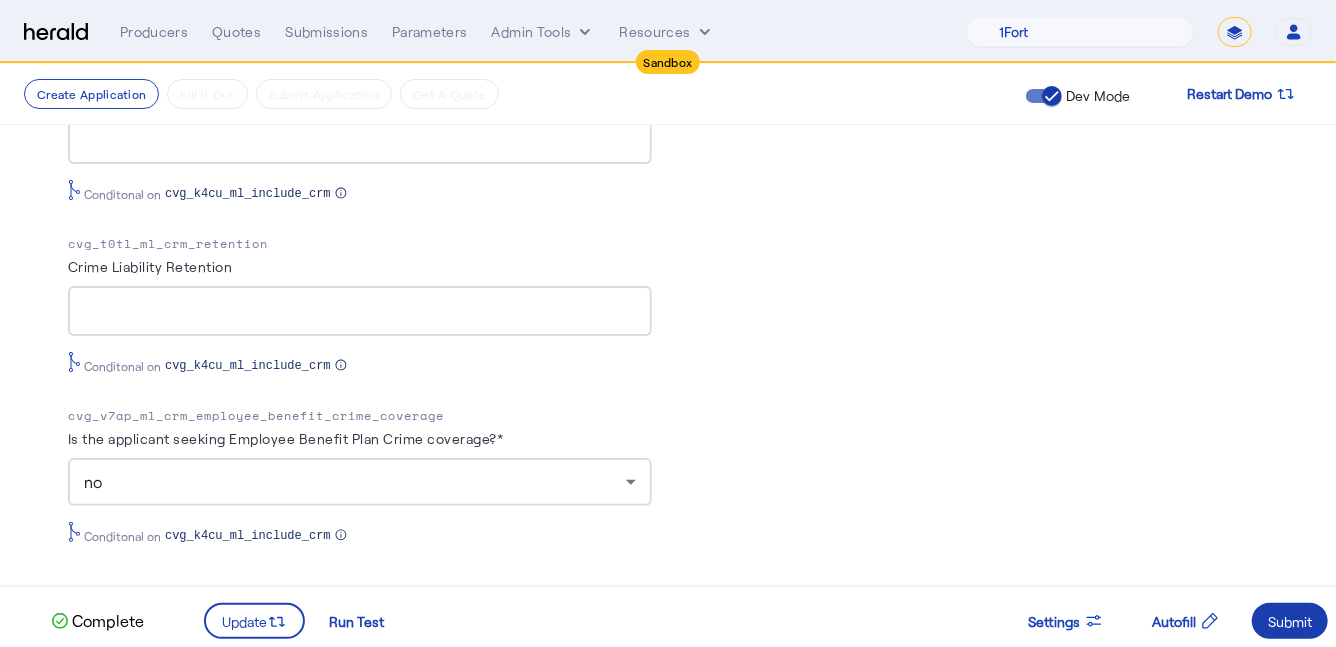 click on "Submit" at bounding box center (1290, 621) 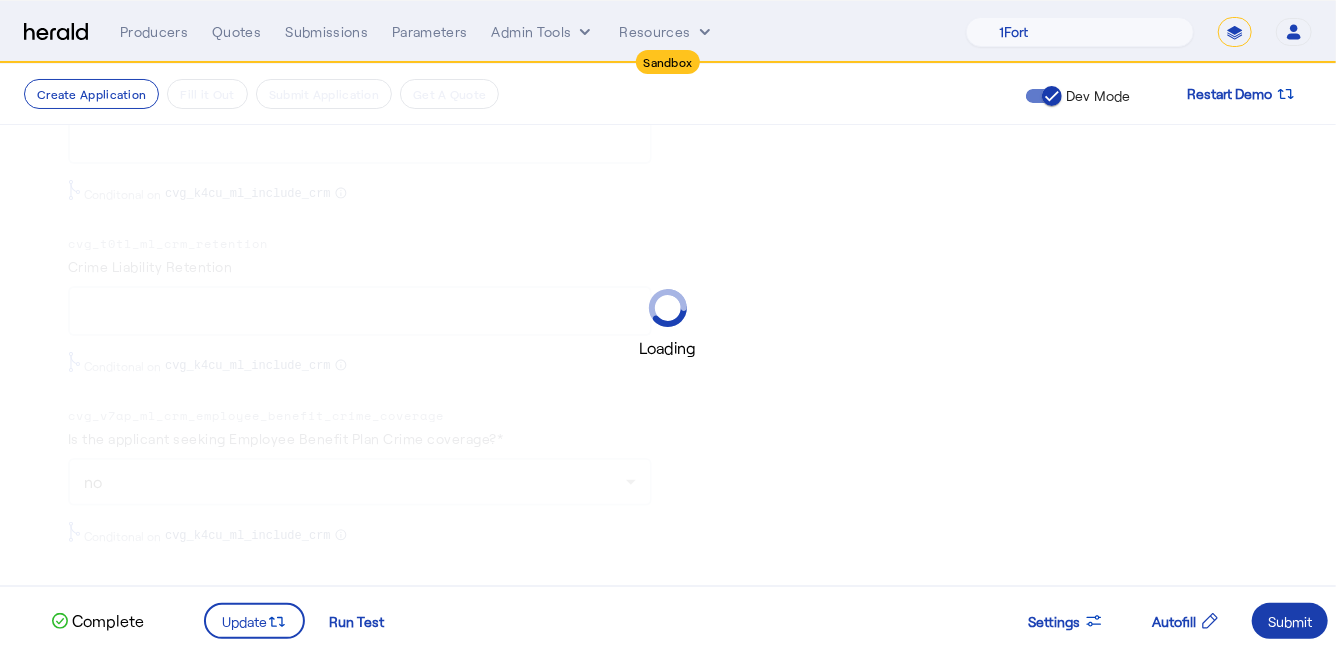 scroll, scrollTop: 0, scrollLeft: 0, axis: both 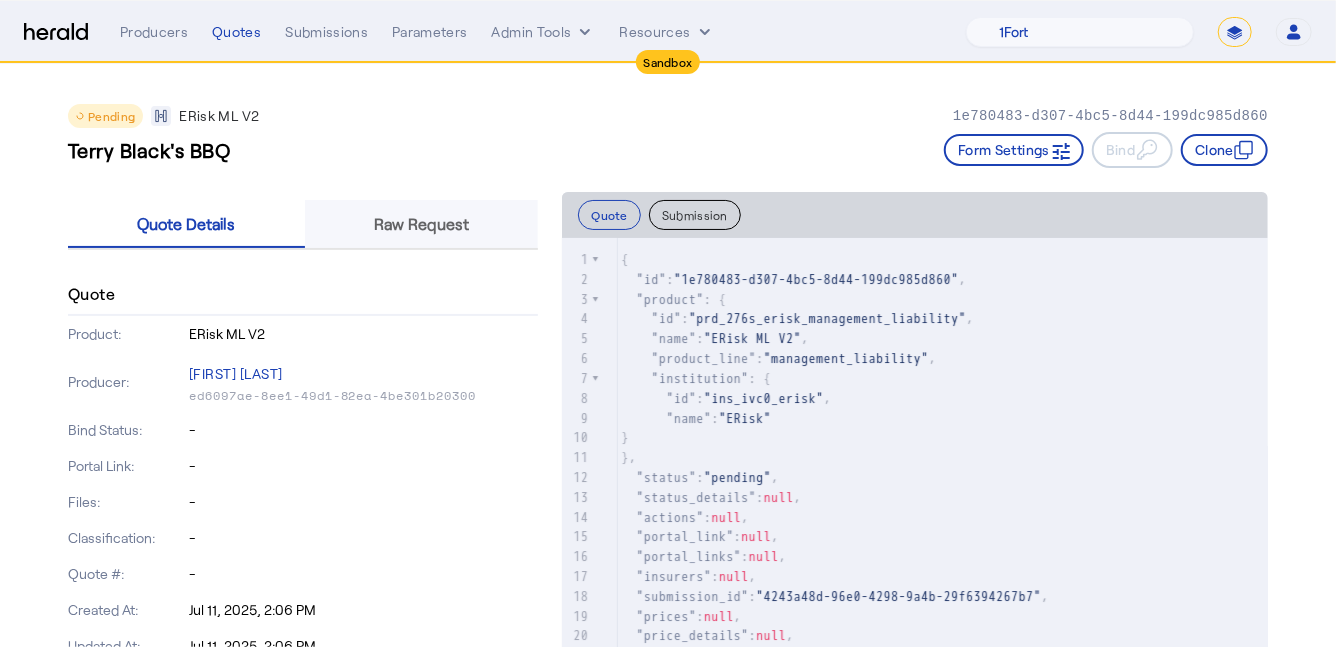 click on "Raw Request" at bounding box center (421, 224) 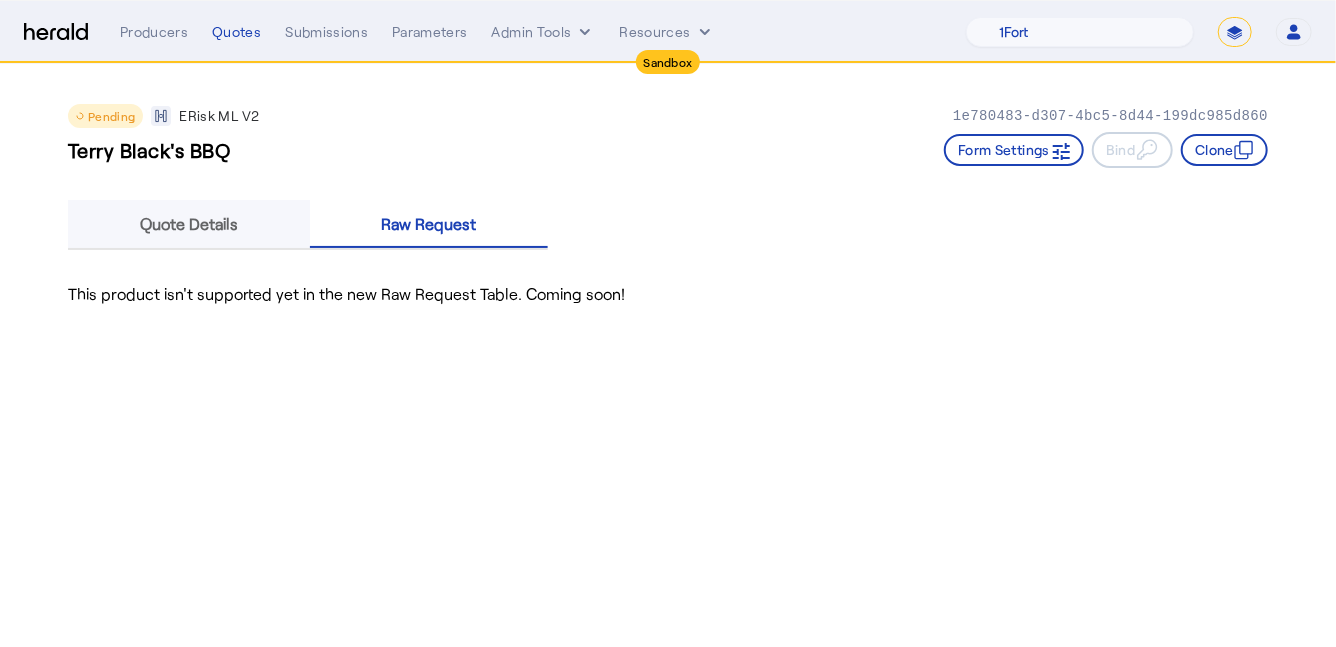 click on "Quote Details" at bounding box center [189, 224] 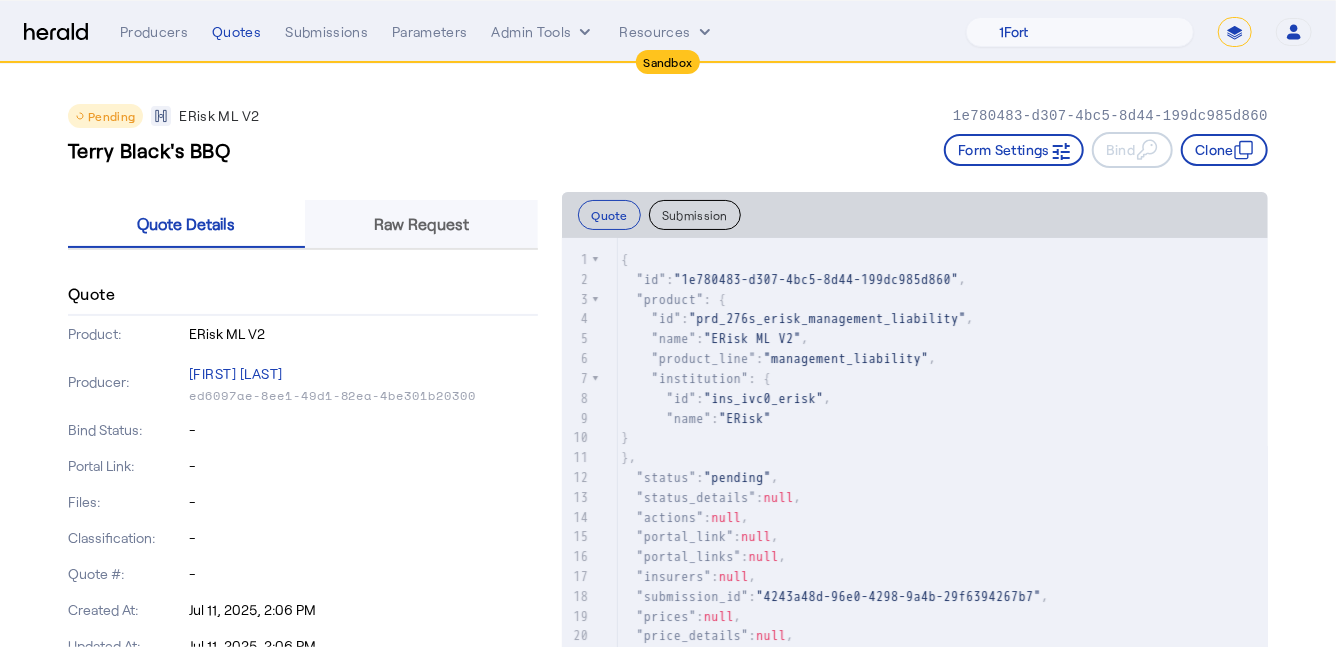 click on "Raw Request" at bounding box center (421, 224) 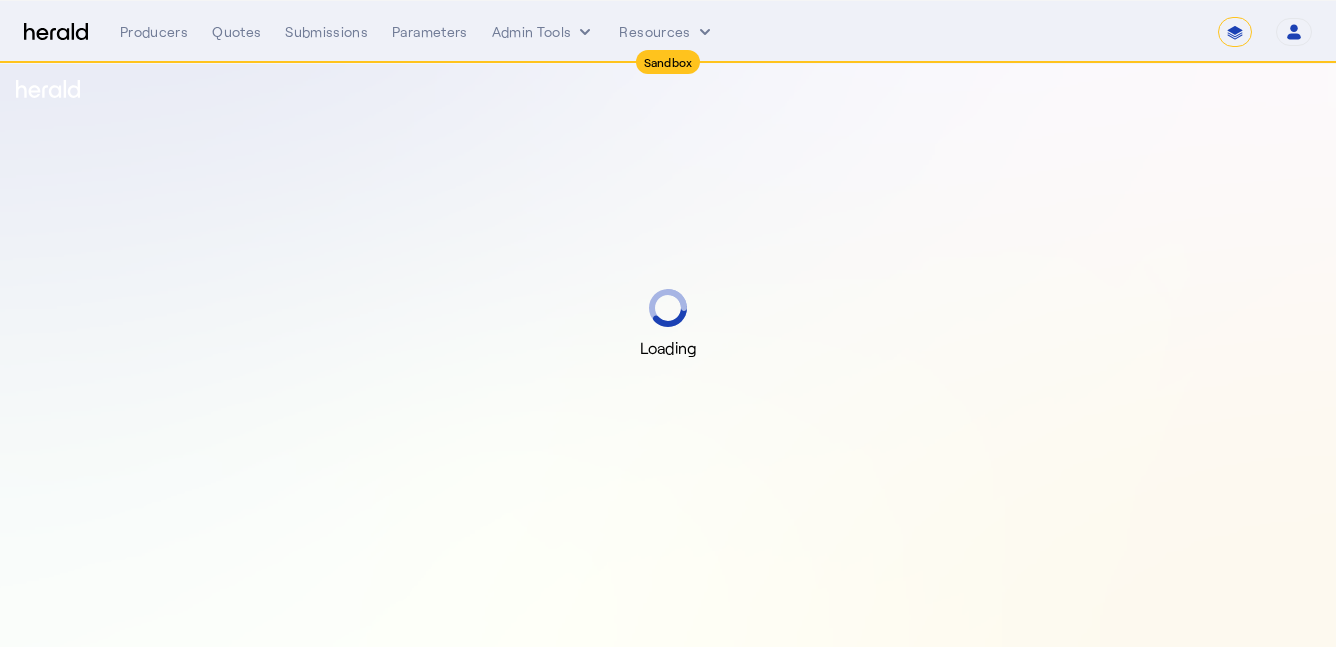 select on "*******" 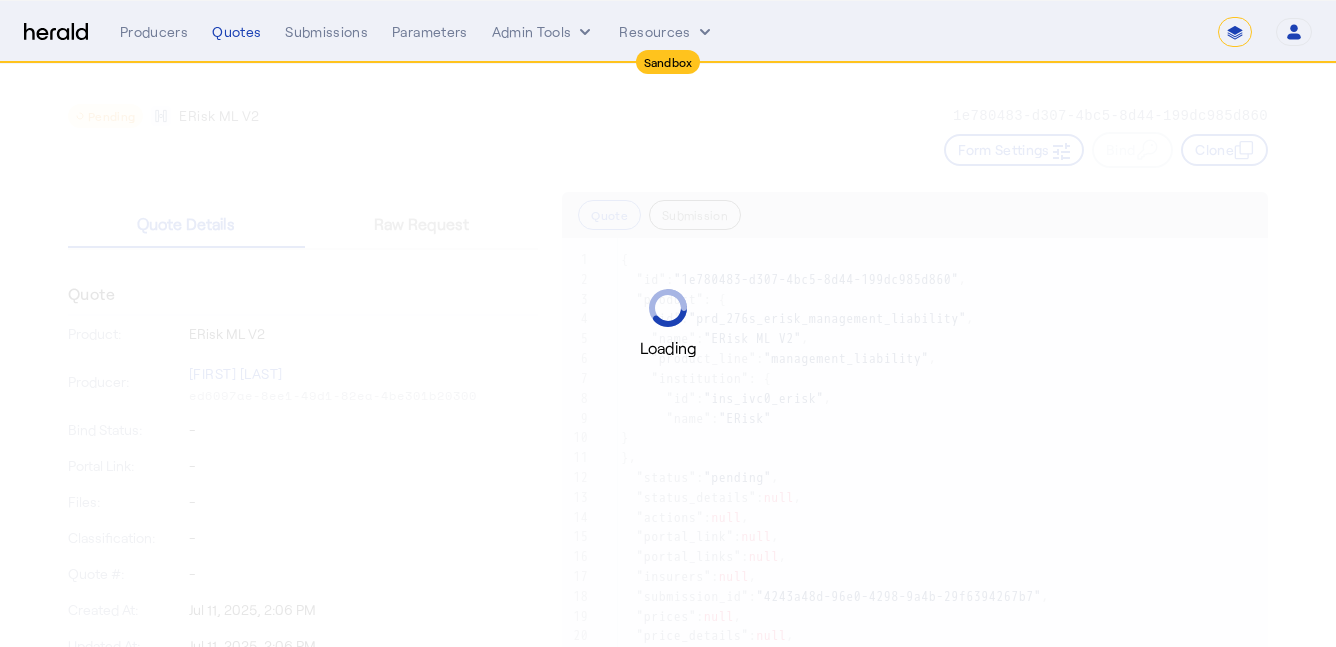 scroll, scrollTop: 0, scrollLeft: 0, axis: both 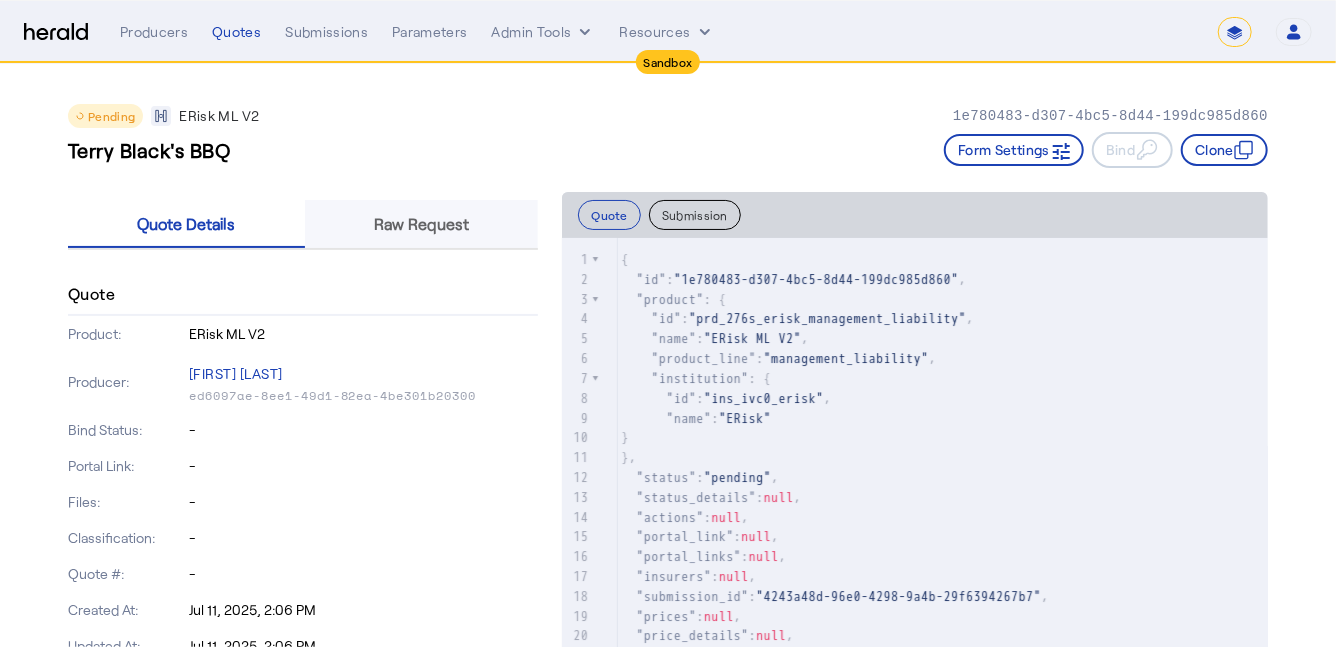 click on "Raw Request" at bounding box center [421, 224] 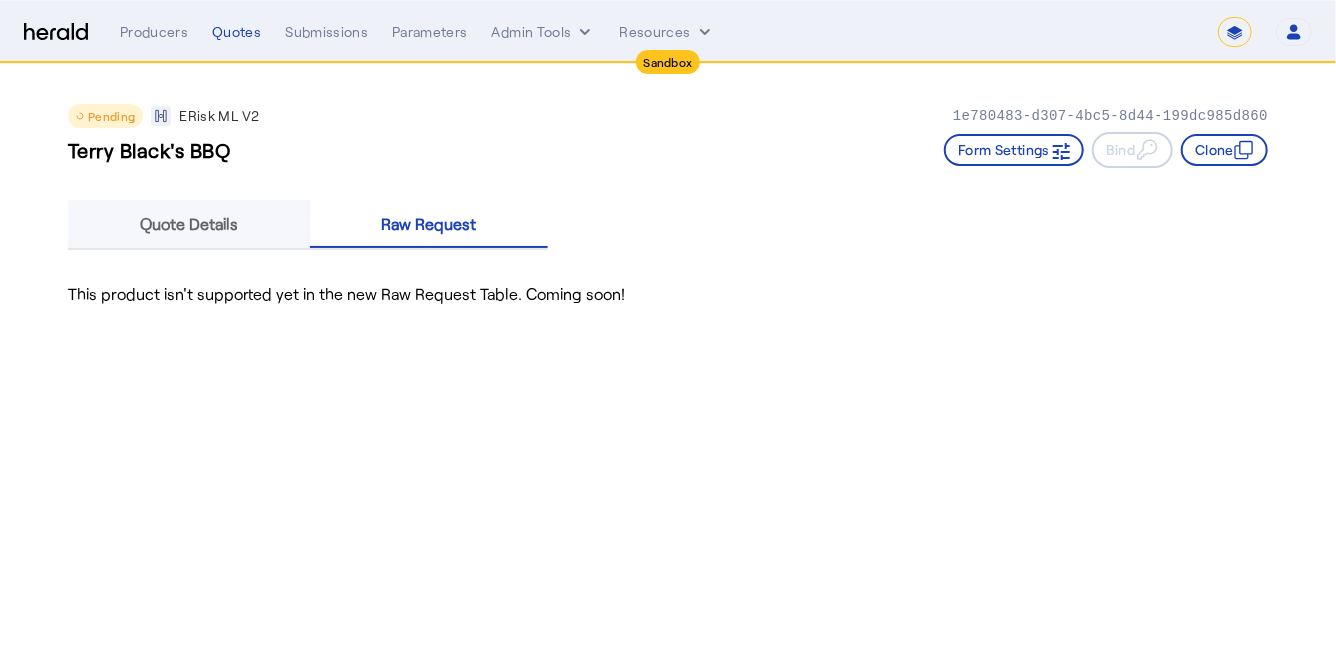 click on "Quote Details" at bounding box center (189, 224) 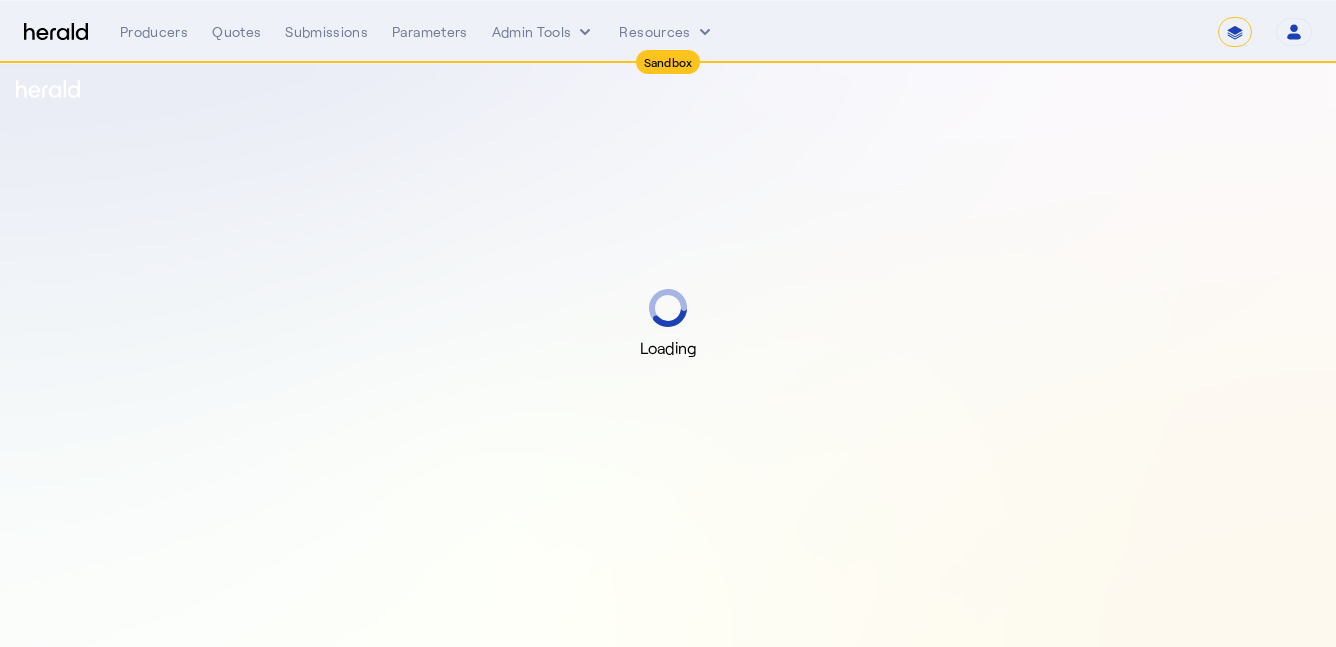 select on "*******" 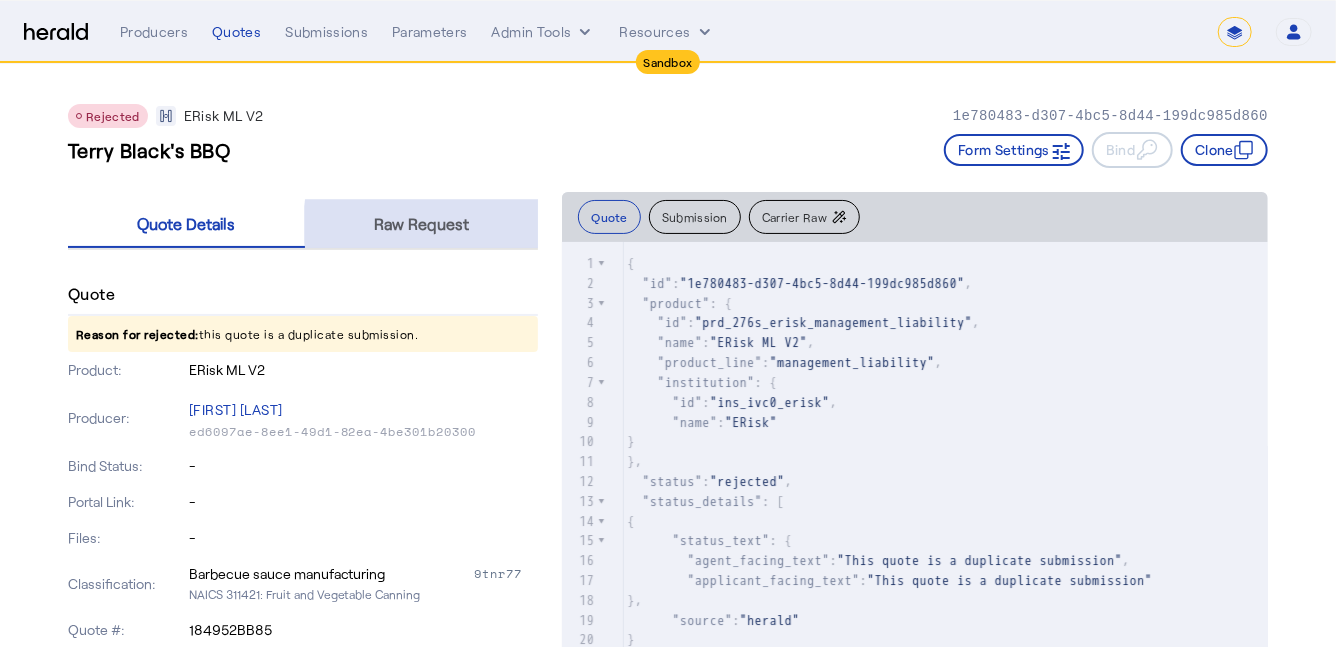 click on "Raw Request" at bounding box center [422, 224] 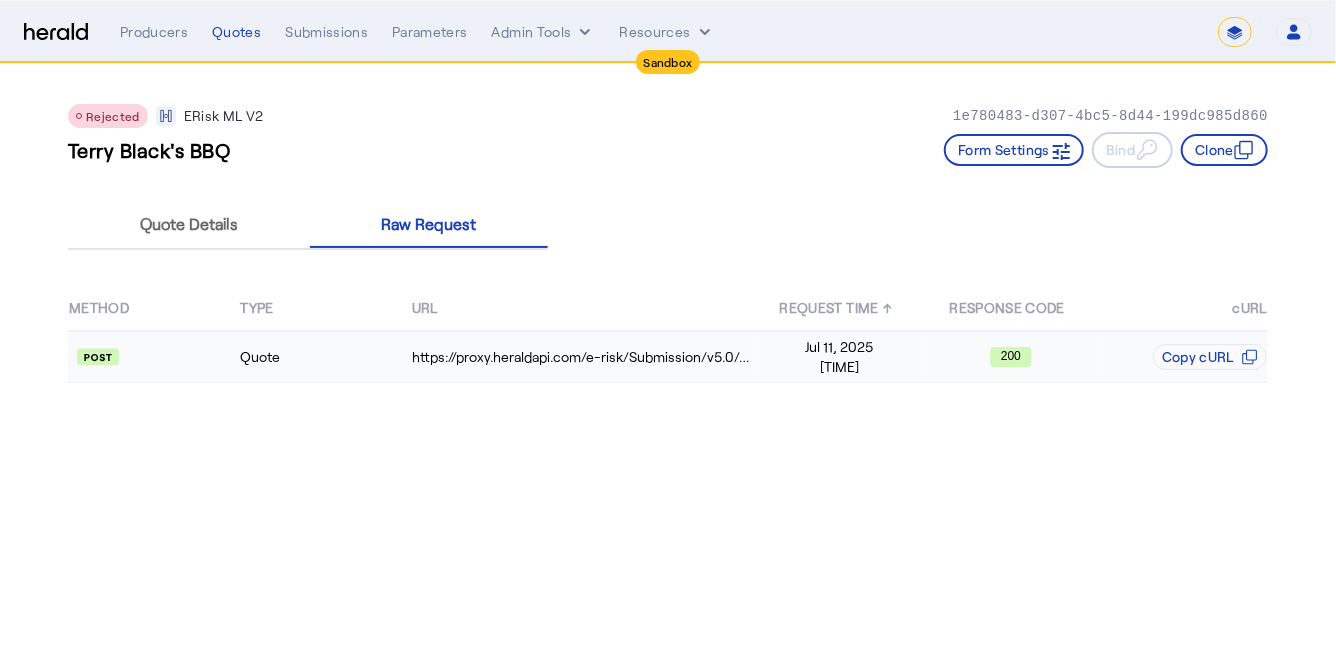 click on "Quote" 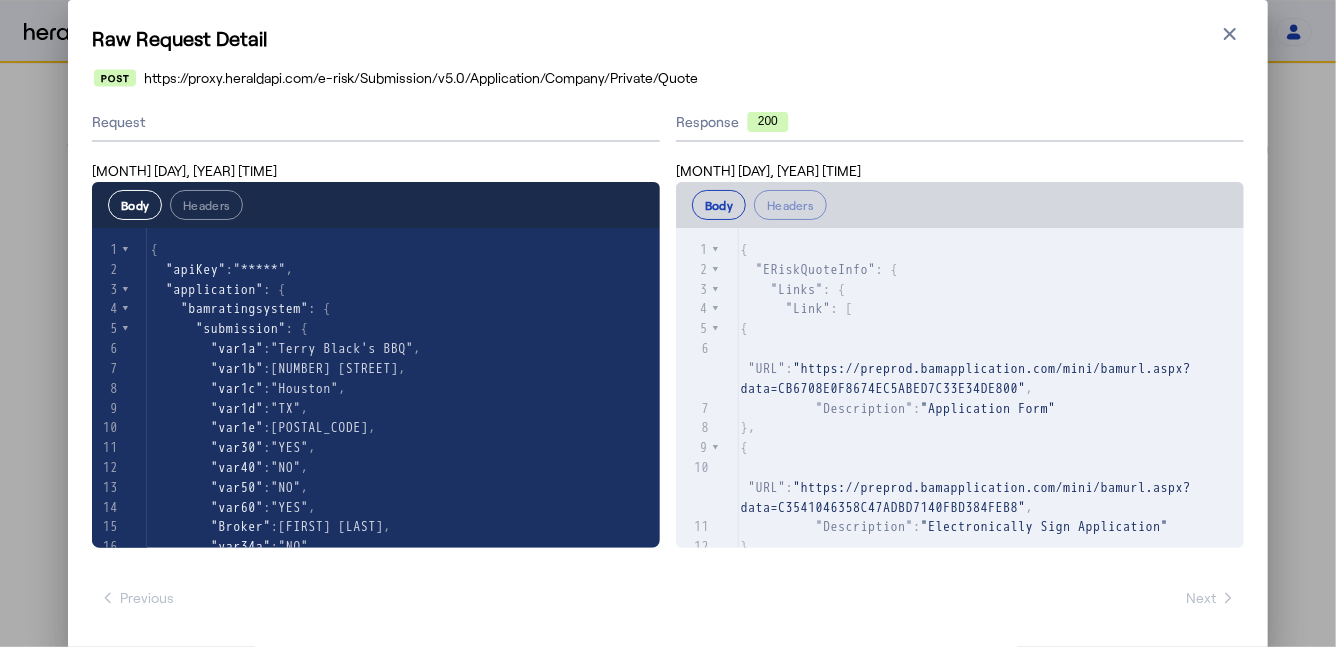 scroll, scrollTop: 93, scrollLeft: 0, axis: vertical 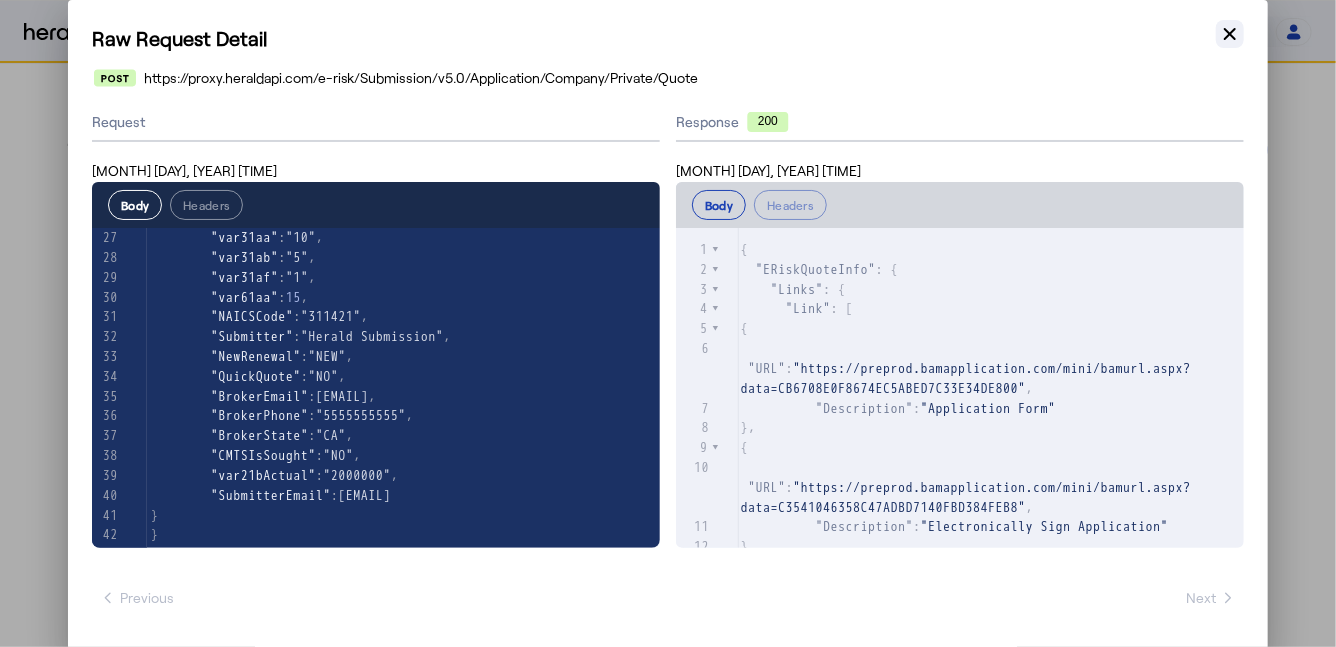 click 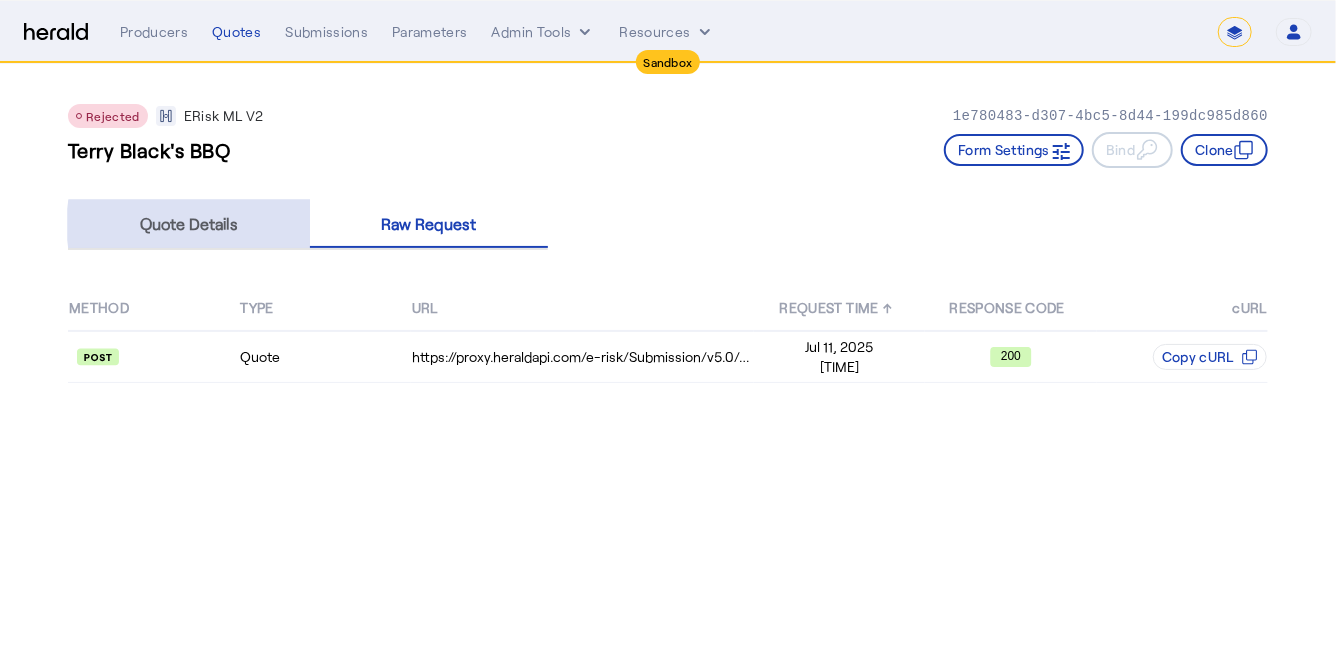 click on "Quote Details" at bounding box center (189, 224) 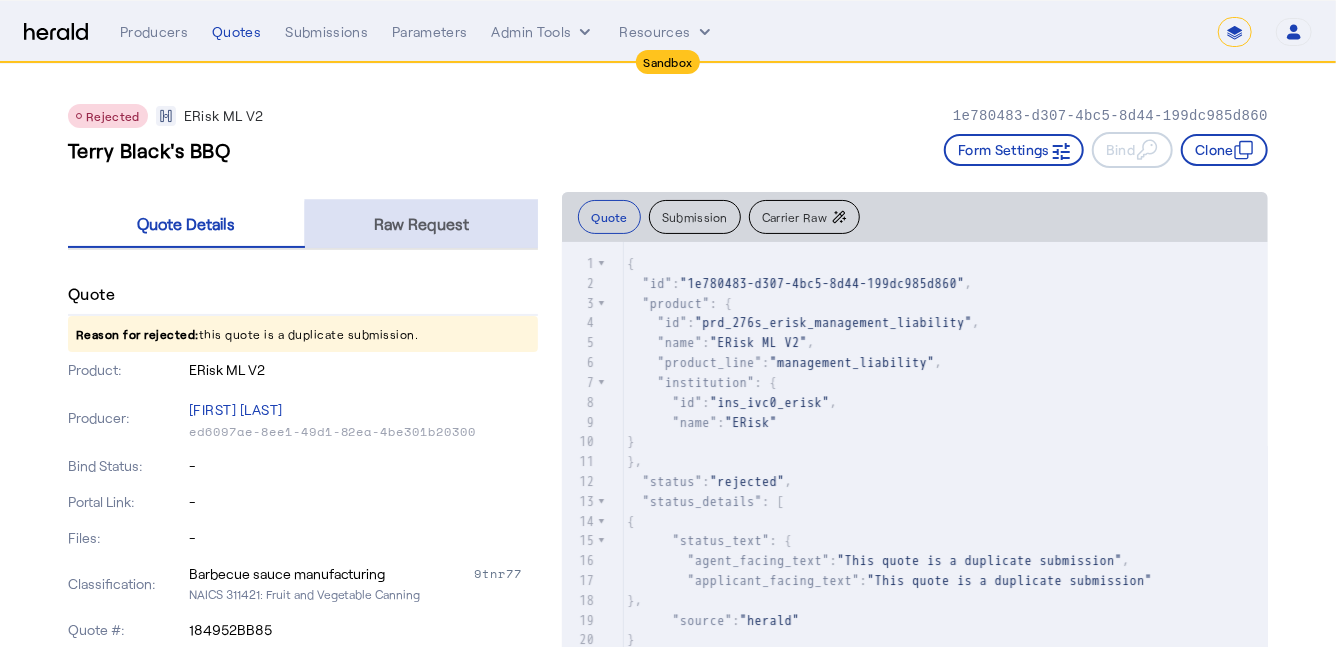 click on "Raw Request" at bounding box center (421, 224) 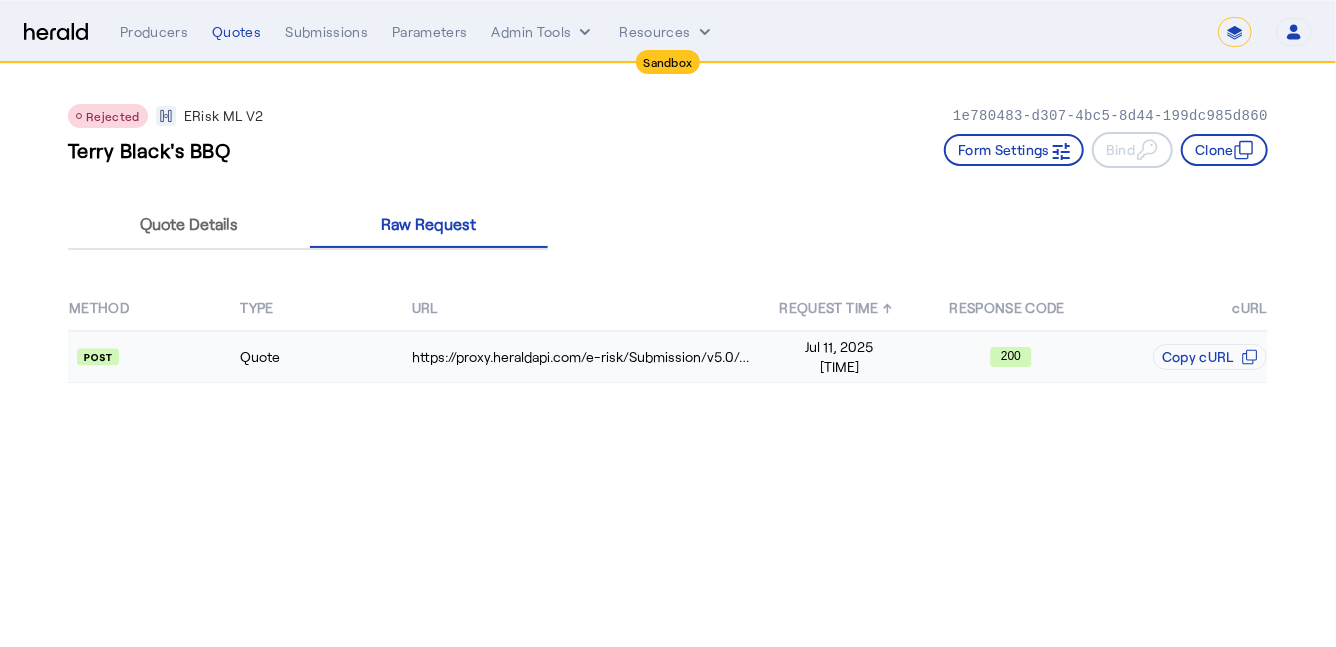 click on "Quote" 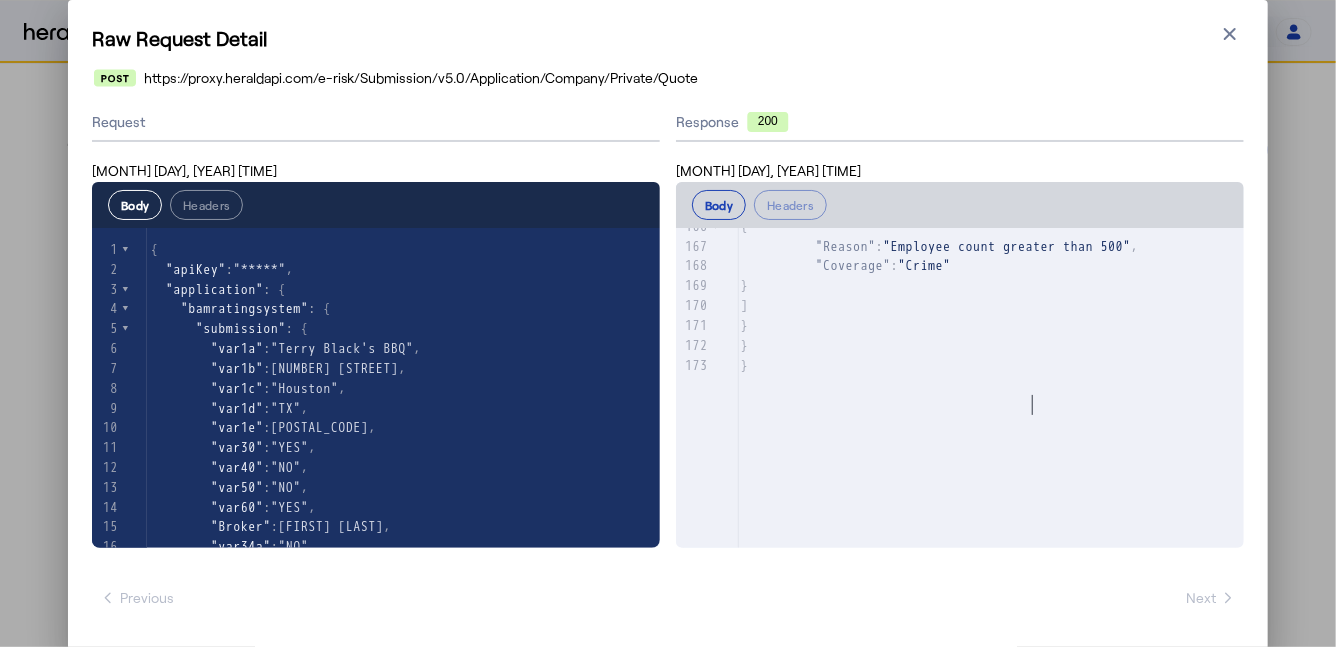 click on ""Possible Previous Submission"" at bounding box center [996, 166] 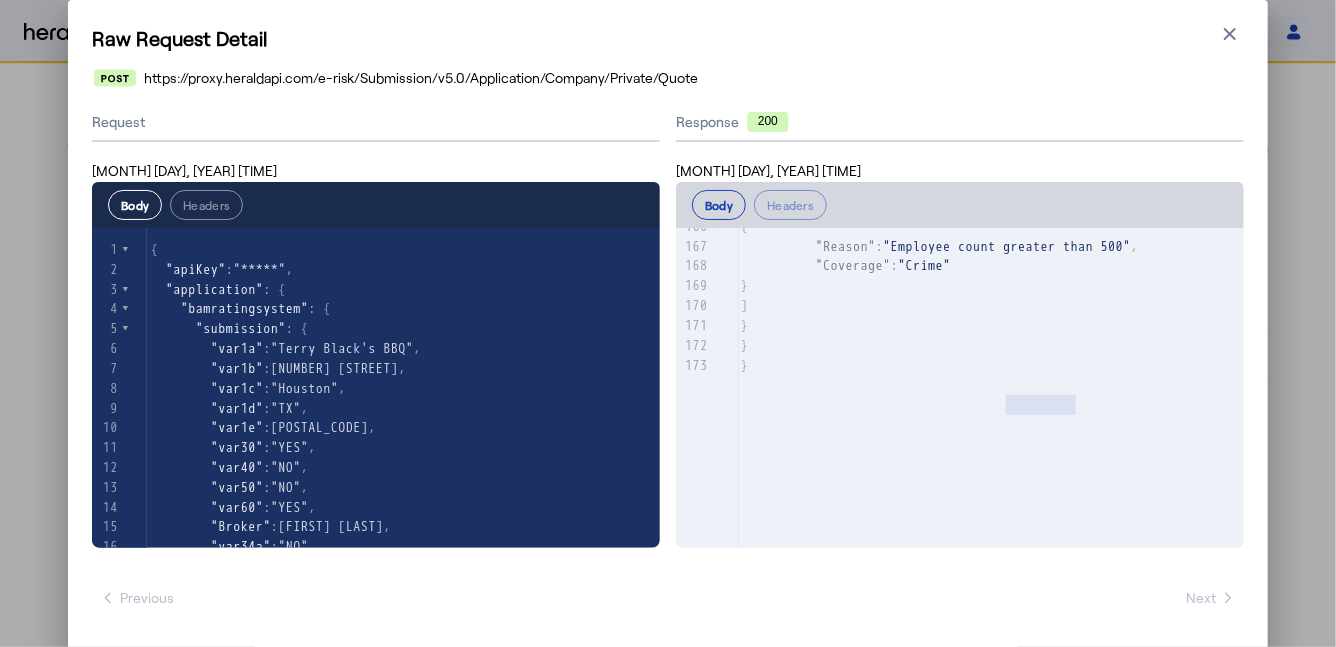 click on ""Possible Previous Submission"" at bounding box center (996, 166) 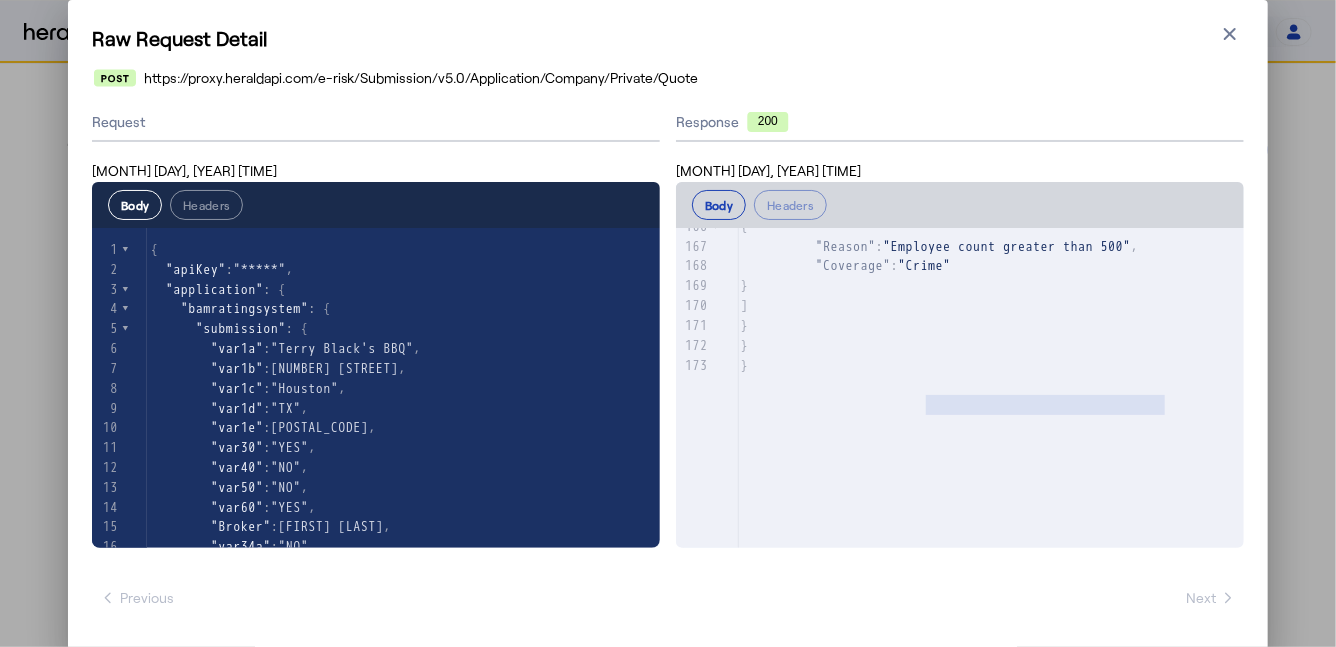 type on "**********" 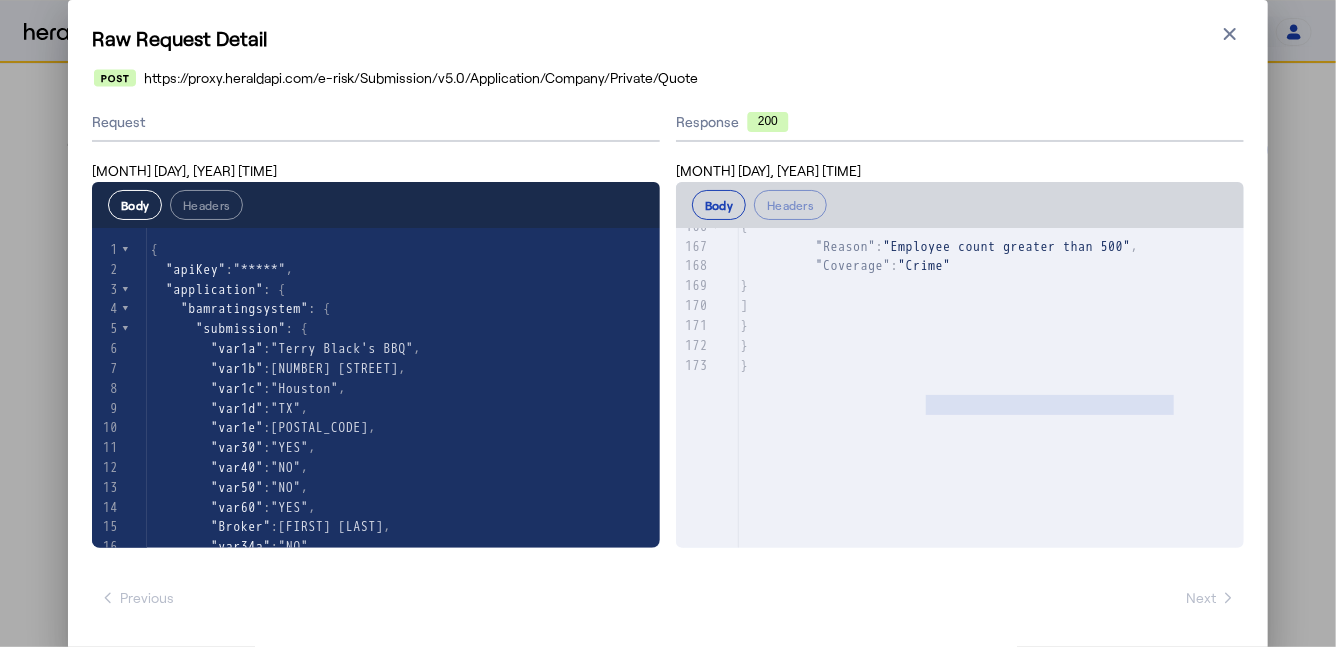 drag, startPoint x: 924, startPoint y: 400, endPoint x: 1170, endPoint y: 398, distance: 246.00813 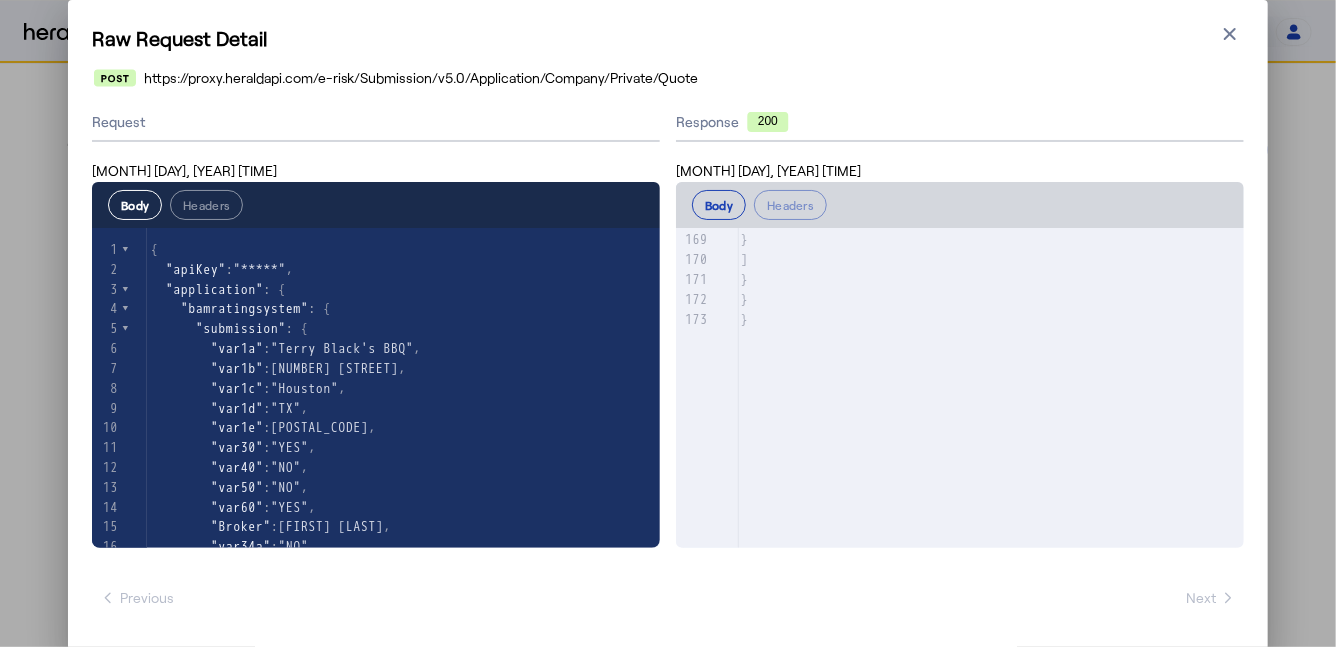 scroll, scrollTop: 4340, scrollLeft: 0, axis: vertical 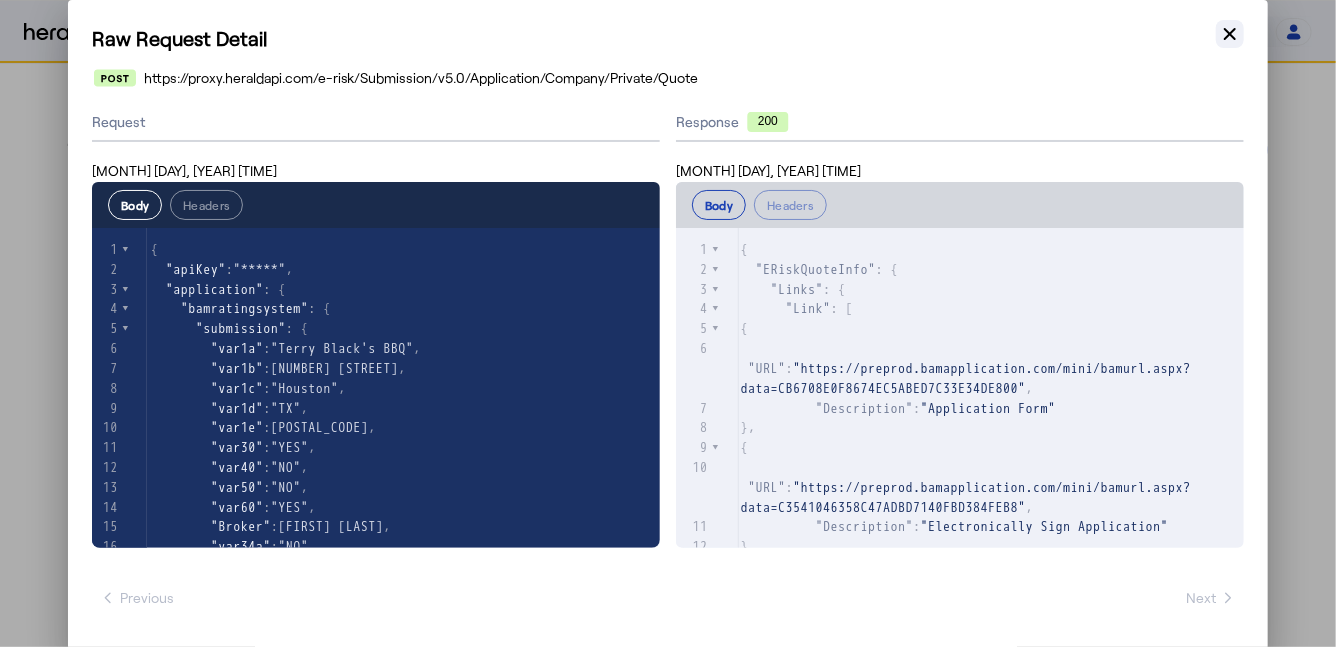 click 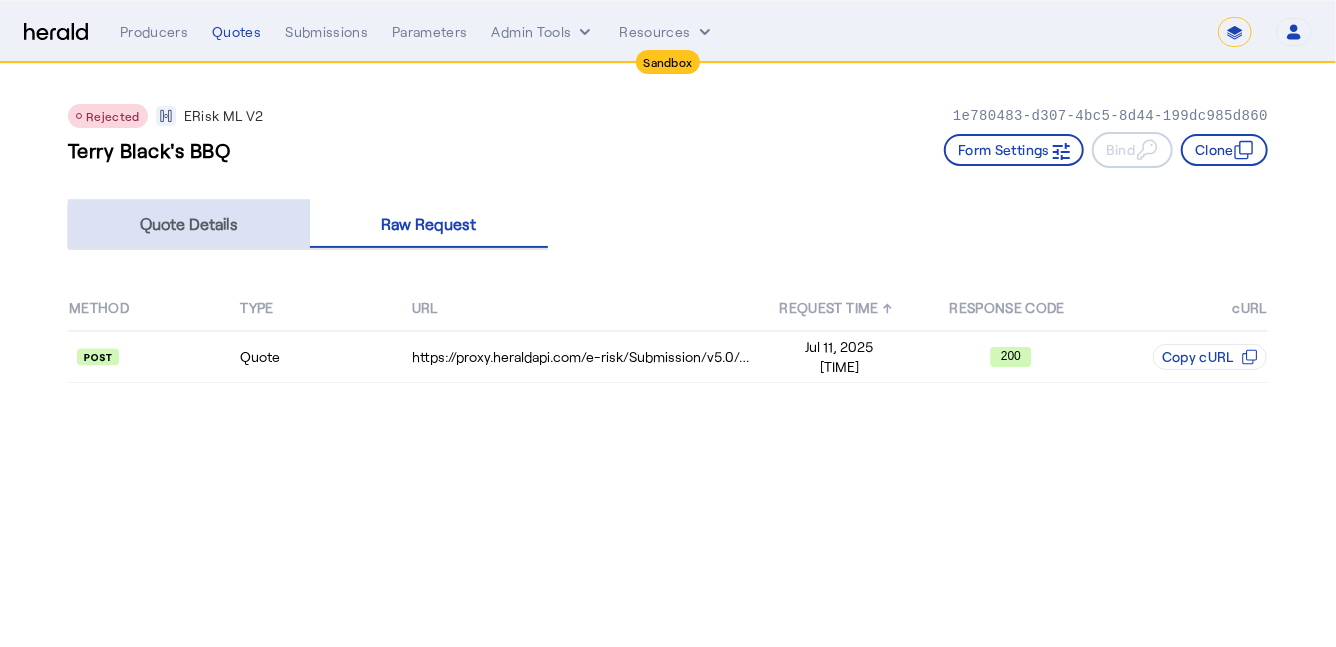 click on "Quote Details" at bounding box center [189, 224] 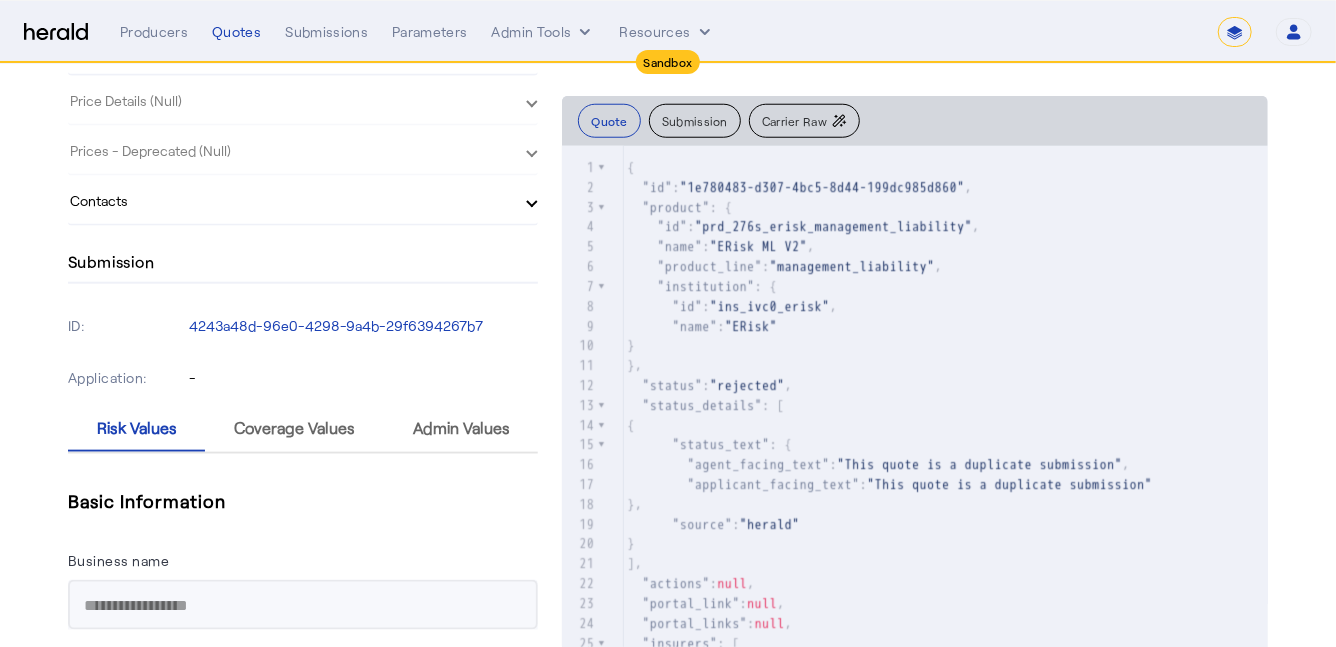 scroll, scrollTop: 0, scrollLeft: 0, axis: both 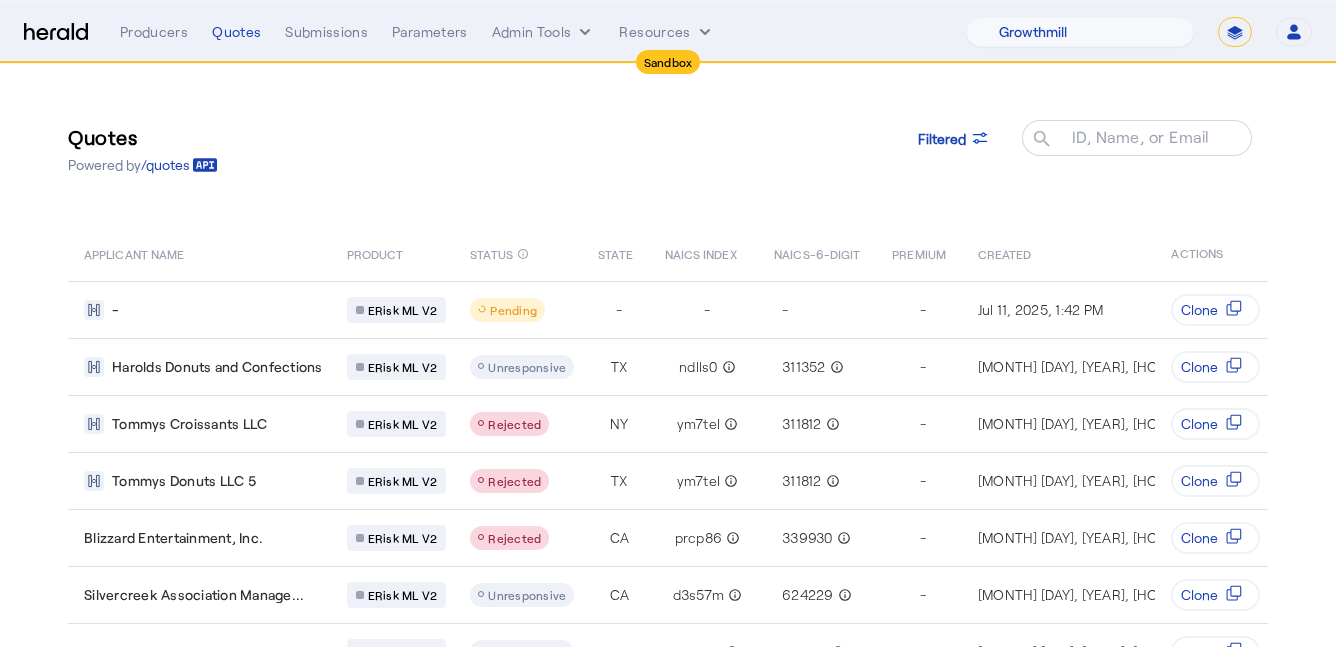select on "pfm_z9k1_growthmill" 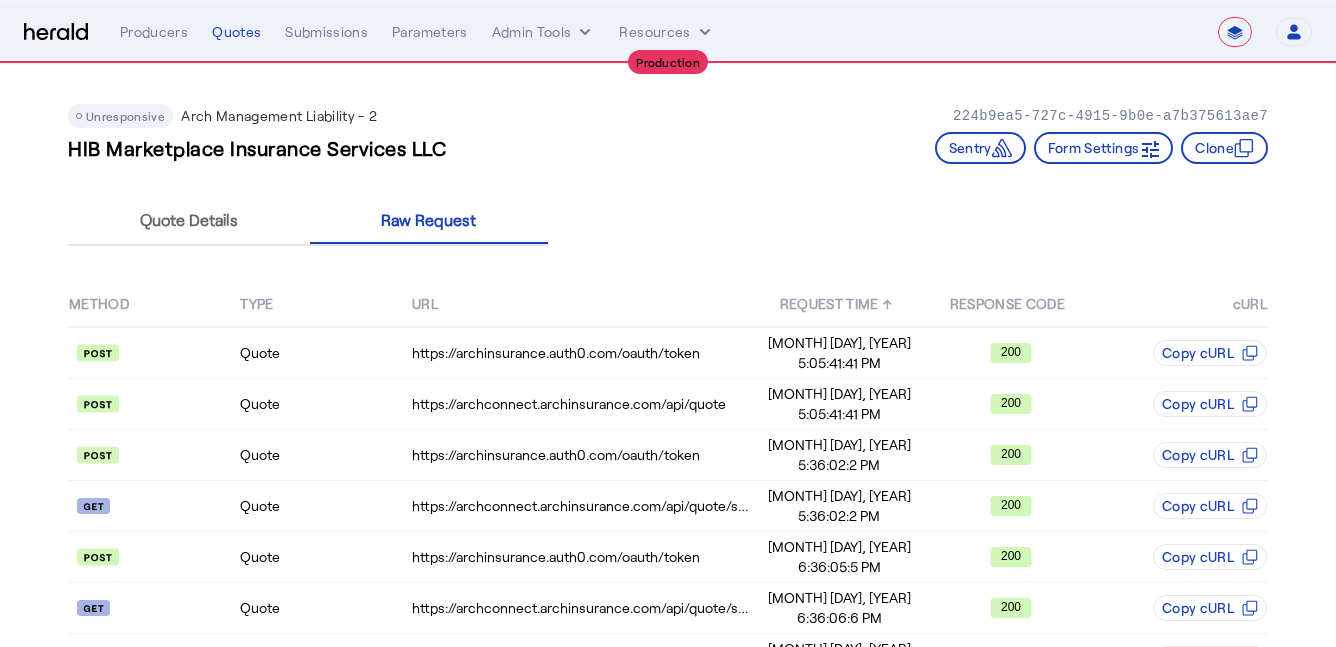 select on "**********" 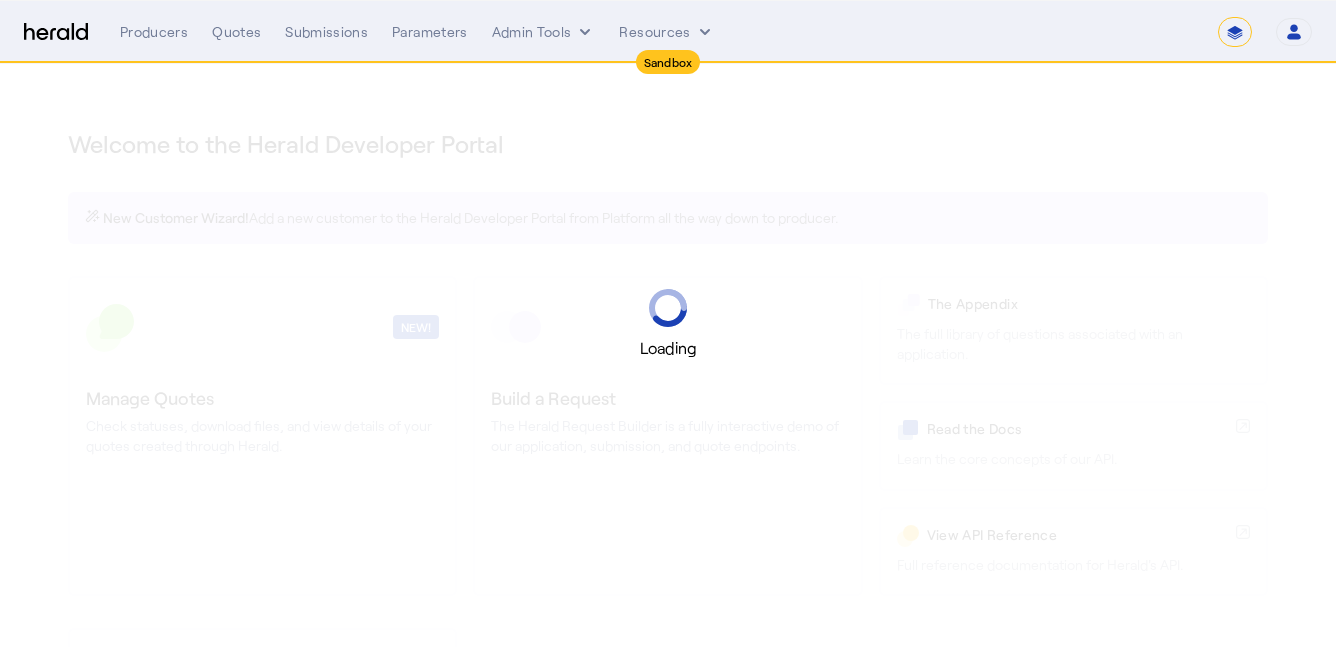 select on "*******" 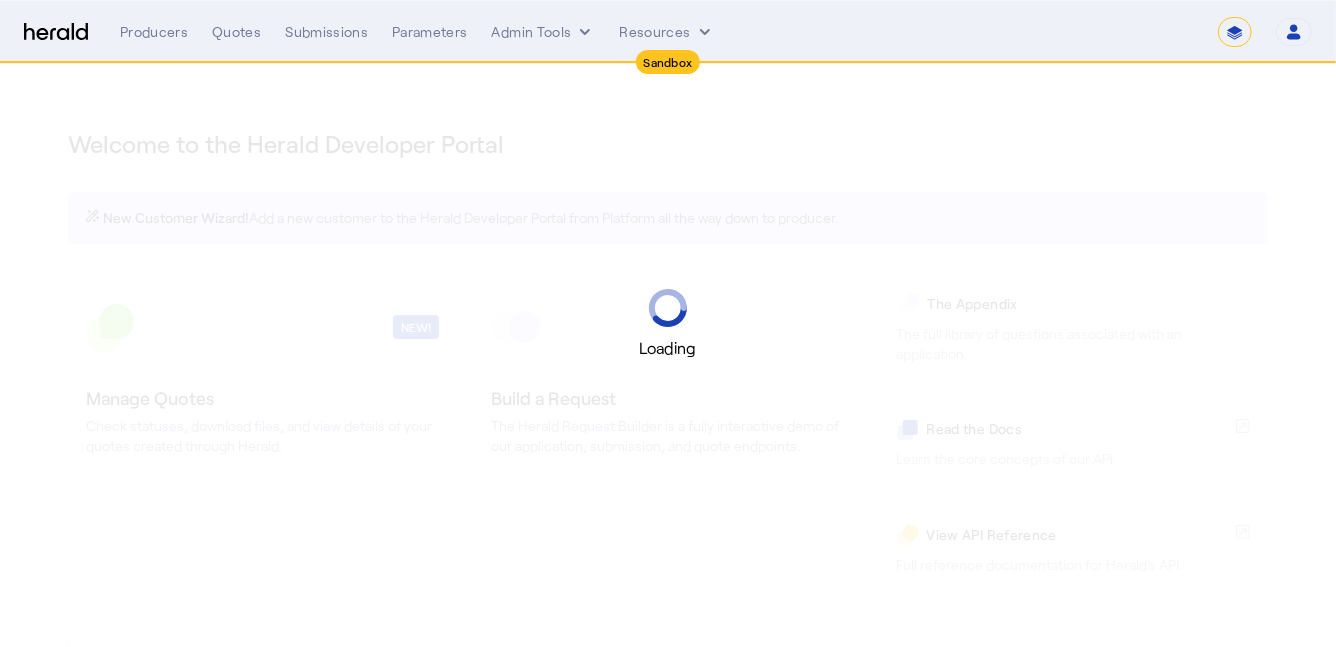 select on "pfm_2v8p_herald_api" 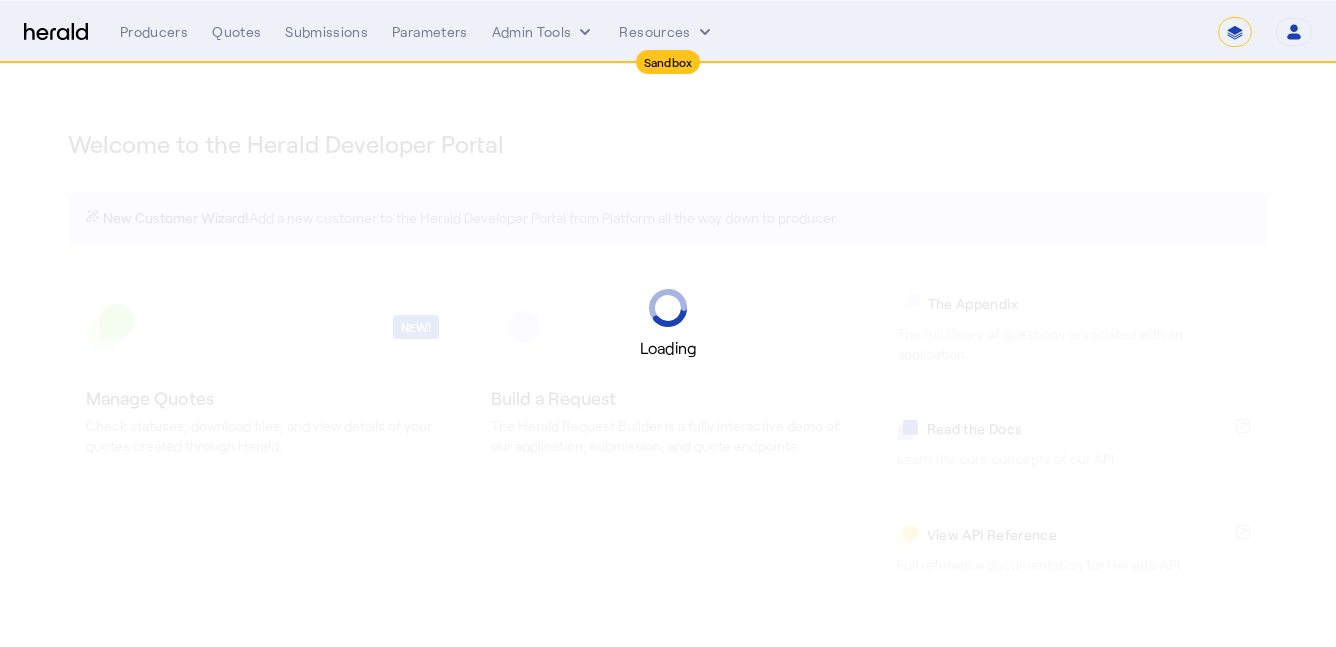 select on "*******" 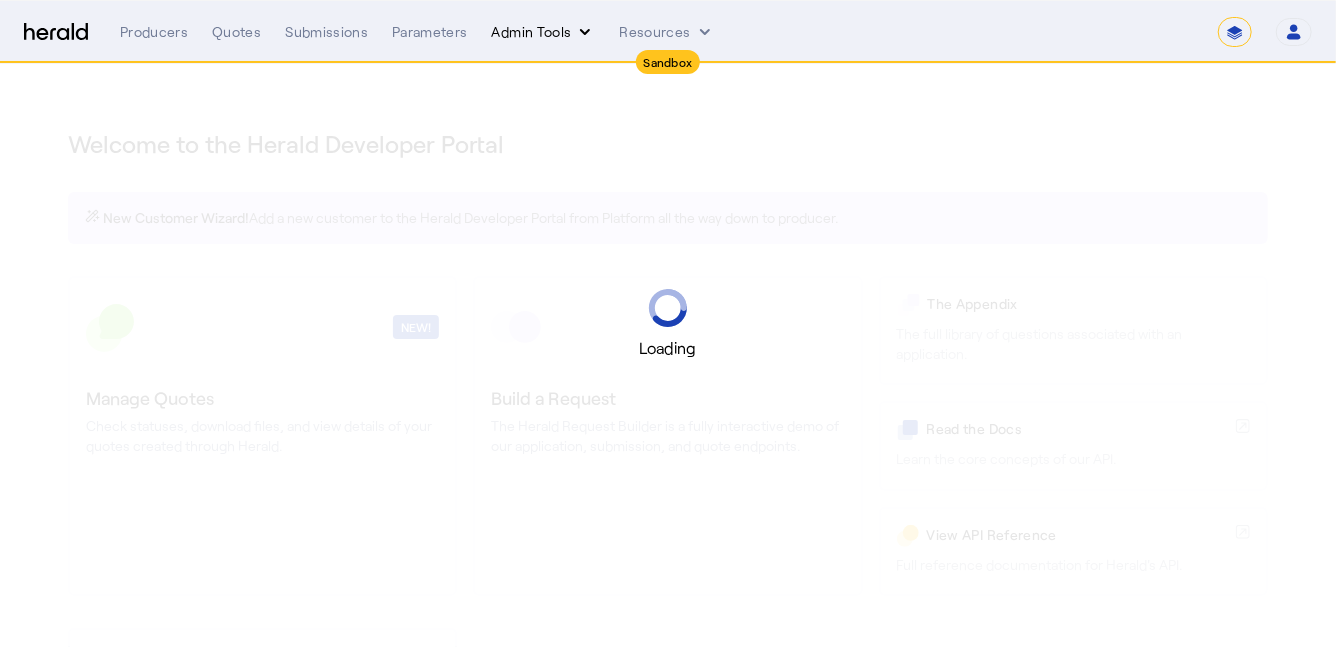 click on "Admin Tools" at bounding box center (544, 32) 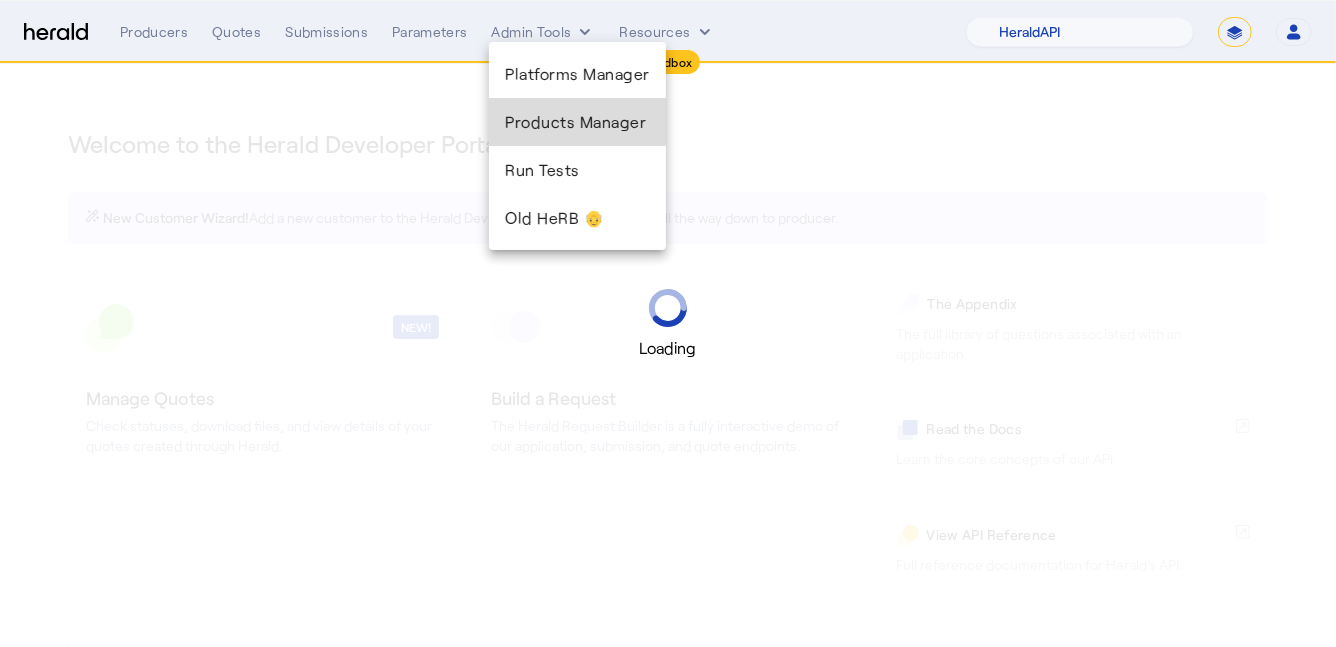 click on "Products Manager" at bounding box center (577, 122) 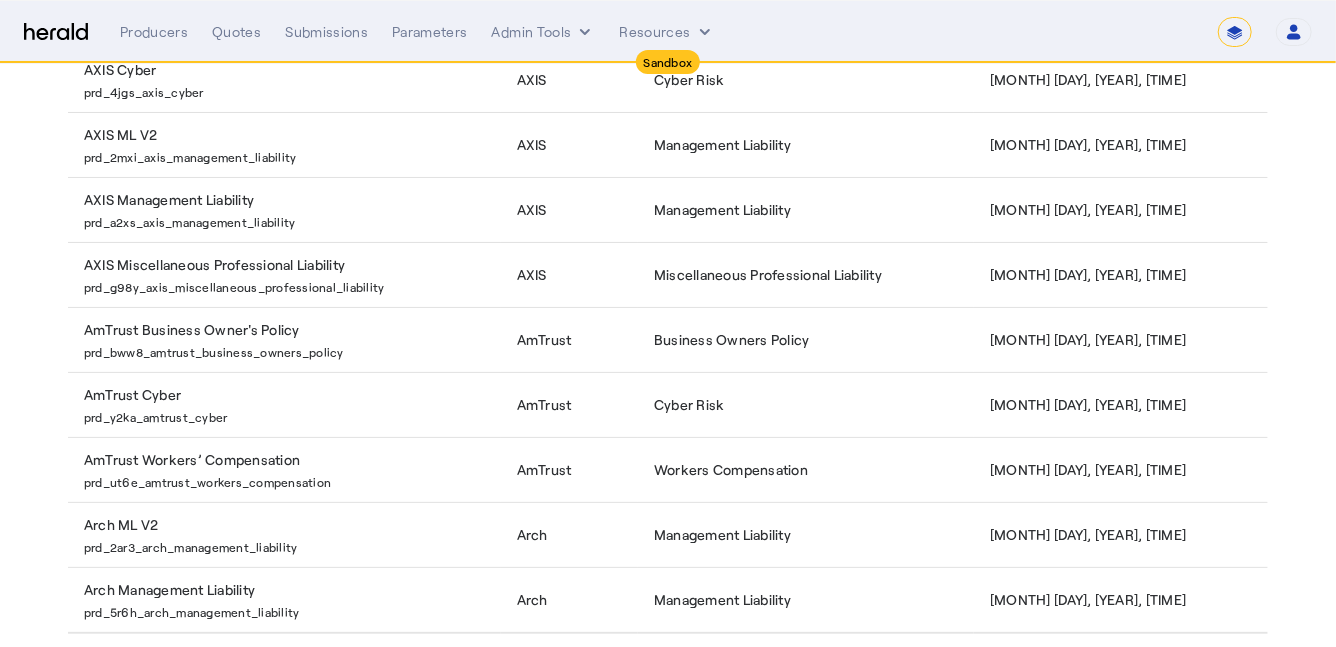 scroll, scrollTop: 435, scrollLeft: 0, axis: vertical 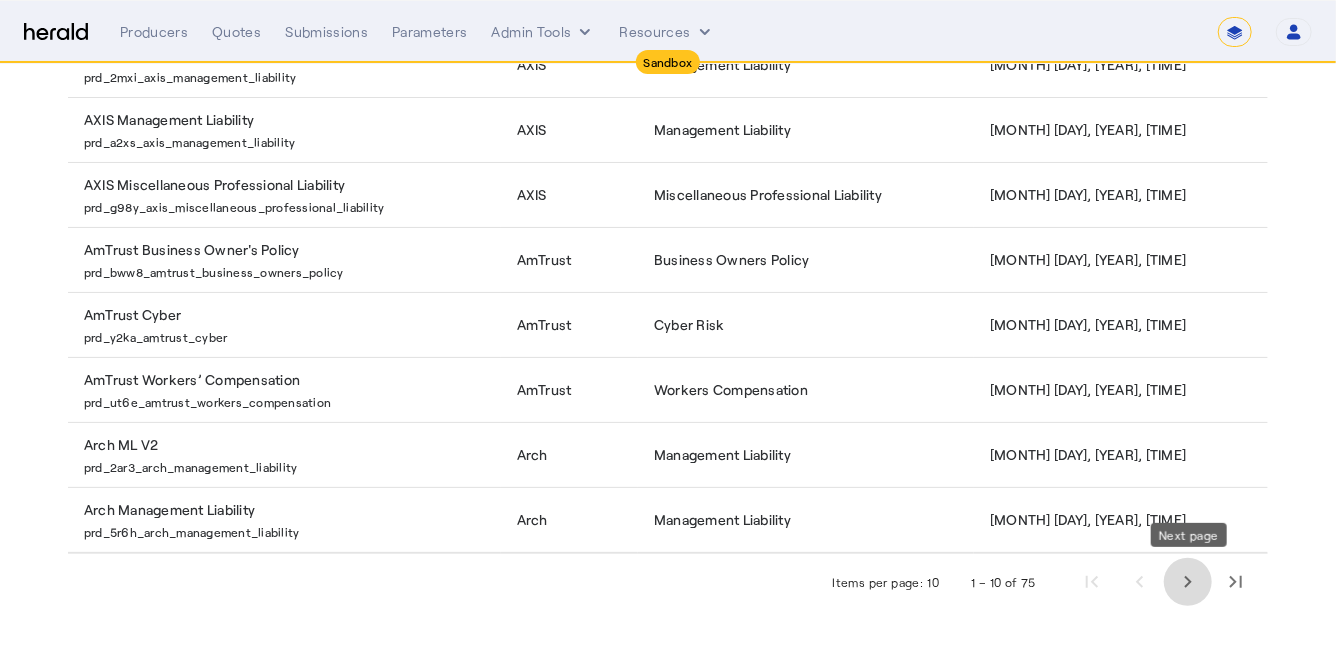 click 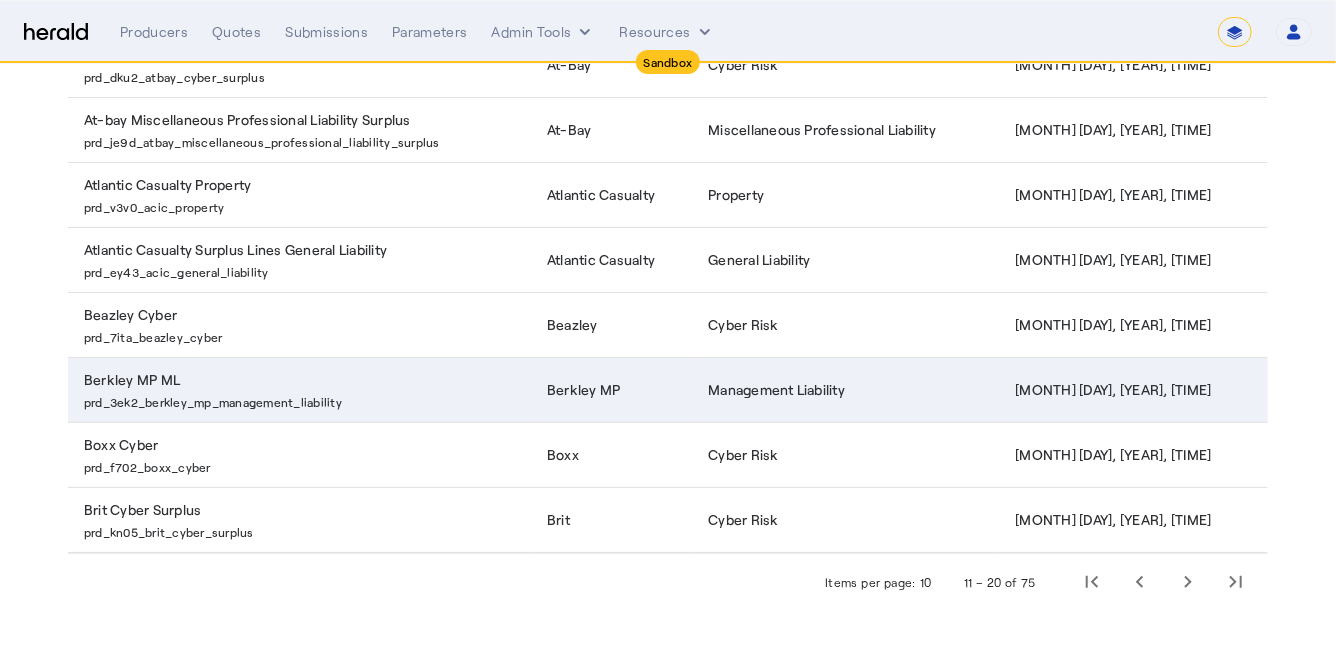 scroll, scrollTop: 0, scrollLeft: 0, axis: both 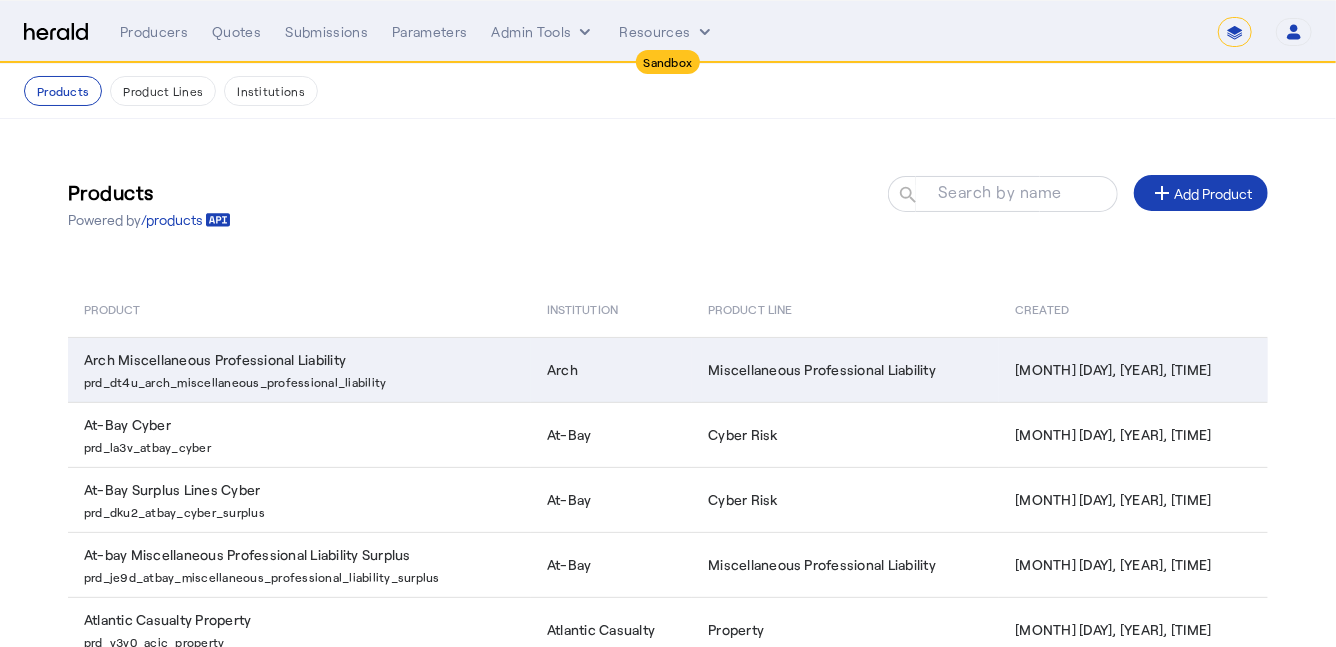 click on "Arch Miscellaneous Professional Liability  prd_dt4u_arch_miscellaneous_professional_liability" 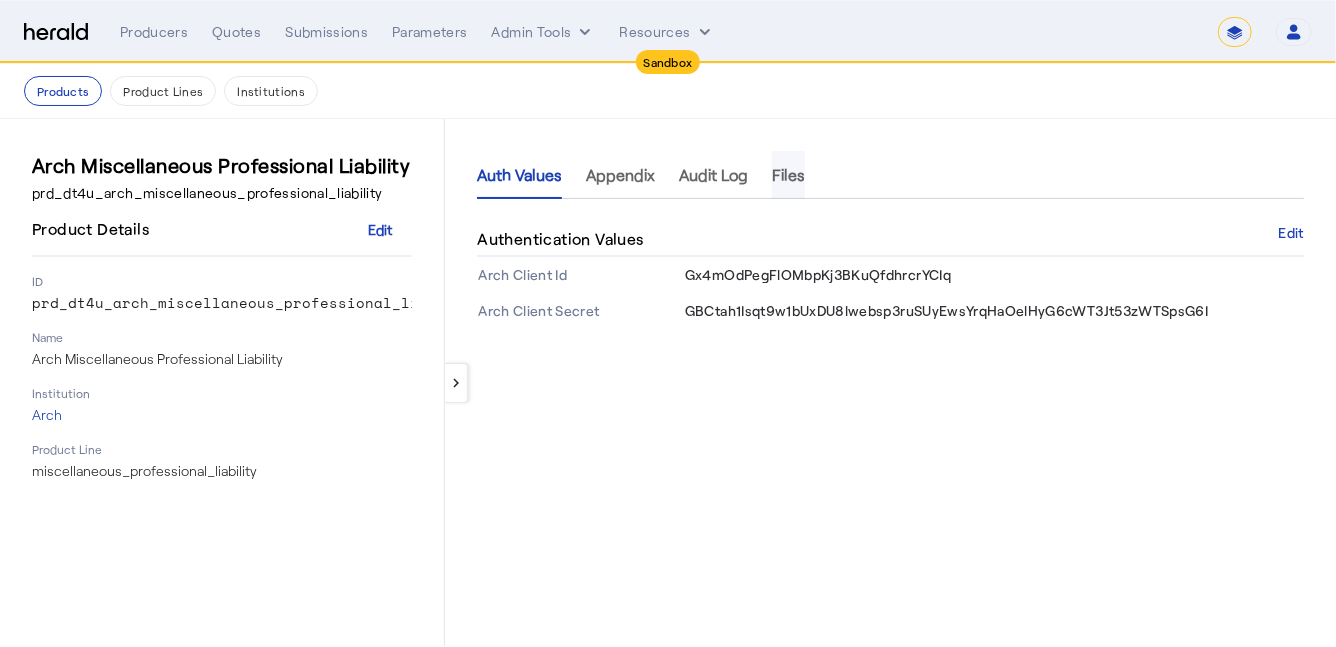 click on "Files" at bounding box center (788, 175) 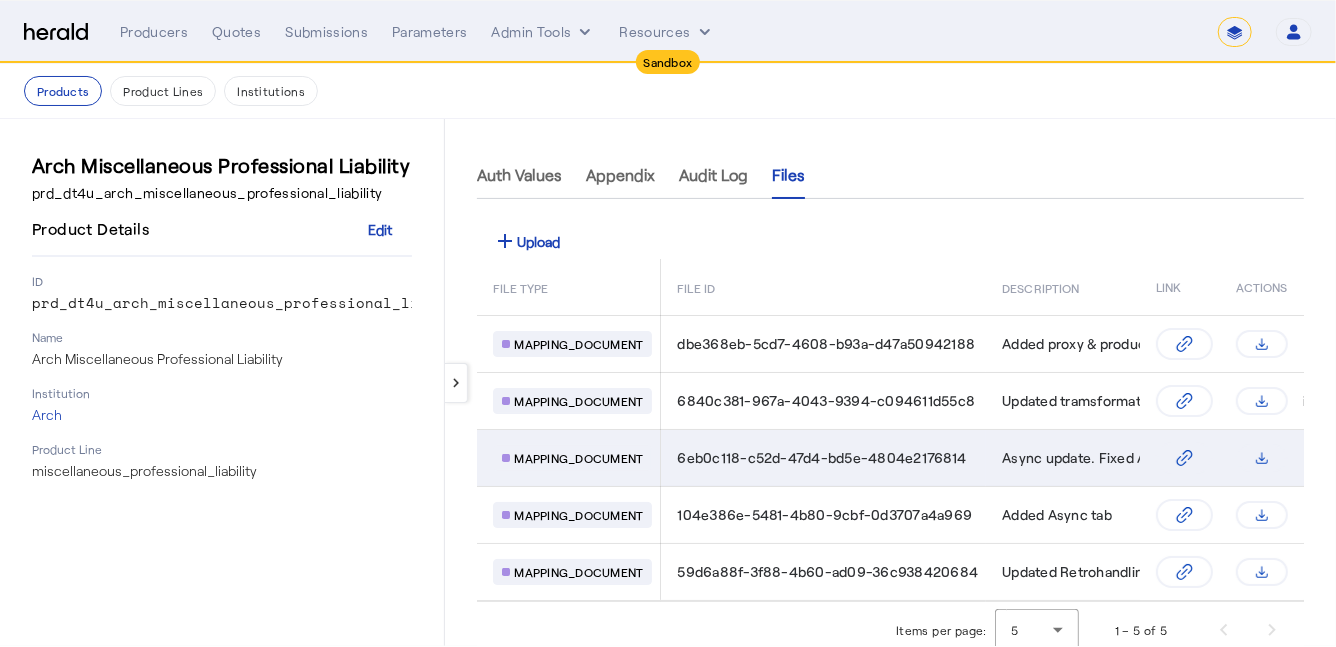 scroll, scrollTop: 8, scrollLeft: 0, axis: vertical 